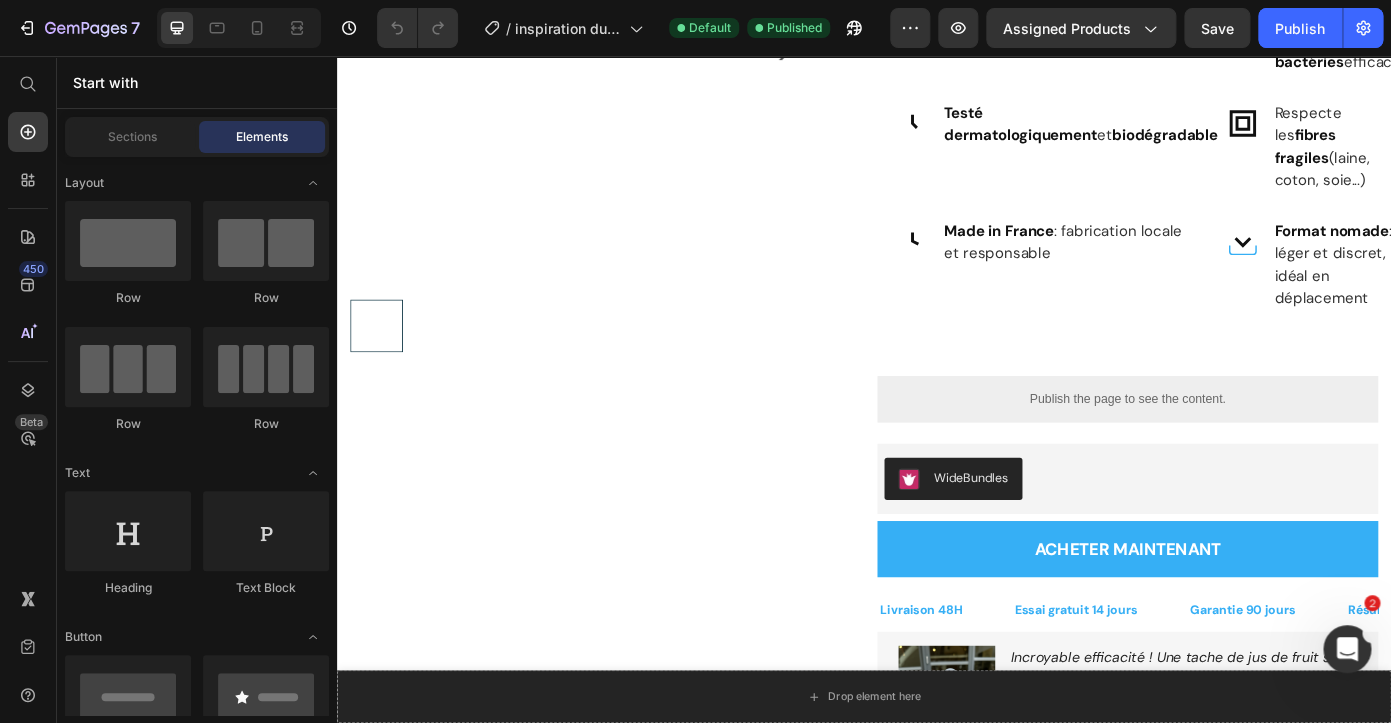scroll, scrollTop: 317, scrollLeft: 0, axis: vertical 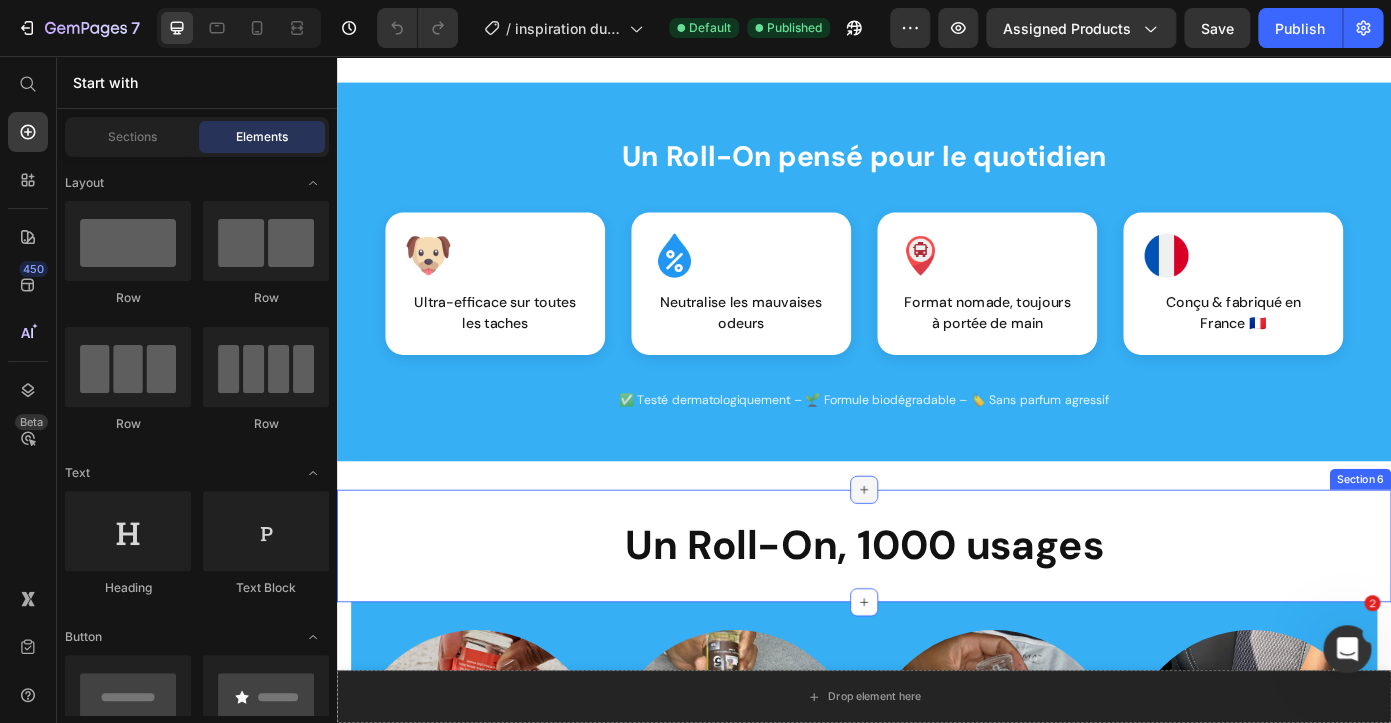 click 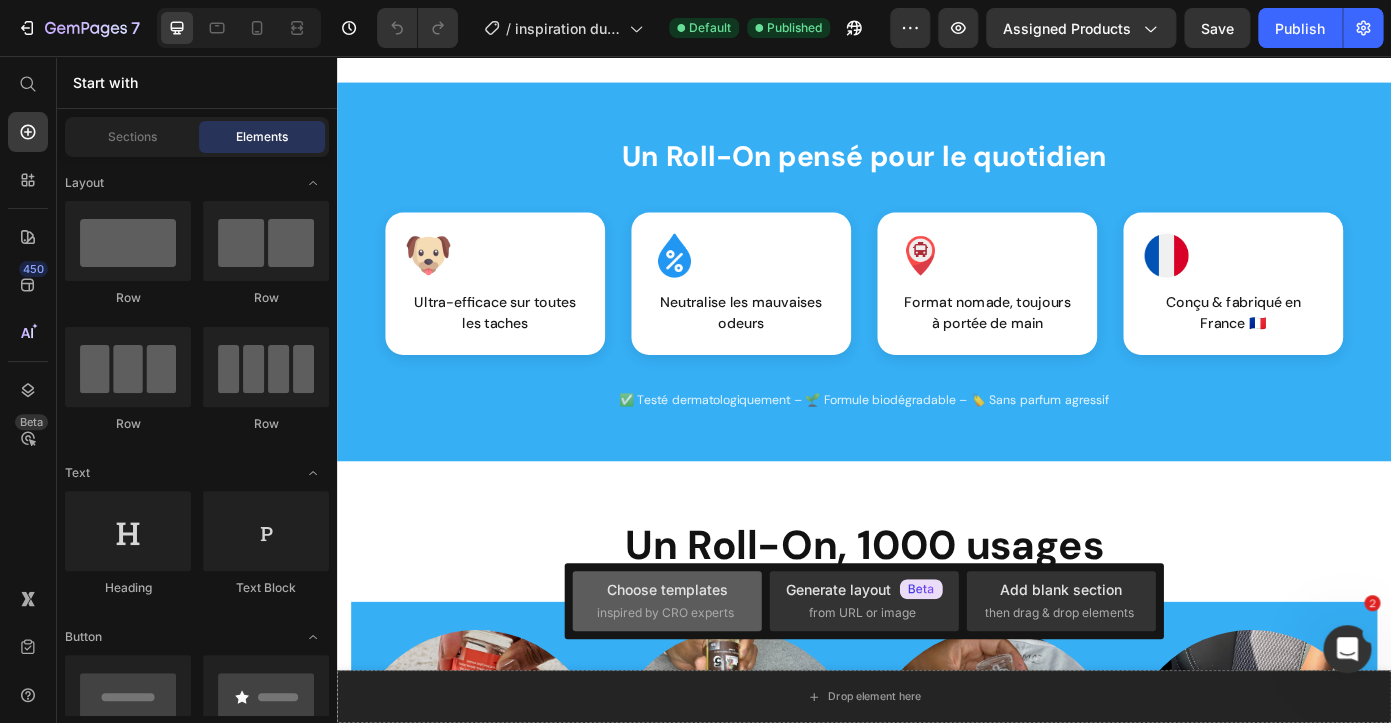 click on "Choose templates  inspired by CRO experts" at bounding box center [667, 600] 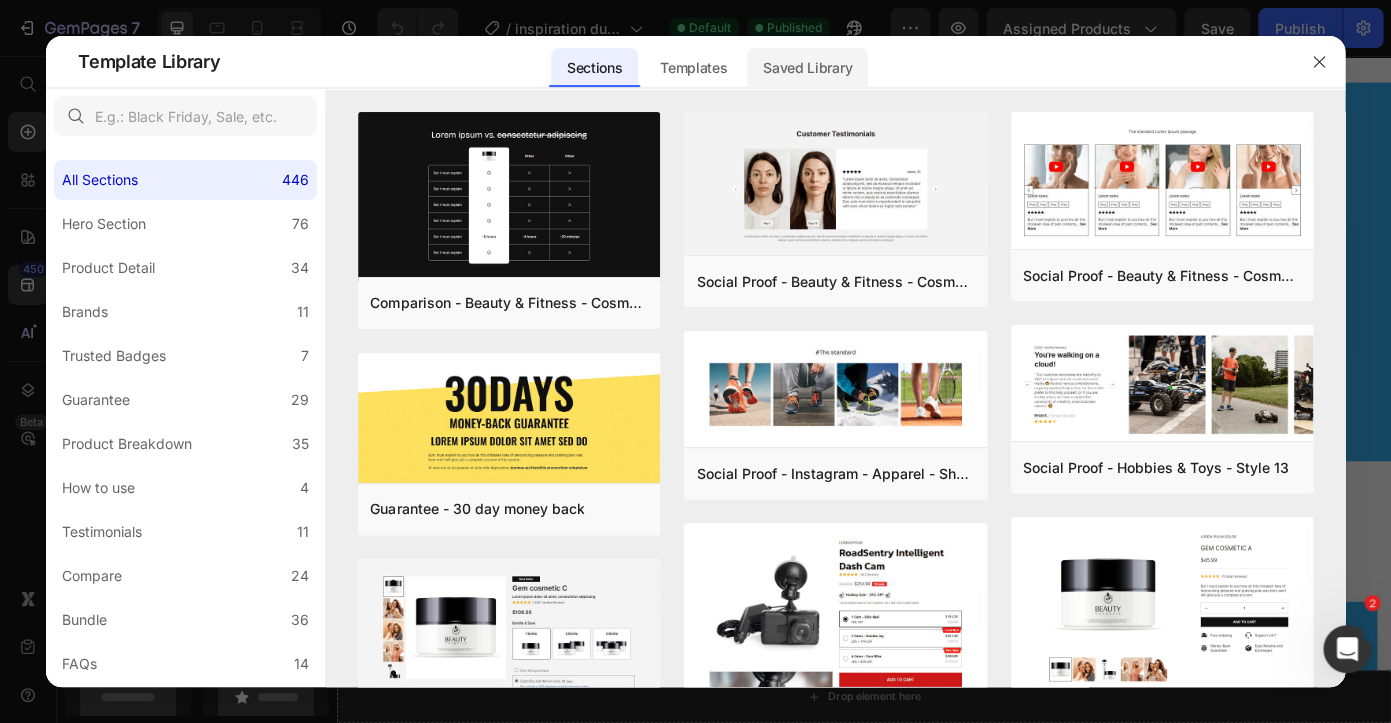 click on "Saved Library" 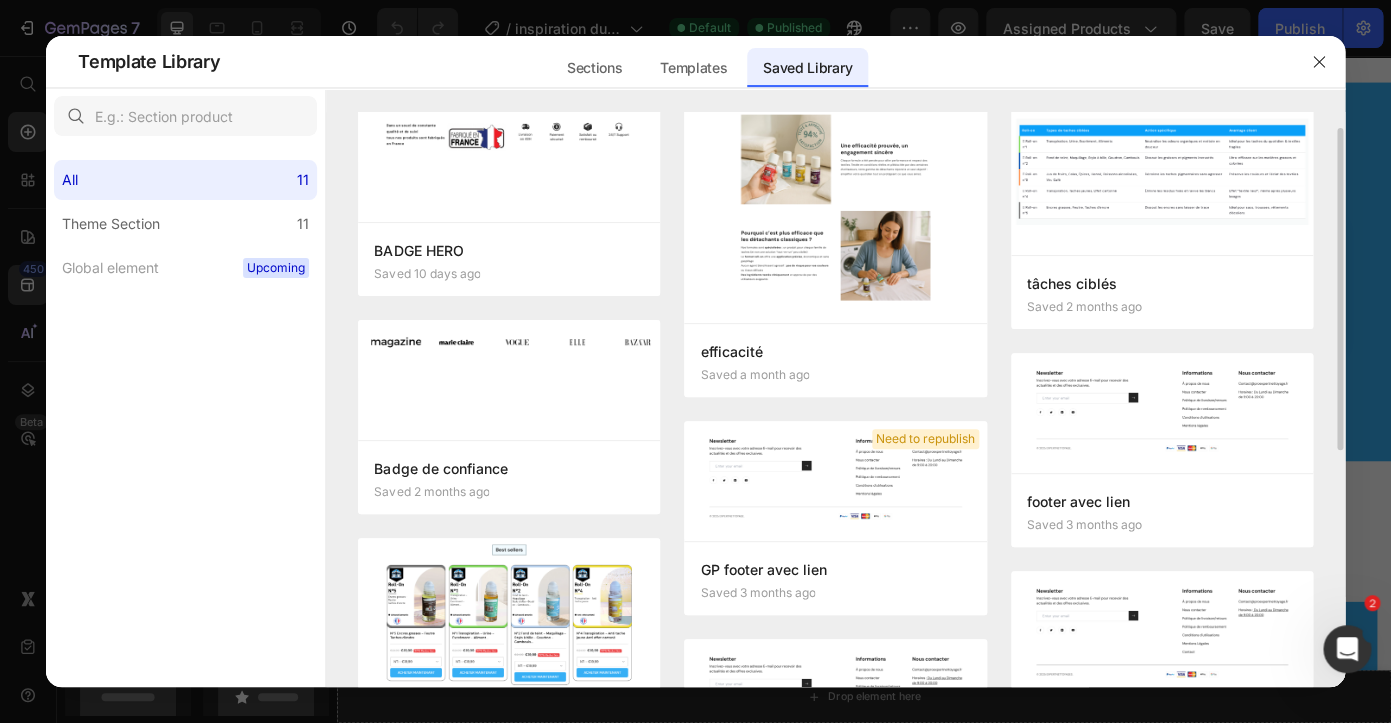 scroll, scrollTop: 0, scrollLeft: 0, axis: both 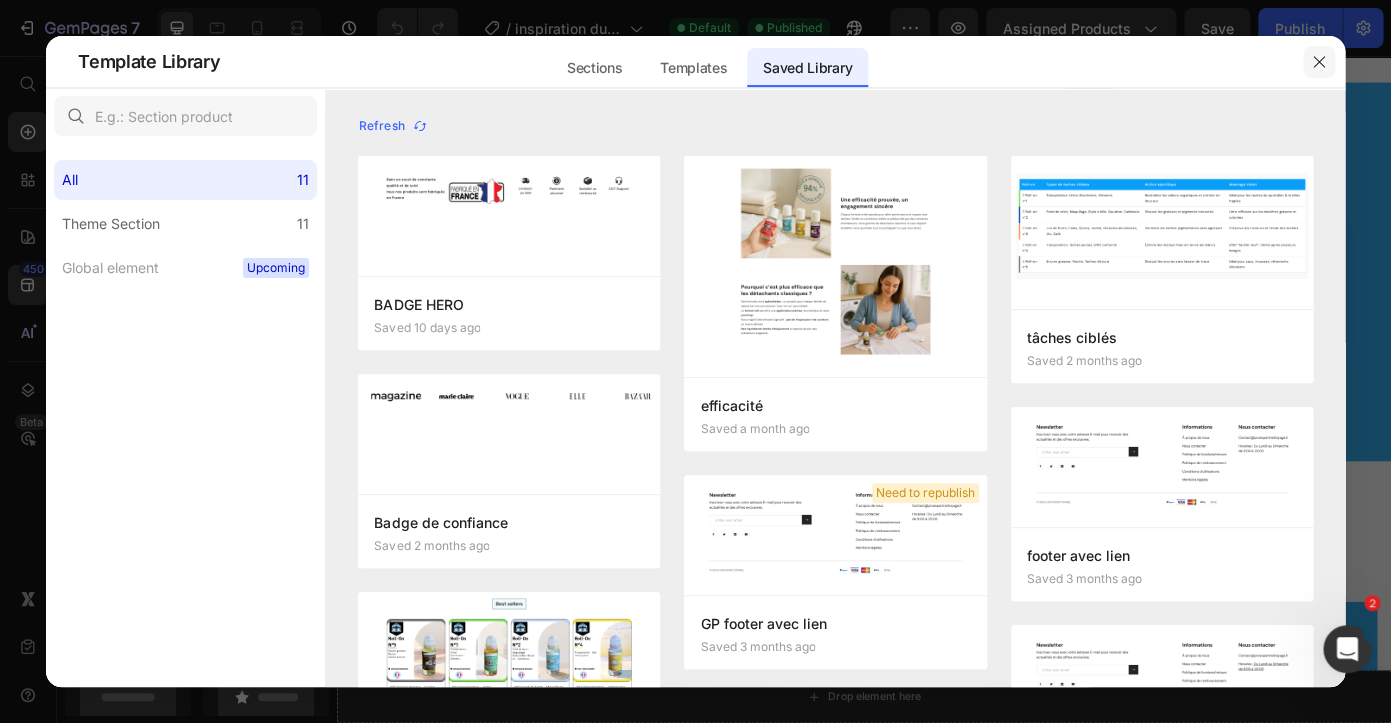 click at bounding box center [1319, 62] 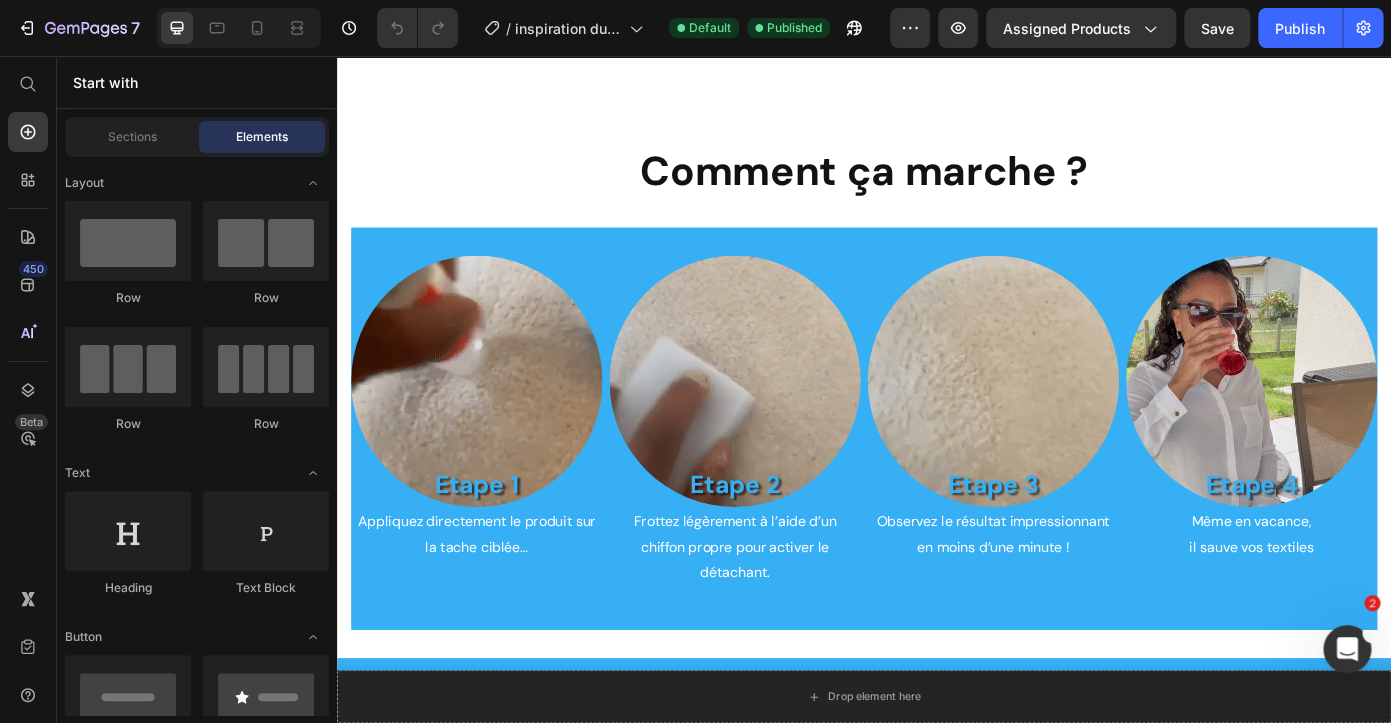 scroll, scrollTop: 1652, scrollLeft: 0, axis: vertical 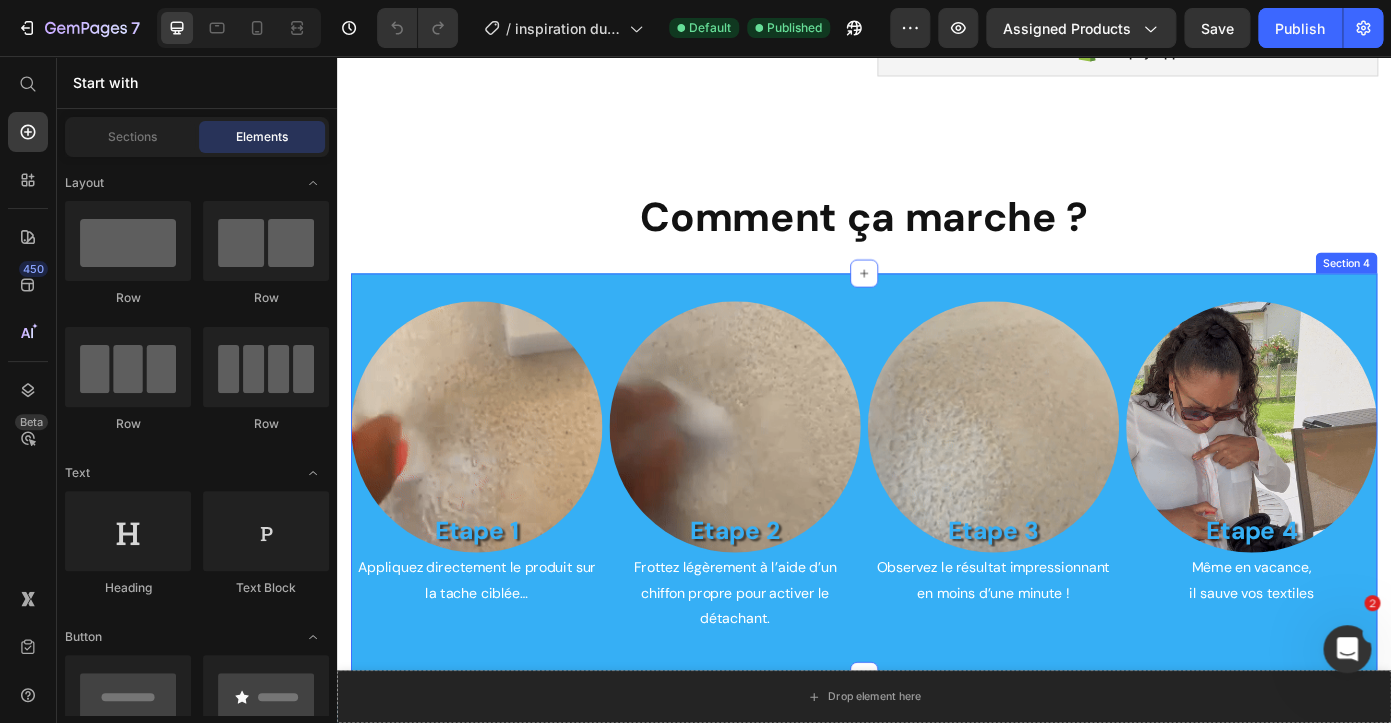 click on "Image Etape 1 Heading Appliquez directement le produit sur la tache ciblée… Text Block Image Etape 2 Heading Frottez légèrement à l’aide d’un chiffon propre pour activer le détachant. Text Block Image Etape 3 Heading Observez le résultat impressionnant en moins d’une minute ! Text Block Image Etape 4 Heading Même en vacance,  il sauve vos textiles Text Block Row Section 4" at bounding box center (937, 532) 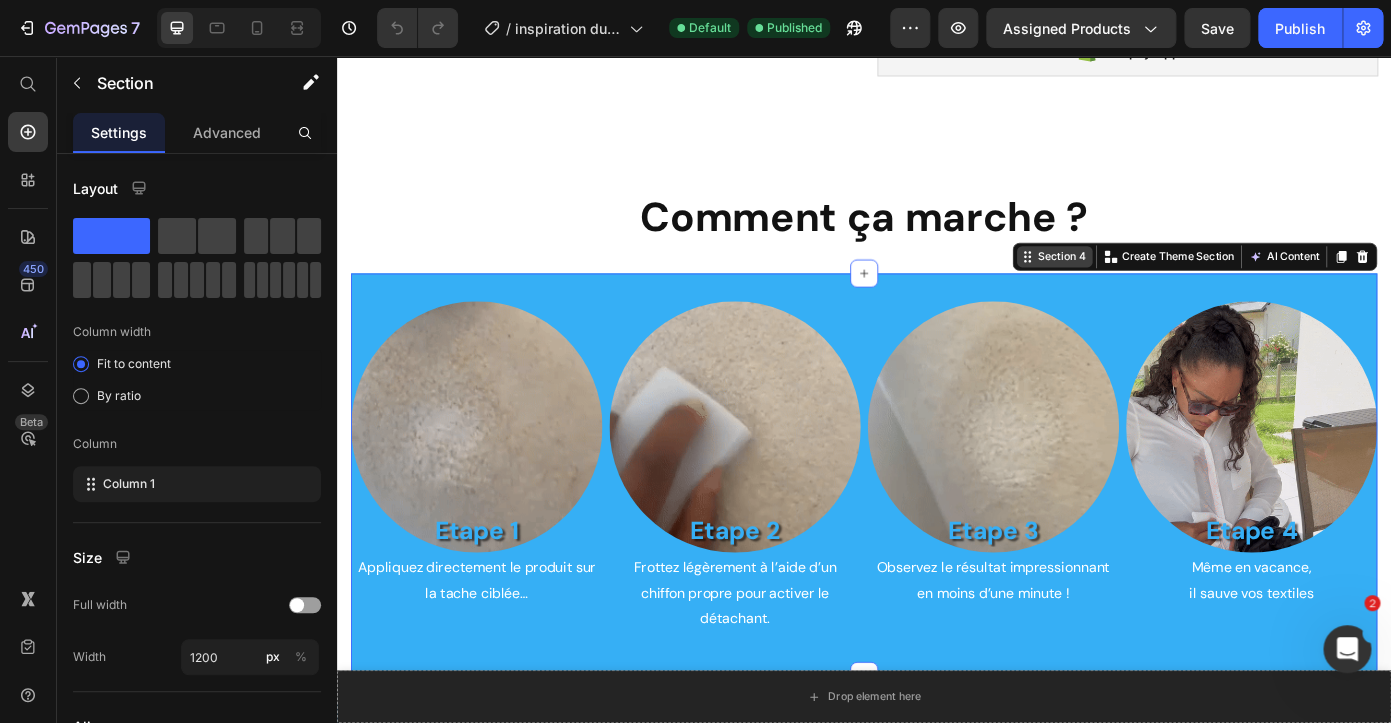 click on "Section 4" at bounding box center (1162, 284) 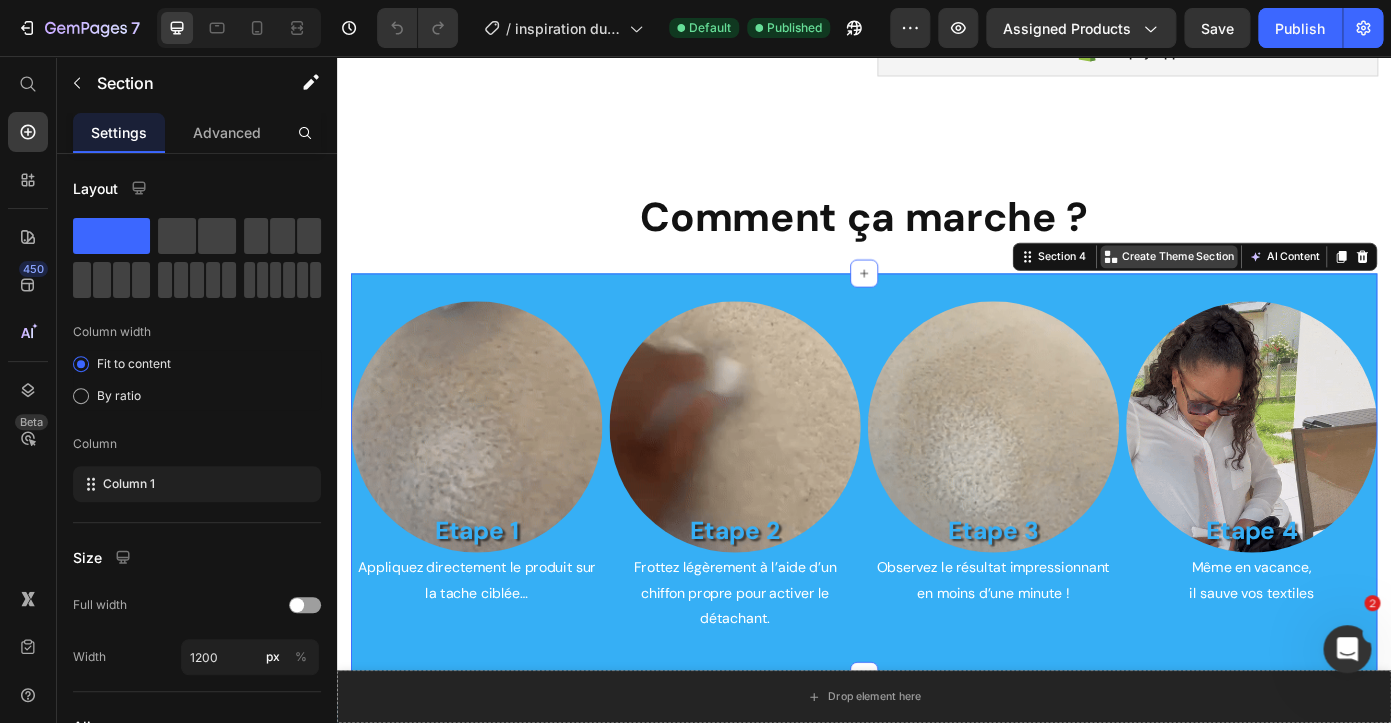 click on "Create Theme Section" at bounding box center (1284, 284) 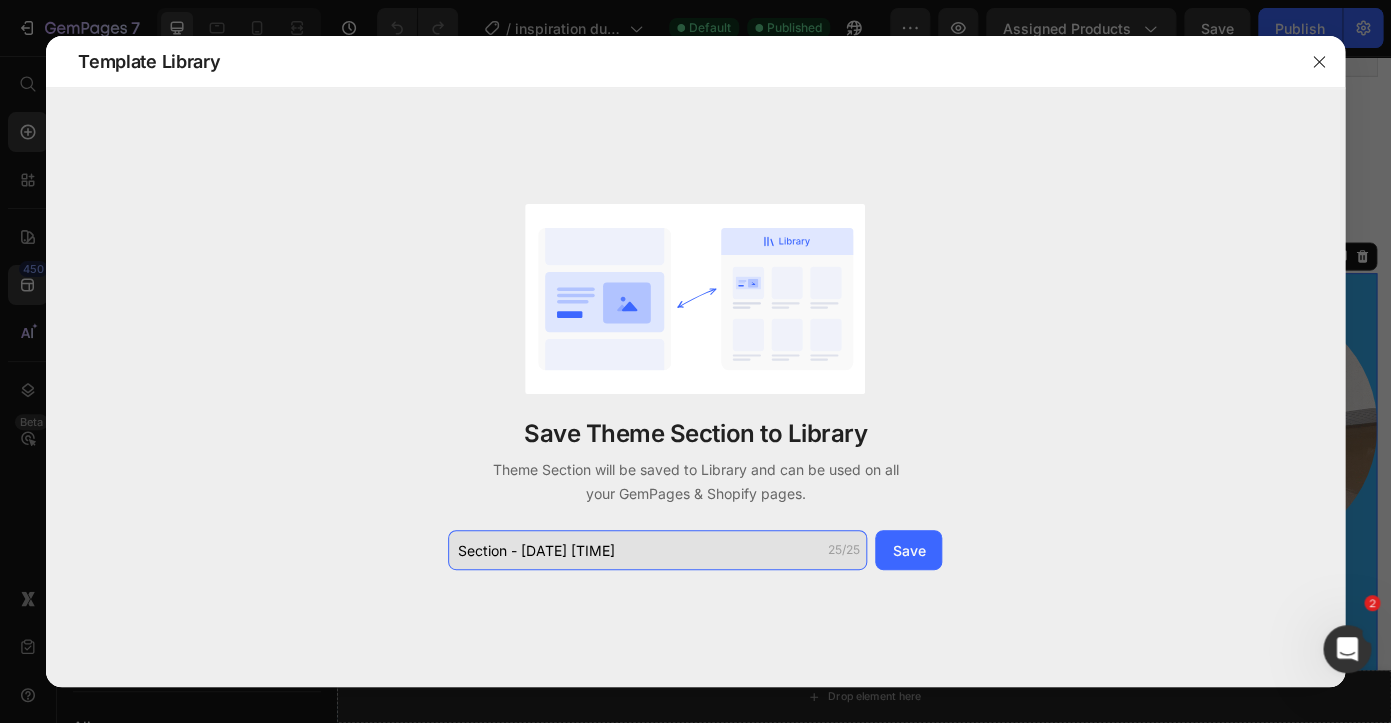 click on "Section - Jul 14 01:00:07" 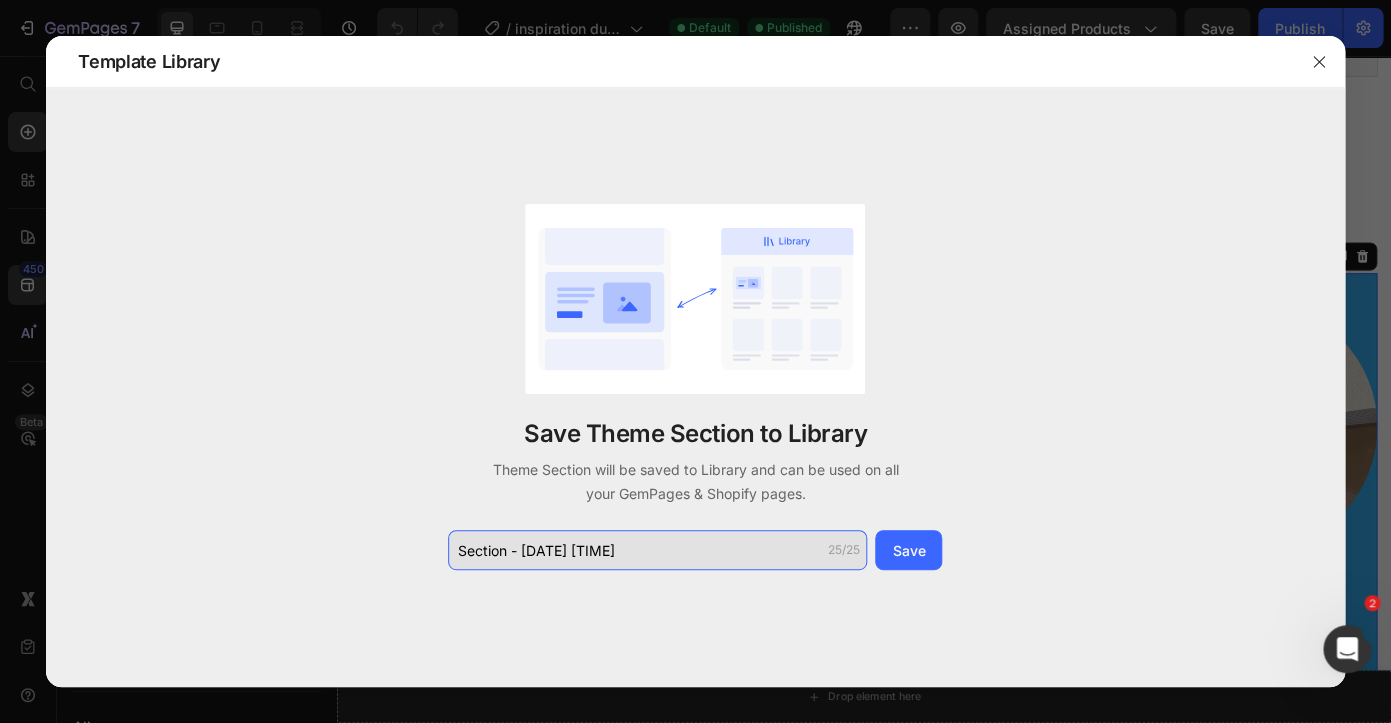 click on "Section - Jul 14 01:00:07" 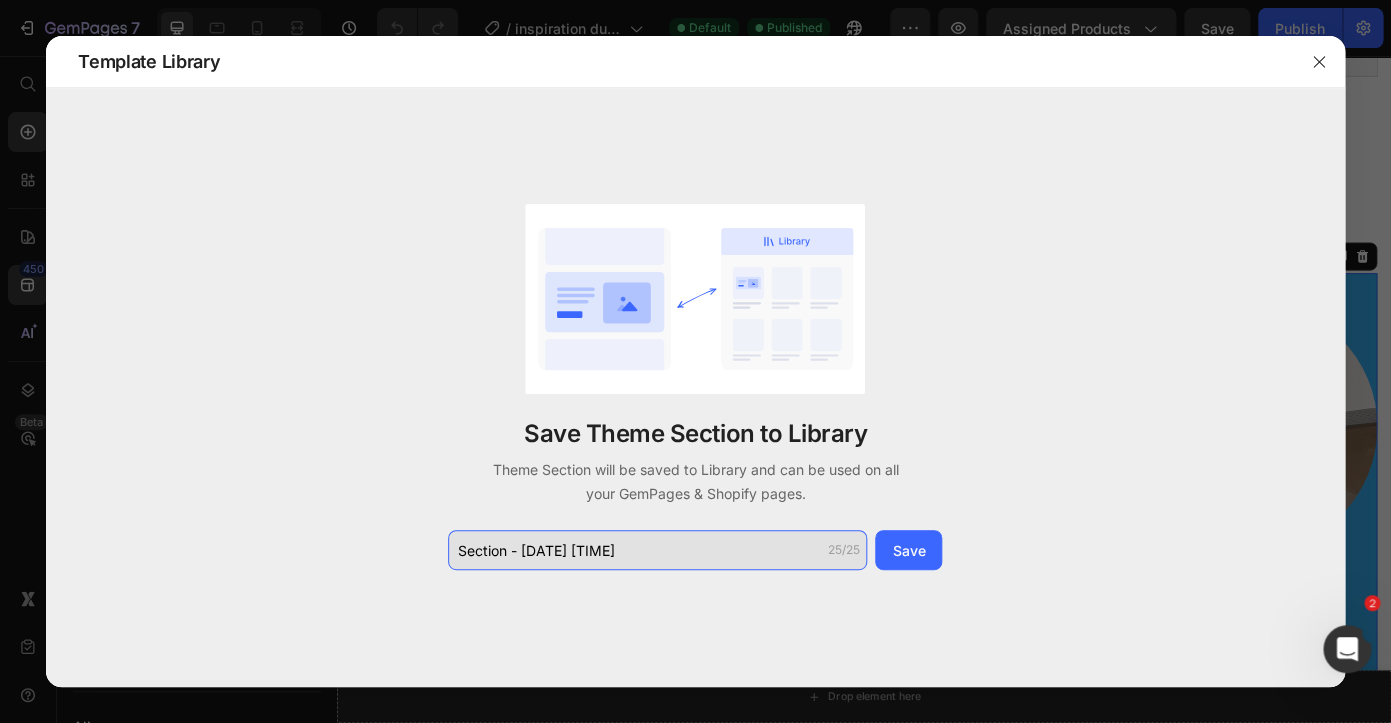 click on "Section - Jul 14 01:00:07" 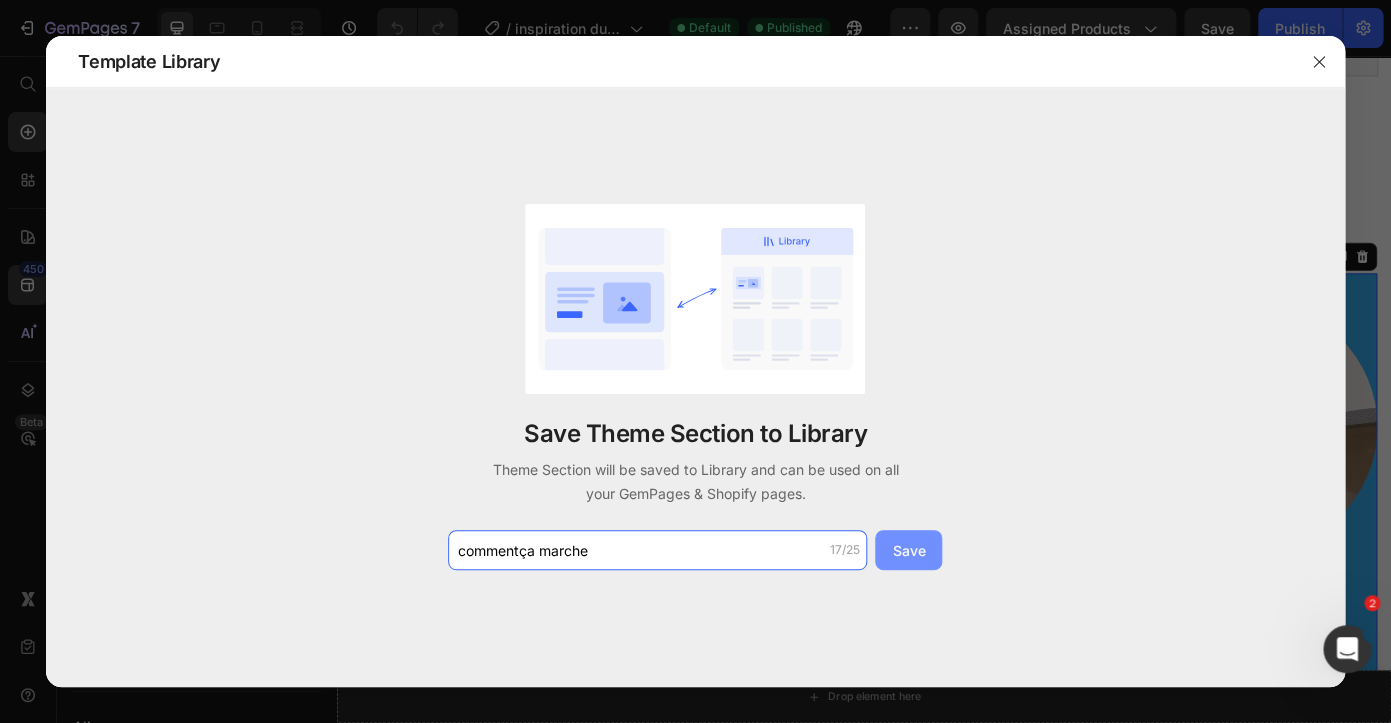 type on "commentça marche" 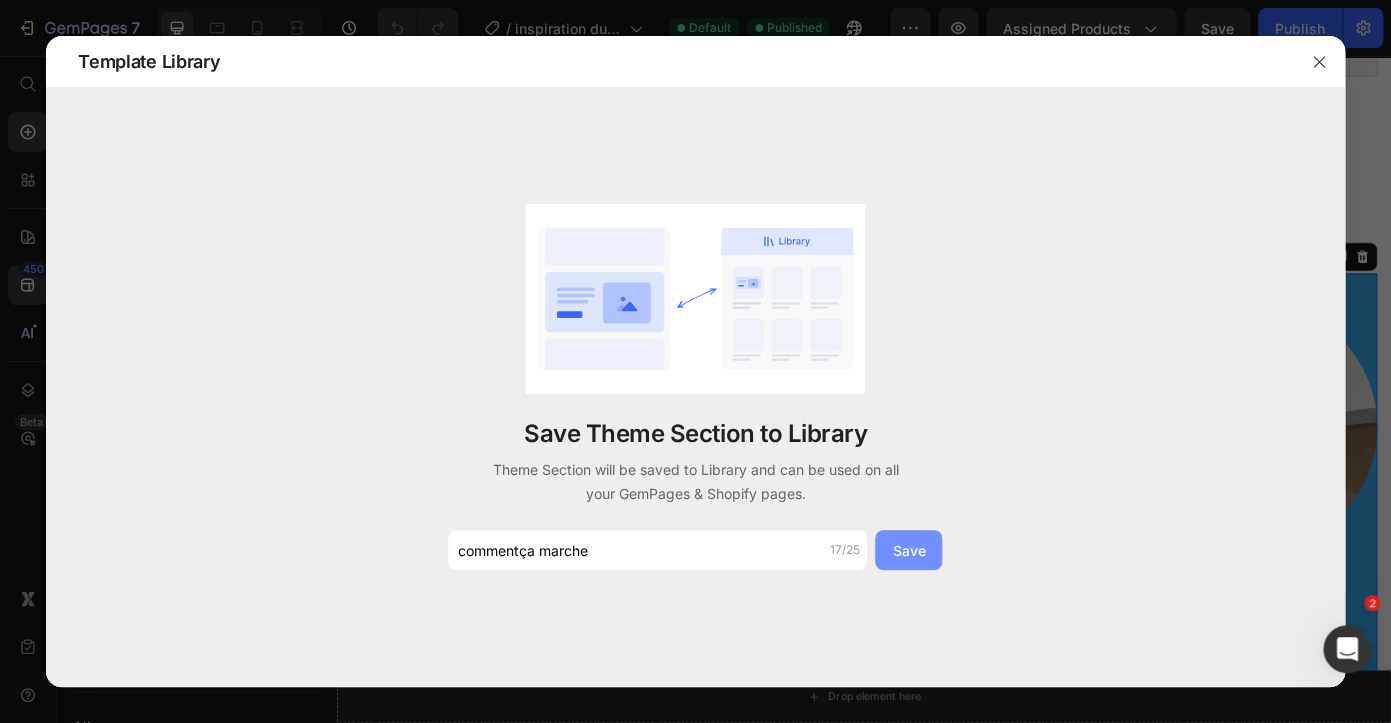 click on "Save" at bounding box center (908, 550) 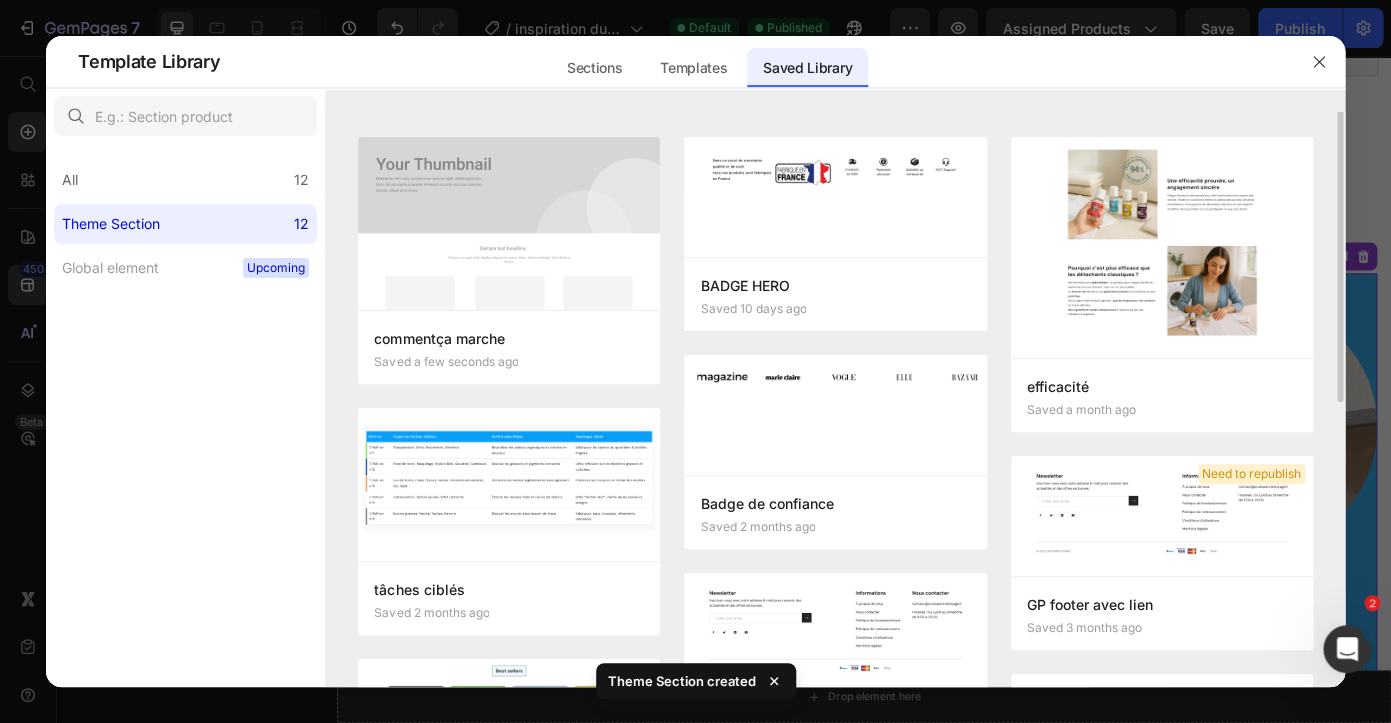 scroll, scrollTop: 0, scrollLeft: 0, axis: both 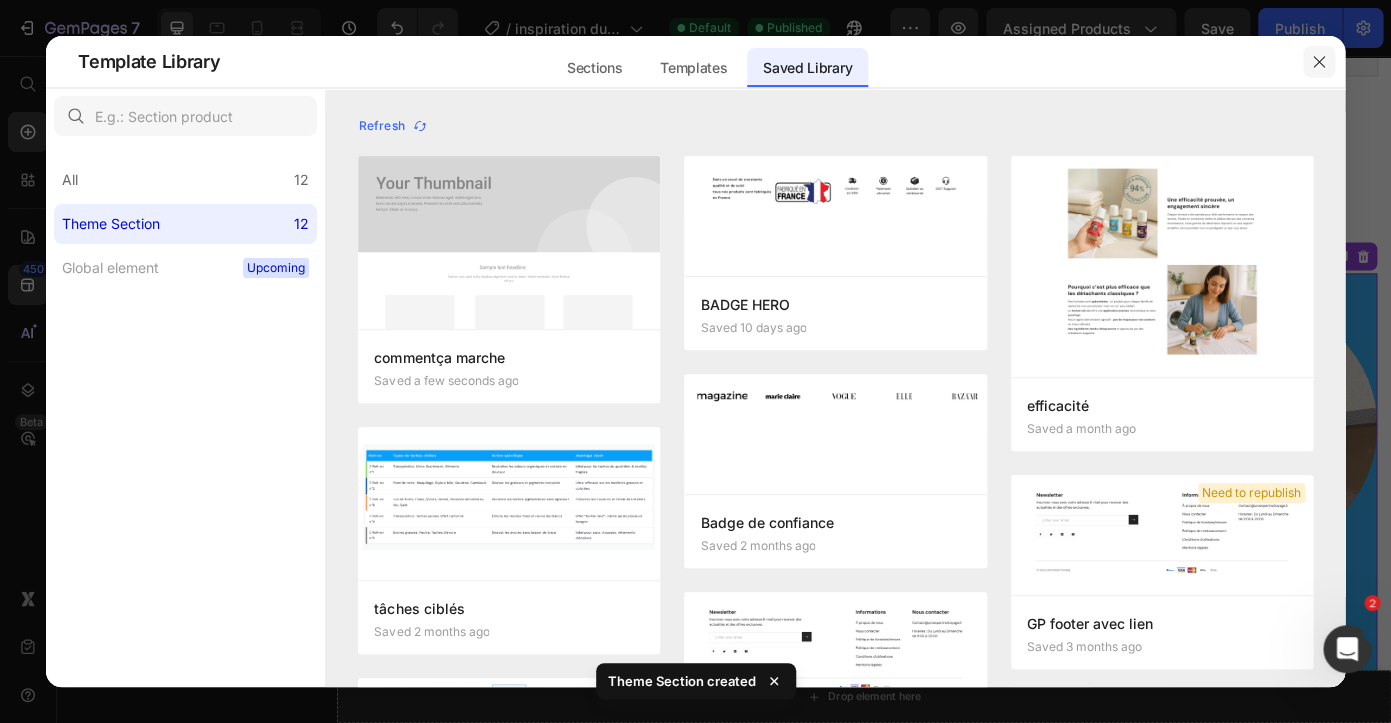 click 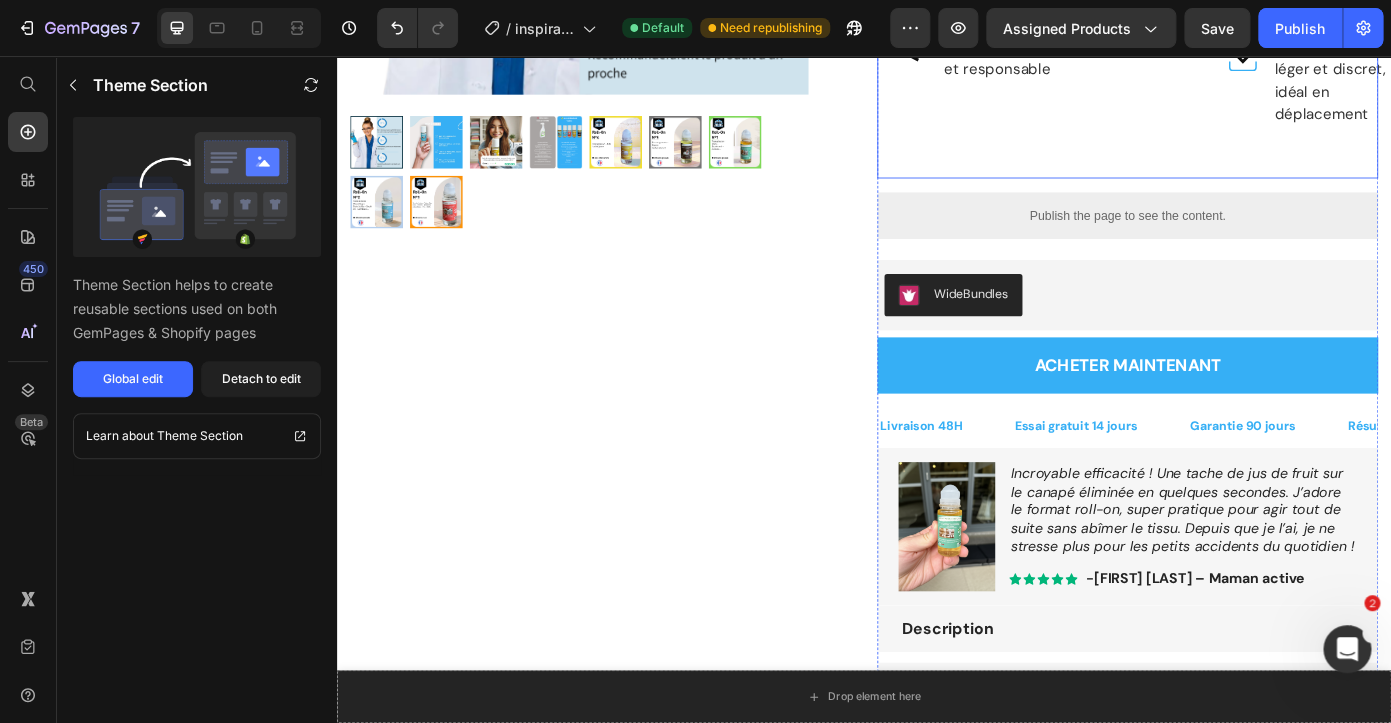 scroll, scrollTop: 605, scrollLeft: 0, axis: vertical 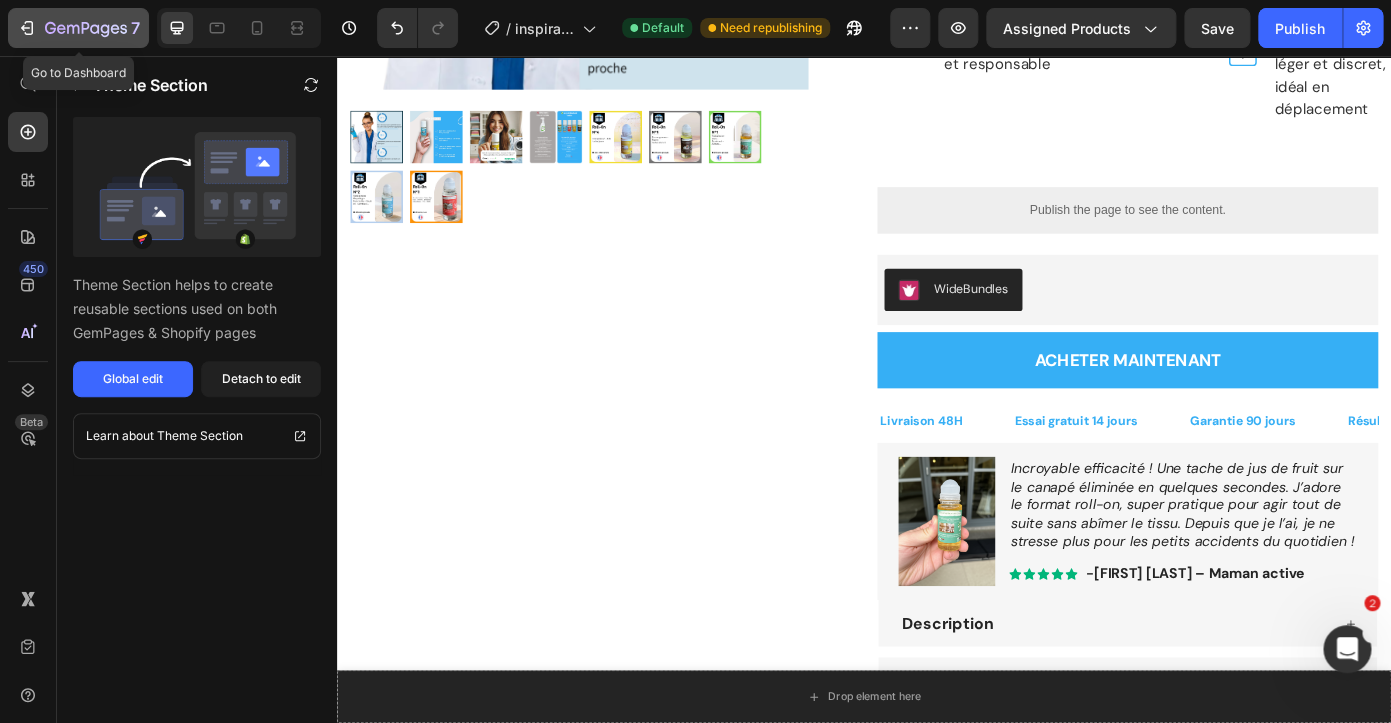 click 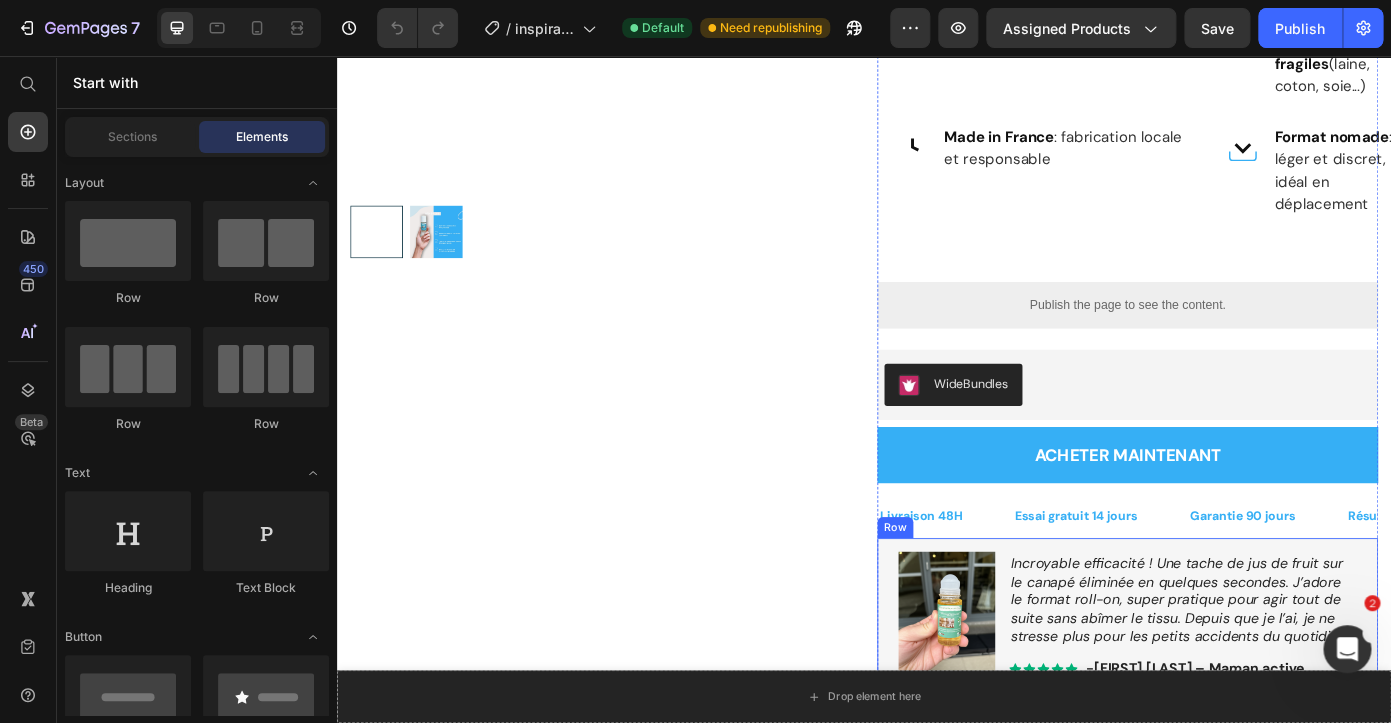 scroll, scrollTop: 505, scrollLeft: 0, axis: vertical 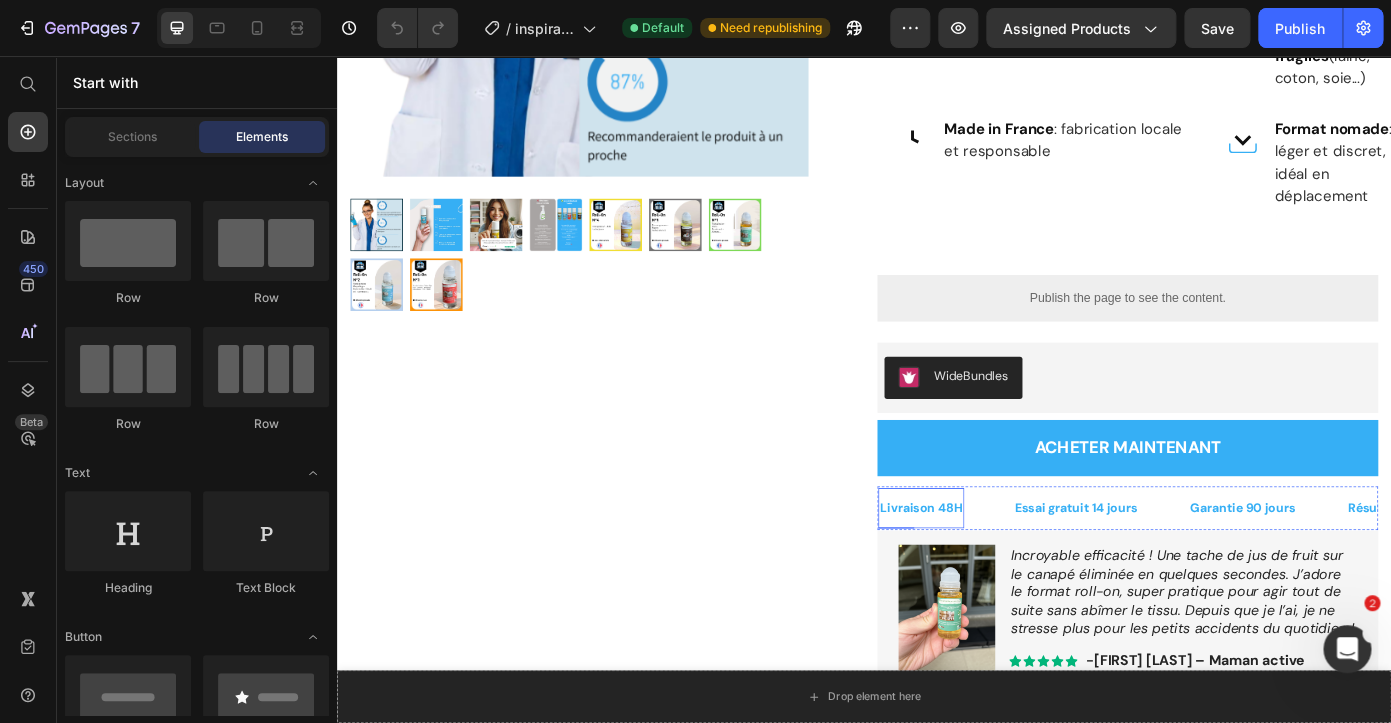 click on "Livraison 48H" at bounding box center [1002, 570] 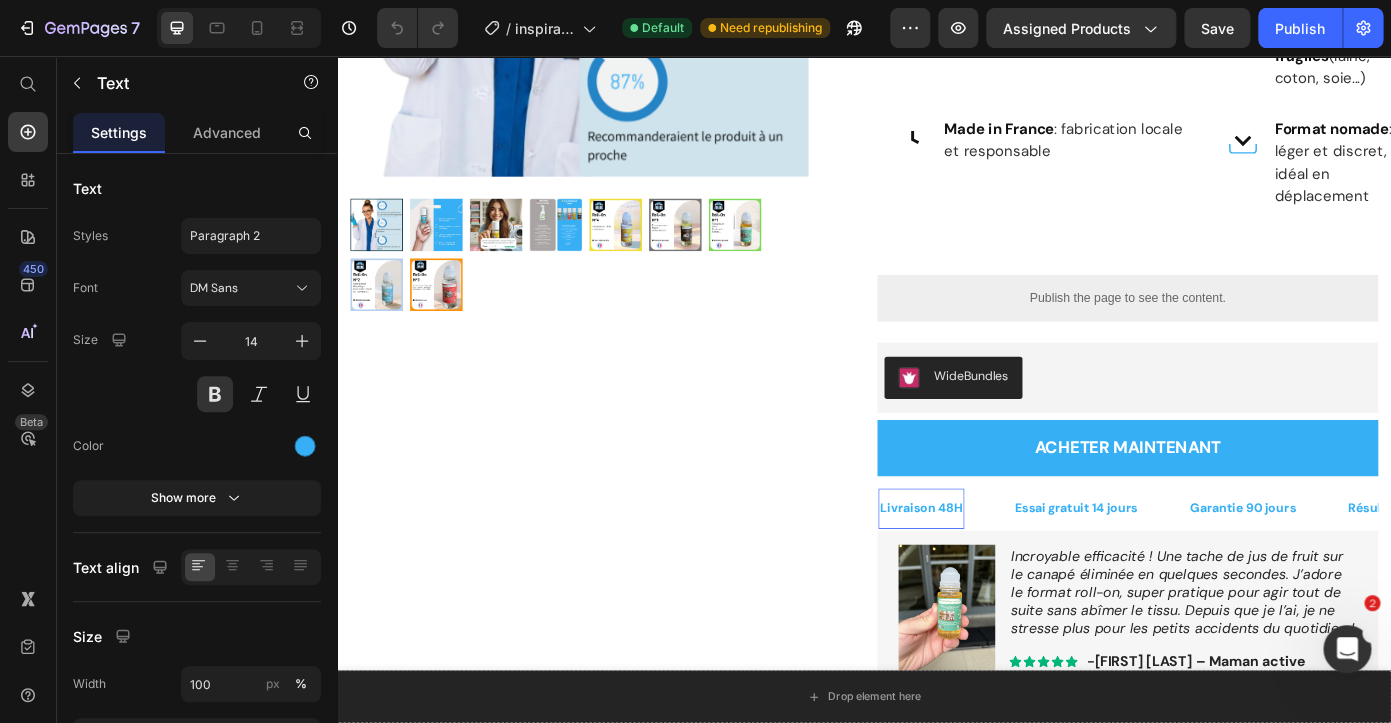 click on "Livraison 48H" at bounding box center [1002, 570] 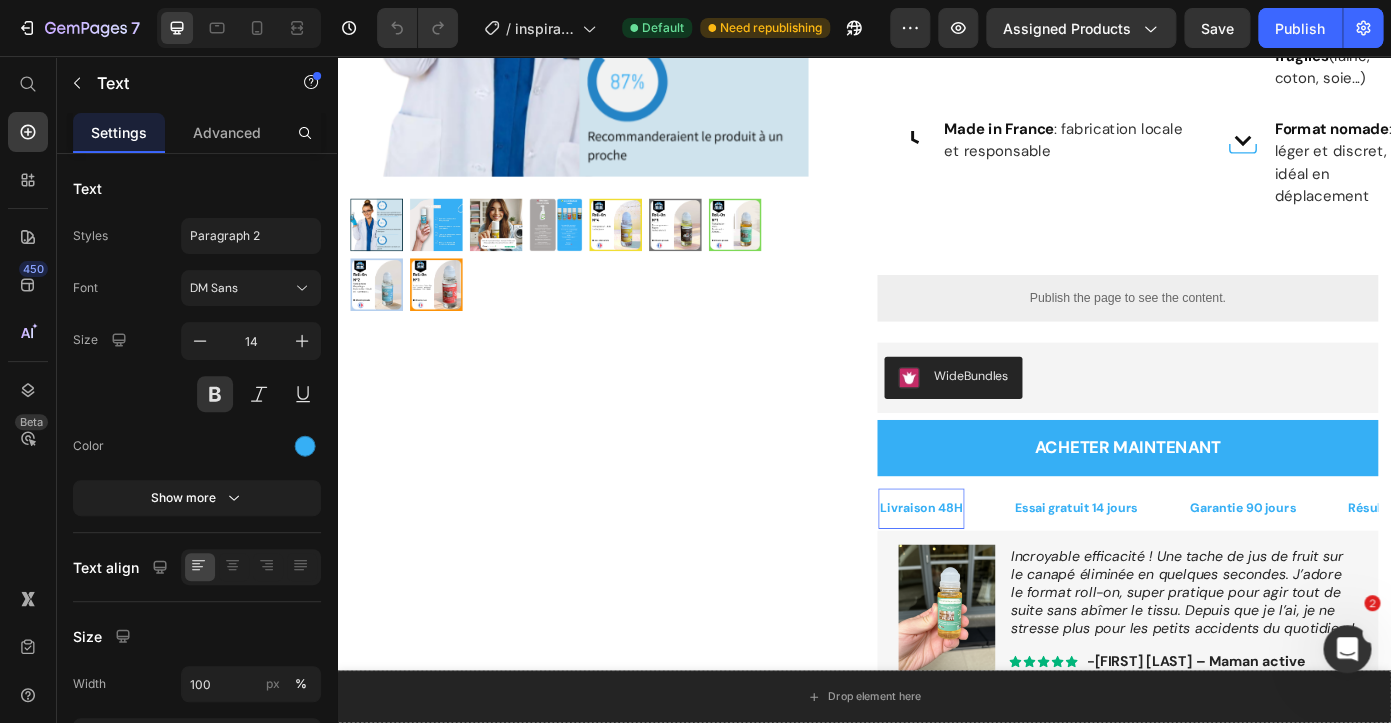 click on "Livraison 48H" at bounding box center [1002, 570] 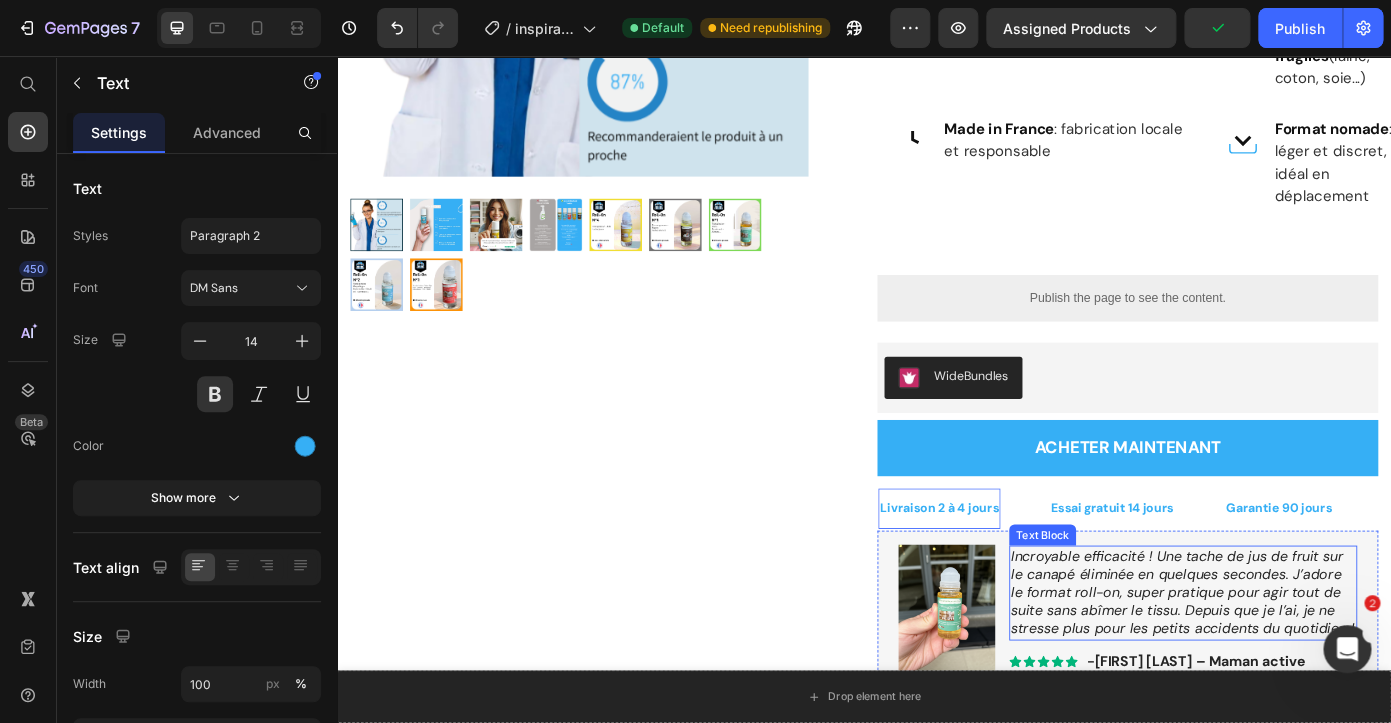 click on "Incroyable efficacité ! Une tache de jus de fruit sur le canapé éliminée en quelques secondes. J’adore le format roll-on, super pratique pour agir tout de suite sans abîmer le tissu. Depuis que je l’ai, je ne stresse plus pour les petits accidents du quotidien !" at bounding box center (1299, 666) 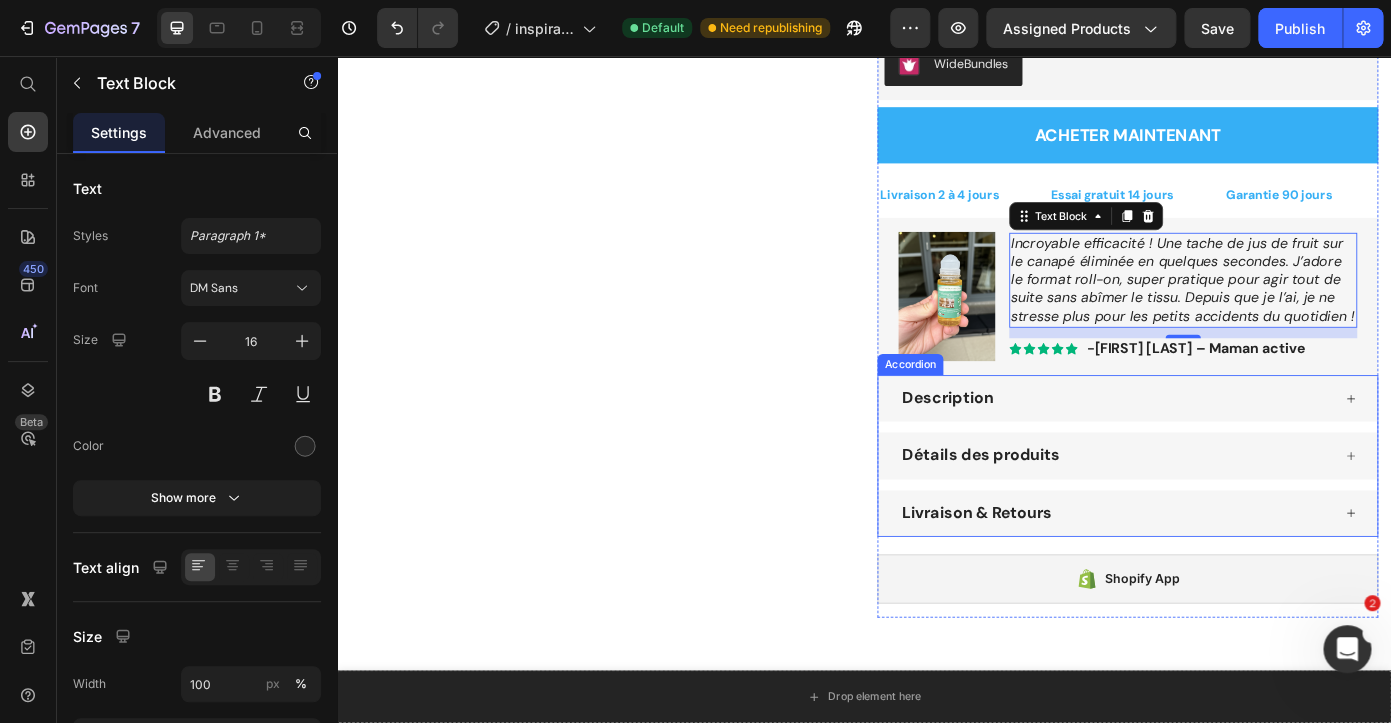 scroll, scrollTop: 1130, scrollLeft: 0, axis: vertical 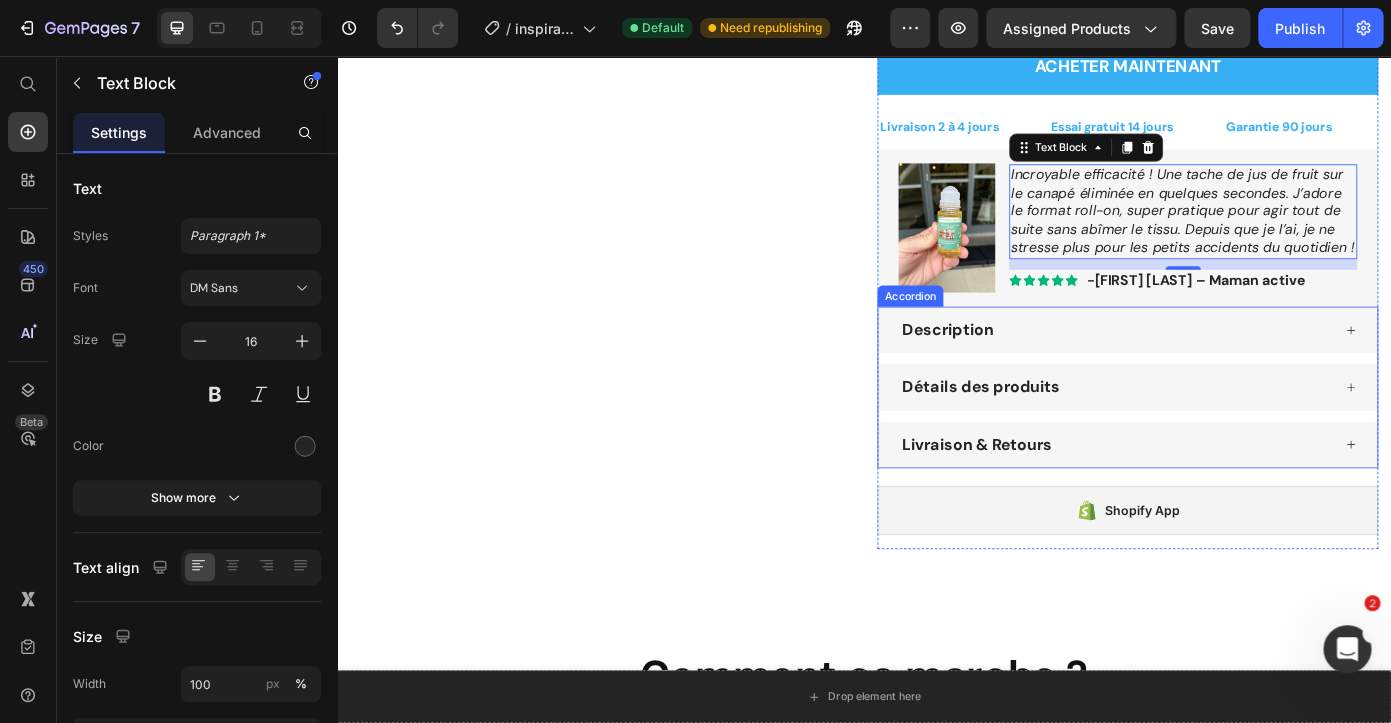 click on "Livraison & Retours" at bounding box center (1223, 498) 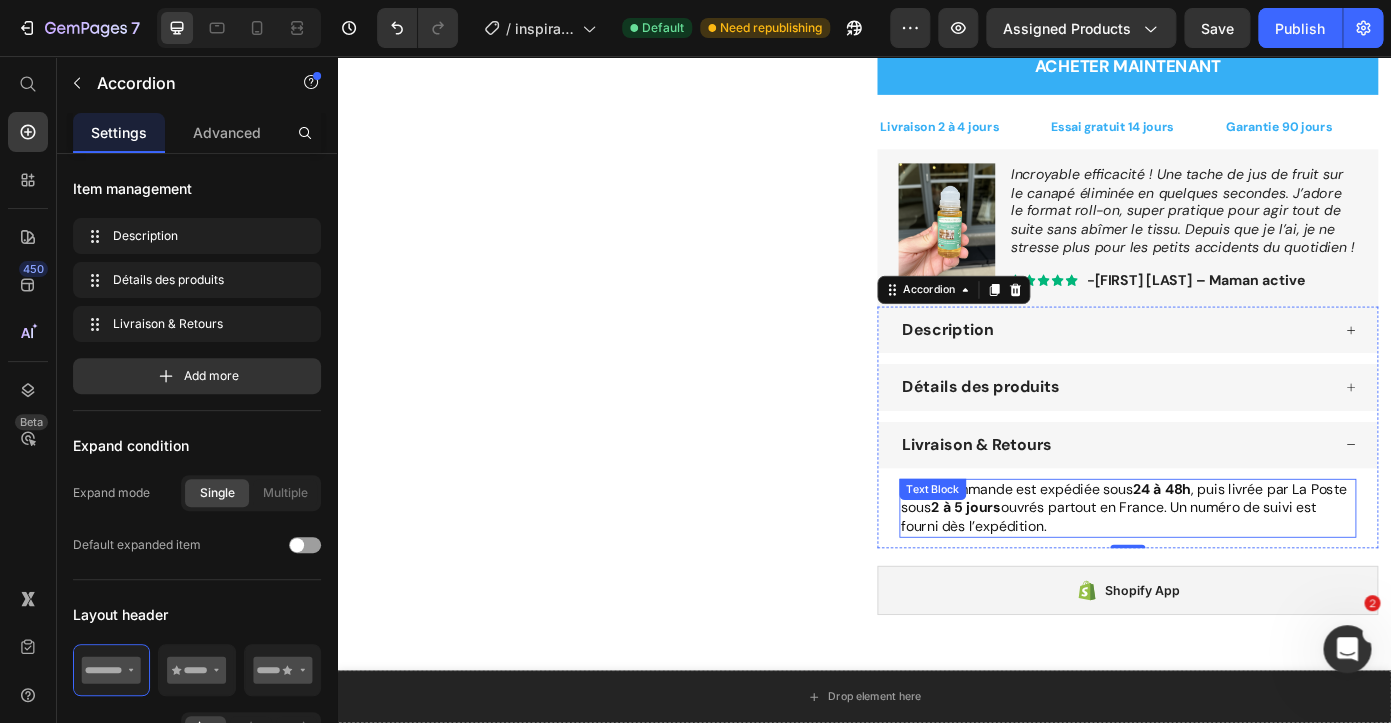 click on "Votre commande est expédiée sous  24 à 48h , puis livrée par La Poste sous  2 à 5 jours  ouvrés partout en France. Un numéro de suivi est fourni dès l’expédition. Text Block" at bounding box center (1237, 570) 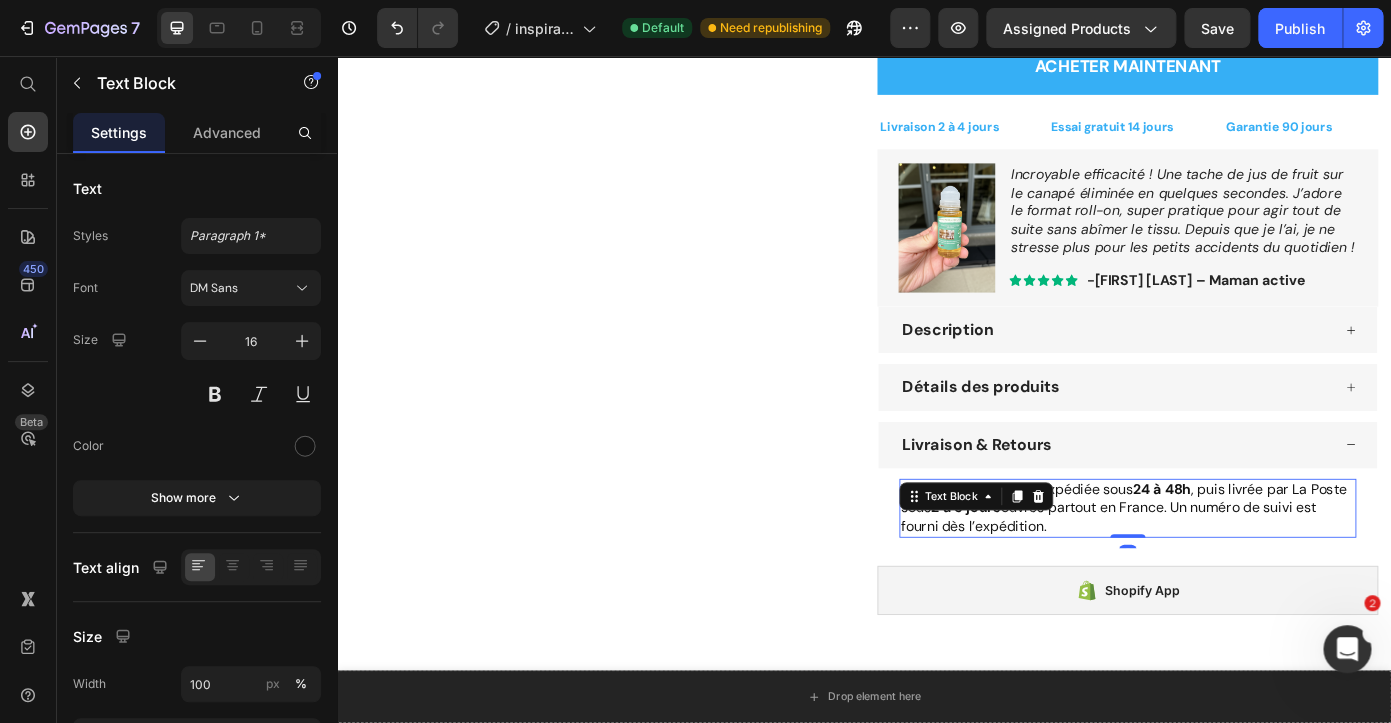 click on "Votre commande est expédiée sous 24 à 48h , puis livrée par La Poste sous 2 à 5 jours ouvrés partout en France. Un numéro de suivi est fourni dès l’expédition." at bounding box center (1237, 570) 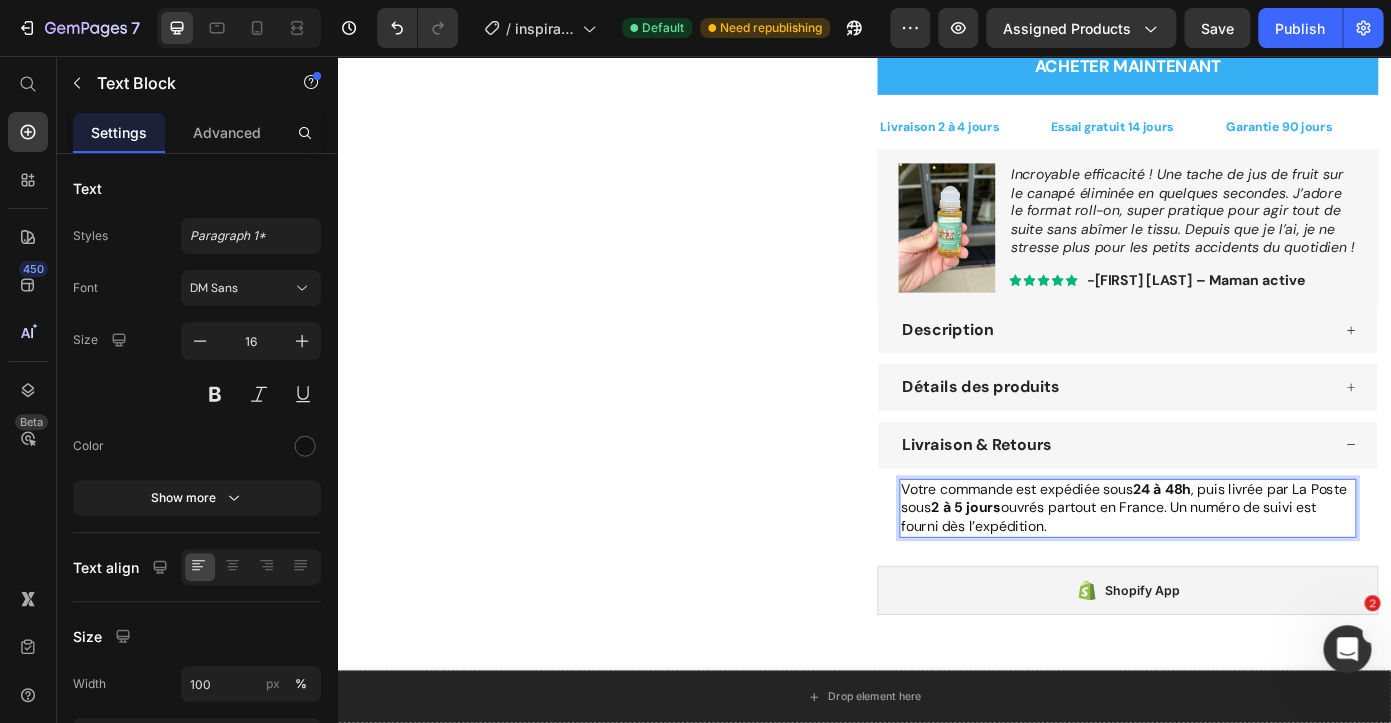 click on "2 à 5 jours" at bounding box center (1053, 569) 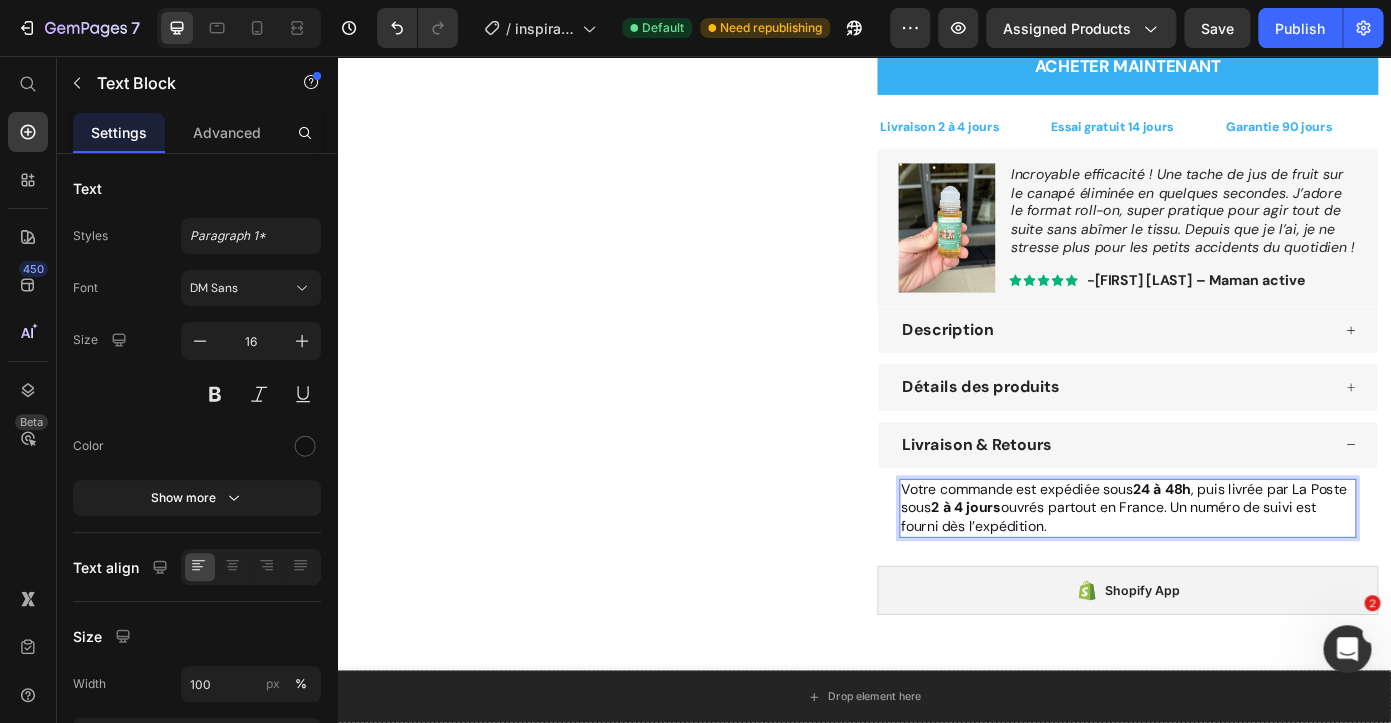 click on "Votre commande est expédiée sous  24 à 48h , puis livrée par La Poste sous  2 à 4 jours  ouvrés partout en France. Un numéro de suivi est fourni dès l’expédition." at bounding box center [1237, 570] 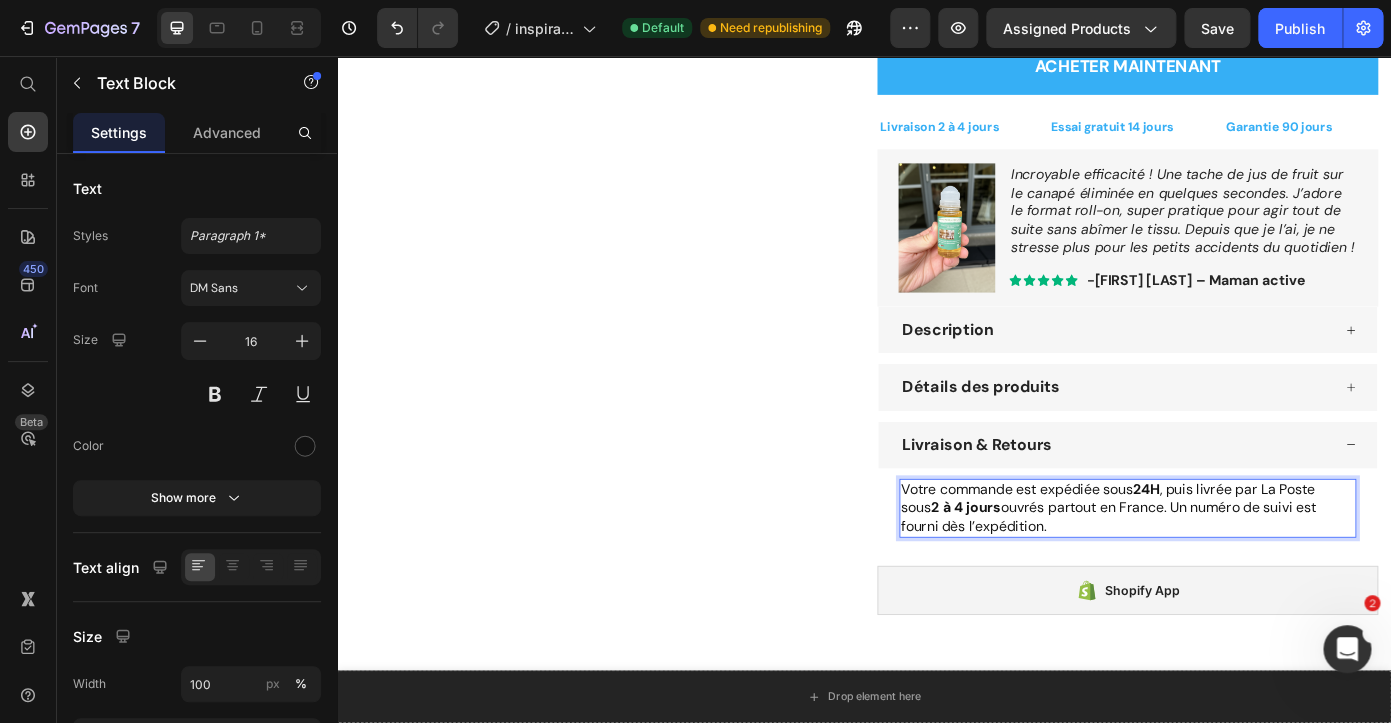 click on "Votre commande est expédiée sous  24H , puis livrée par La Poste sous  2 à 4 jours  ouvrés partout en France. Un numéro de suivi est fourni dès l’expédition." at bounding box center (1237, 570) 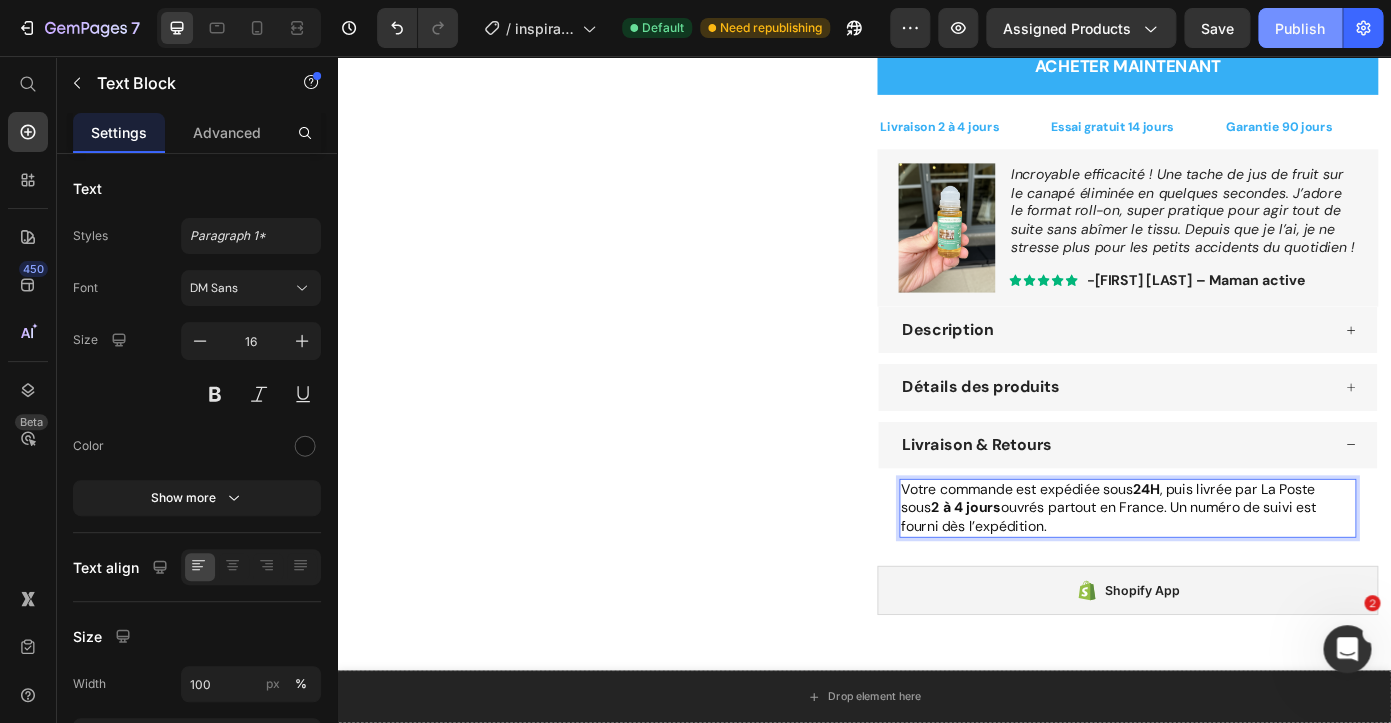 click on "Publish" 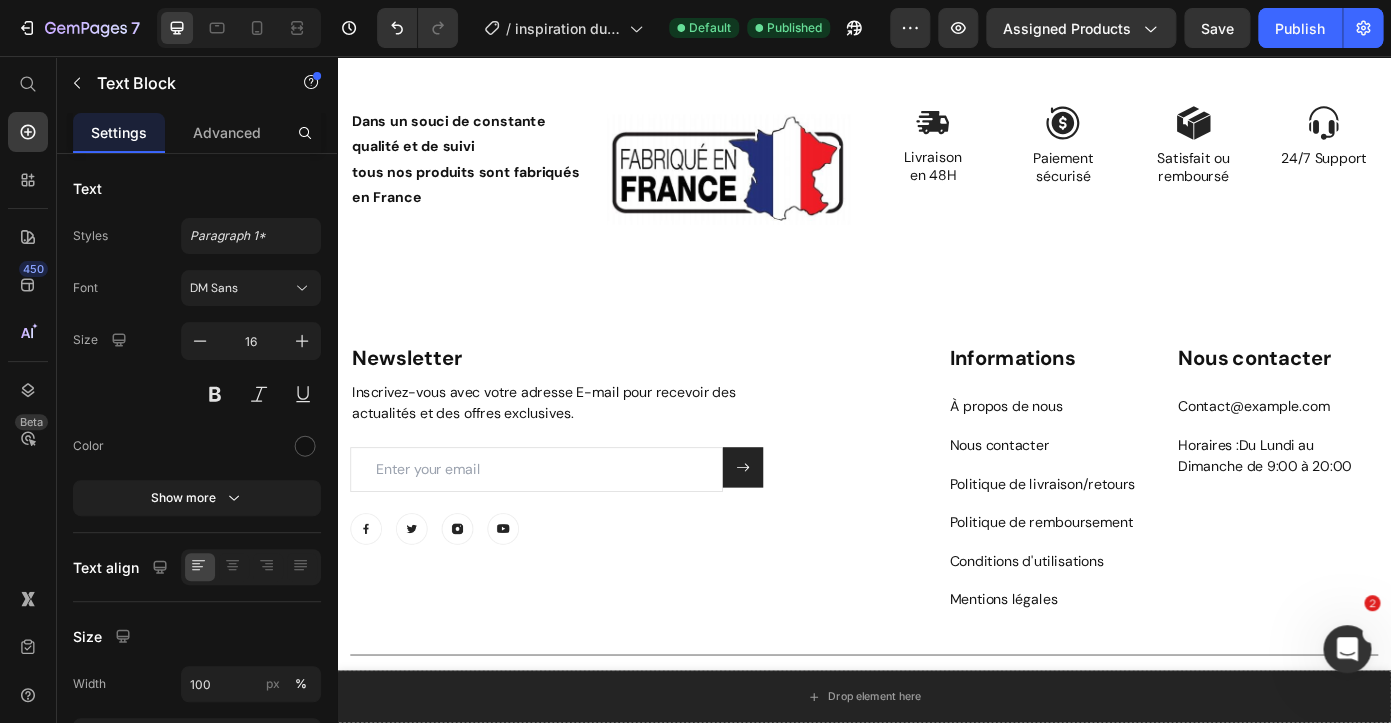 scroll, scrollTop: 5566, scrollLeft: 0, axis: vertical 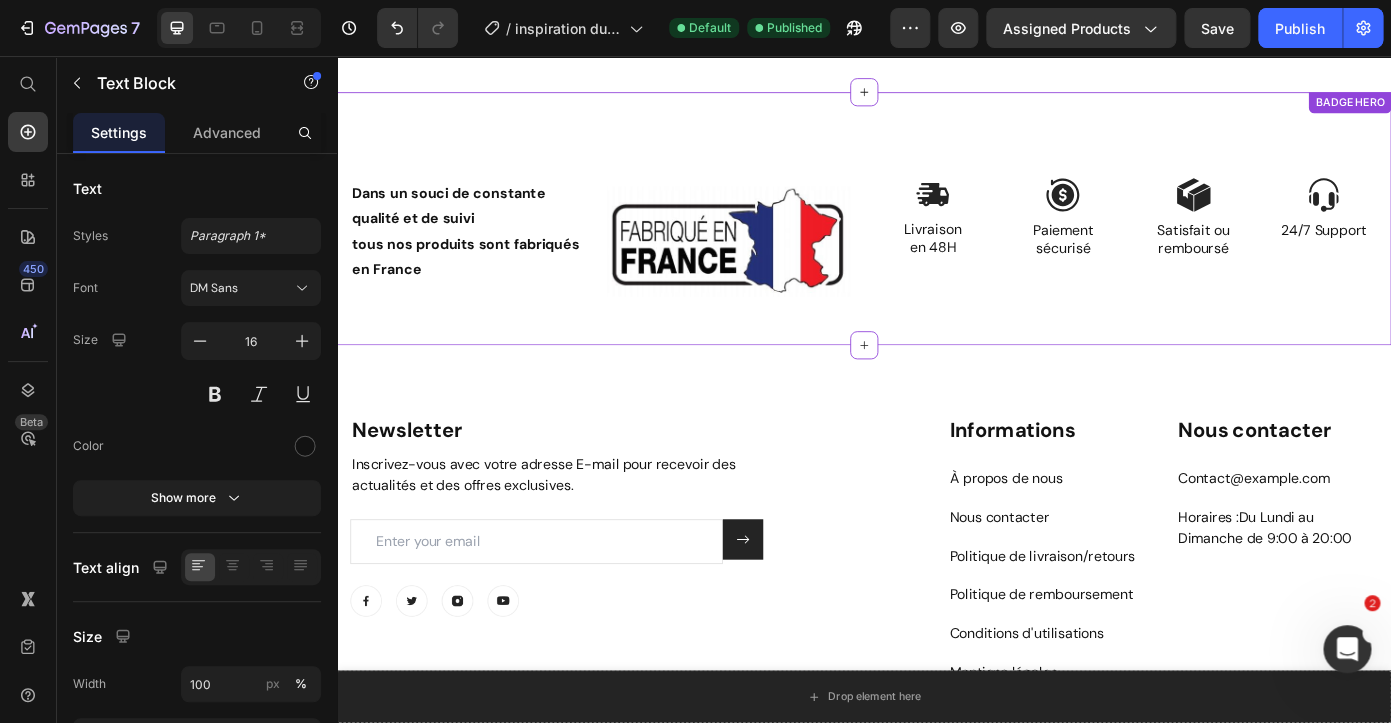 click on "Image Livraison en 48H Text Block Image Paiement sécurisé Text Block Row Image Satisfait ou remboursé Text Block Image 24/7 Support Text Block Row Row Dans un souci de constante qualité et de suivi tous nos produits sont fabriqués en France Text Block Image Row" at bounding box center (937, 241) 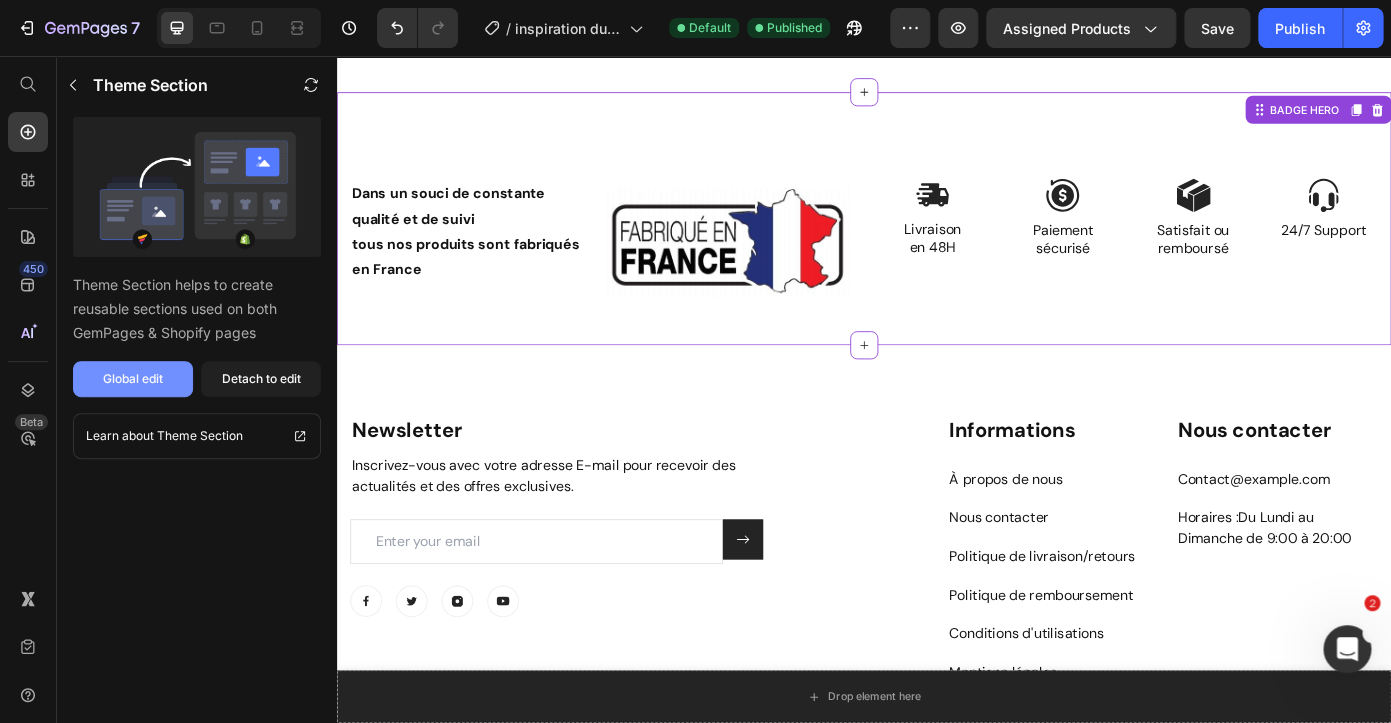click on "Global edit" at bounding box center [133, 379] 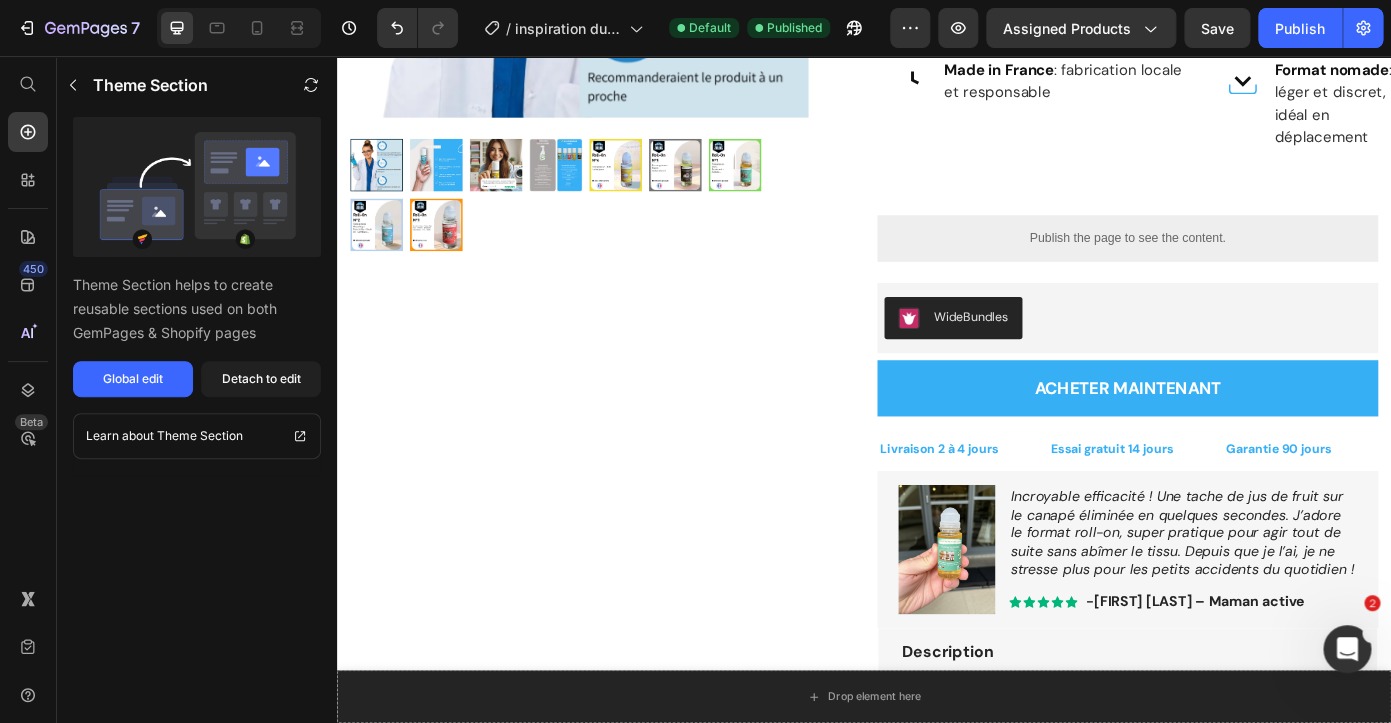 scroll, scrollTop: 576, scrollLeft: 0, axis: vertical 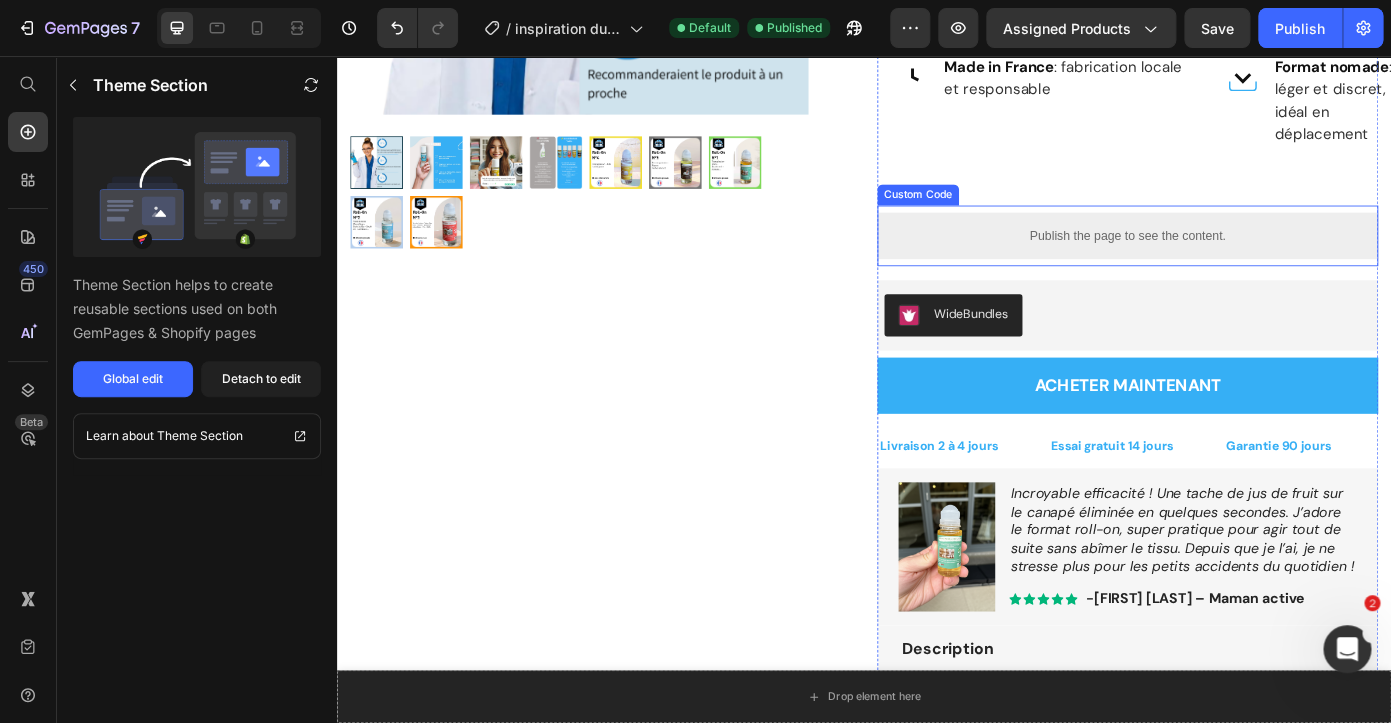 click on "Publish the page to see the content." at bounding box center [1237, 260] 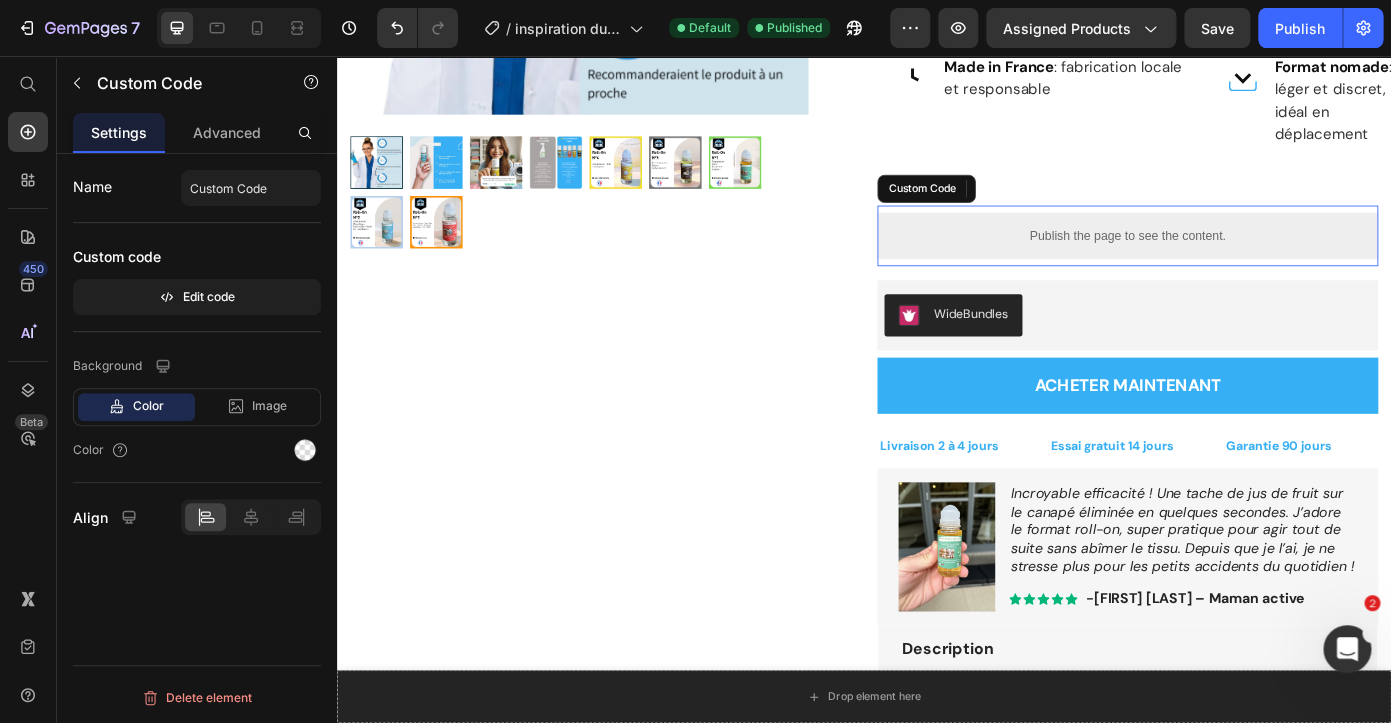 click on "Publish the page to see the content." at bounding box center [1237, 260] 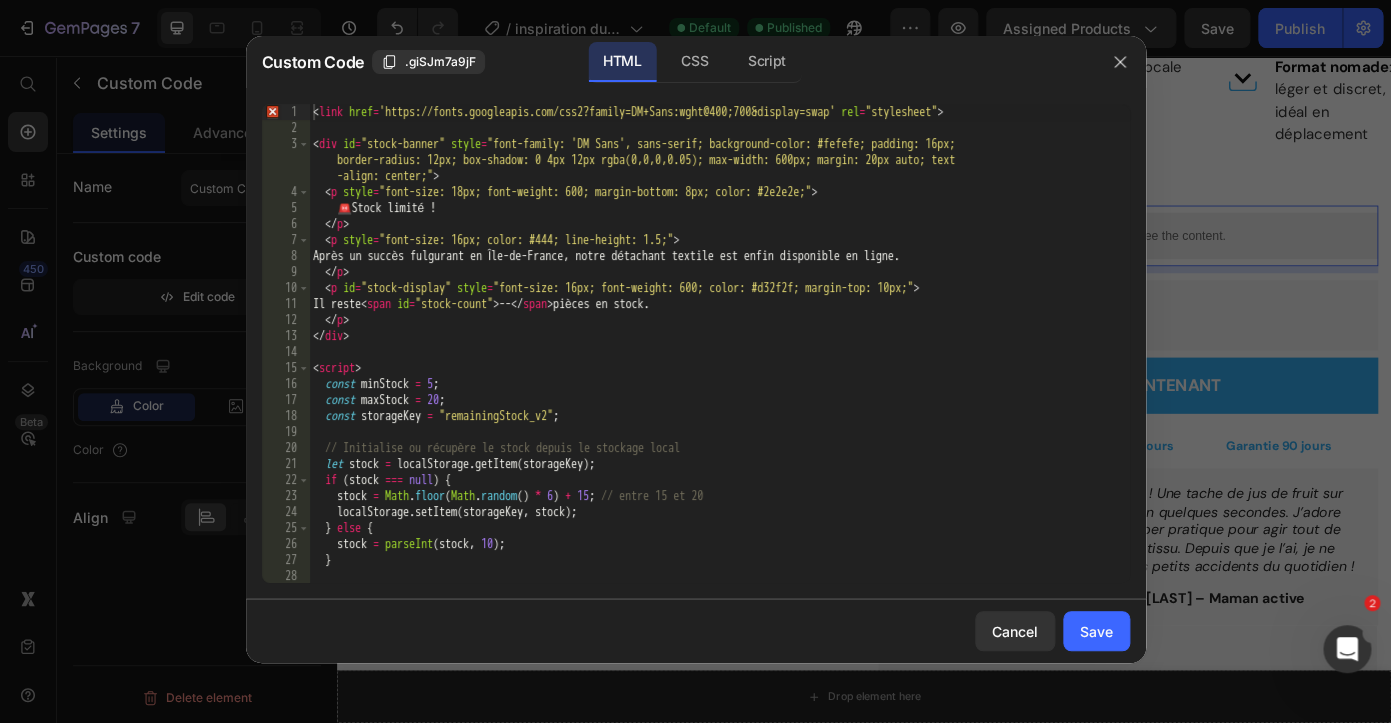 click on "< link   href = "https://fonts.googleapis.com/css2?family=DM+Sans:wght@400;700&display=swap"   rel = "stylesheet" > < div   id = "stock-banner"   style = "font-family: 'DM Sans', sans-serif; background-color: #fefefe; padding: 16px;       border-radius: 12px; box-shadow: 0 4px 12px rgba(0,0,0,0.05); max-width: 600px; margin: 20px auto; text      -align: center;" >    < p   style = "font-size: 18px; font-weight: 600; margin-bottom: 8px; color: #2e2e2e;" >     🚨  Stock limité !    </ p >    < p   style = "font-size: 16px; color: #444; line-height: 1.5;" >     Après un succès fulgurant en Île-de-France, notre détachant textile est enfin disponible en ligne.    </ p >    < p   id = "stock-display"   style = "font-size: 16px; font-weight: 600; color: #d32f2f; margin-top: 10px;" >     Il reste  < span   id = "stock-count" > -- </ span >  pièces en stock.    </ p > </ div > < script >    const   minStock   =   5 ;    const   maxStock   =   20 ;    const   storageKey   =   "remainingStock_v2" ; </ script >" at bounding box center (719, 359) 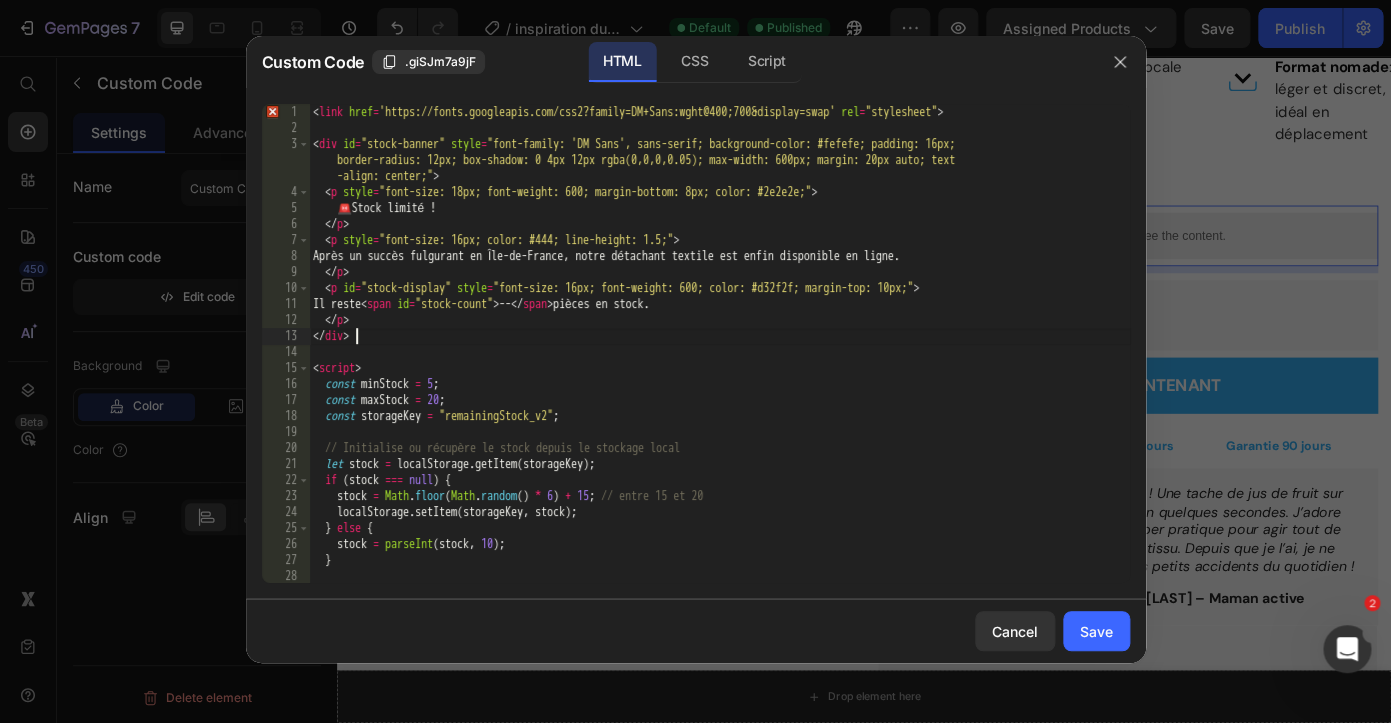 click on "< link   href = "https://fonts.googleapis.com/css2?family=DM+Sans:wght@400;700&display=swap"   rel = "stylesheet" > < div   id = "stock-banner"   style = "font-family: 'DM Sans', sans-serif; background-color: #fefefe; padding: 16px;       border-radius: 12px; box-shadow: 0 4px 12px rgba(0,0,0,0.05); max-width: 600px; margin: 20px auto; text      -align: center;" >    < p   style = "font-size: 18px; font-weight: 600; margin-bottom: 8px; color: #2e2e2e;" >     🚨  Stock limité !    </ p >    < p   style = "font-size: 16px; color: #444; line-height: 1.5;" >     Après un succès fulgurant en Île-de-France, notre détachant textile est enfin disponible en ligne.    </ p >    < p   id = "stock-display"   style = "font-size: 16px; font-weight: 600; color: #d32f2f; margin-top: 10px;" >     Il reste  < span   id = "stock-count" > -- </ span >  pièces en stock.    </ p > </ div > < script >    const   minStock   =   5 ;    const   maxStock   =   20 ;    const   storageKey   =   "remainingStock_v2" ; </ script >" at bounding box center [719, 359] 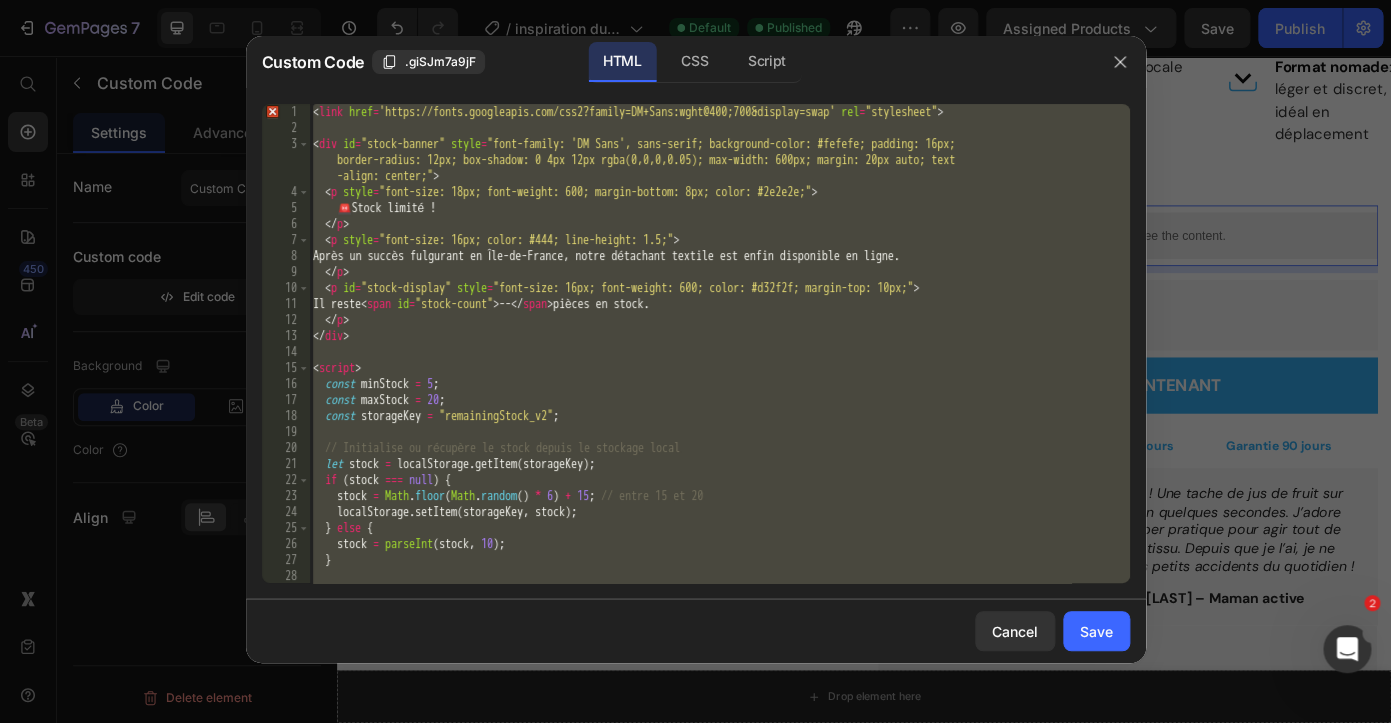 type on "</div>" 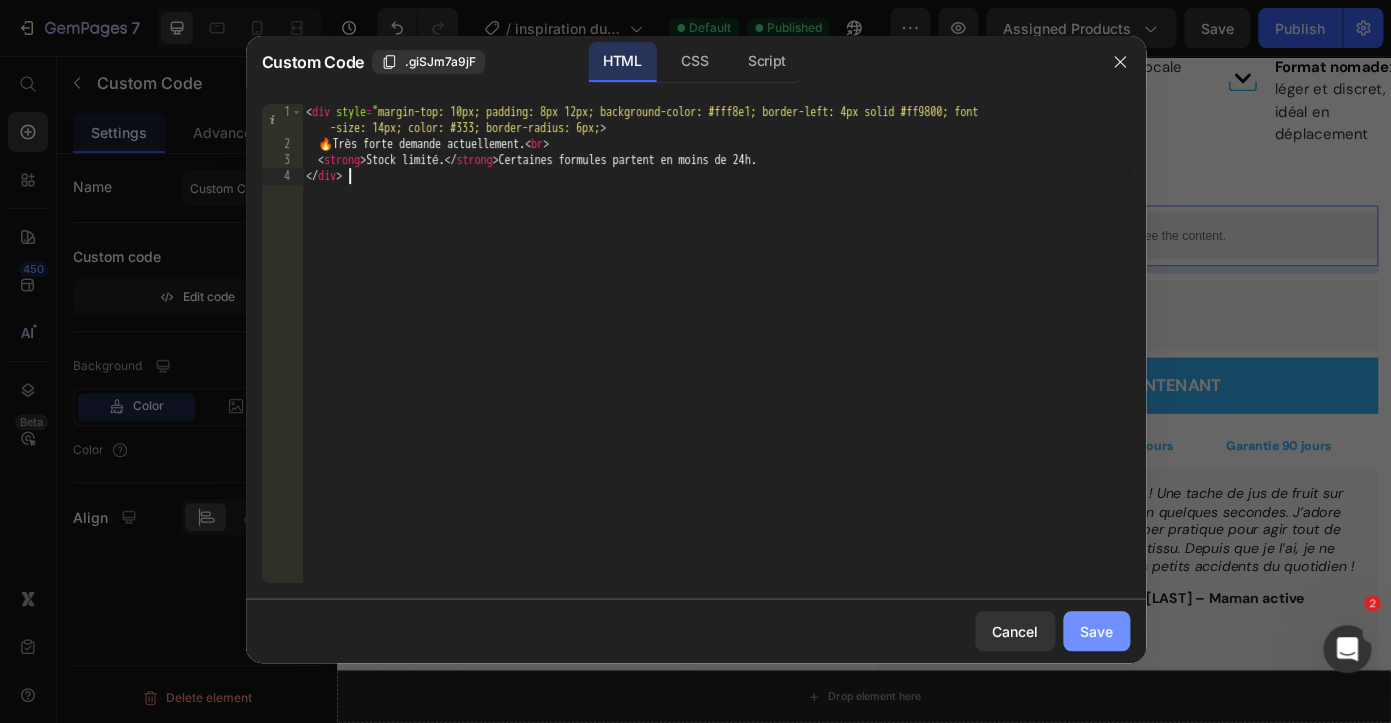 click on "Save" at bounding box center (1096, 631) 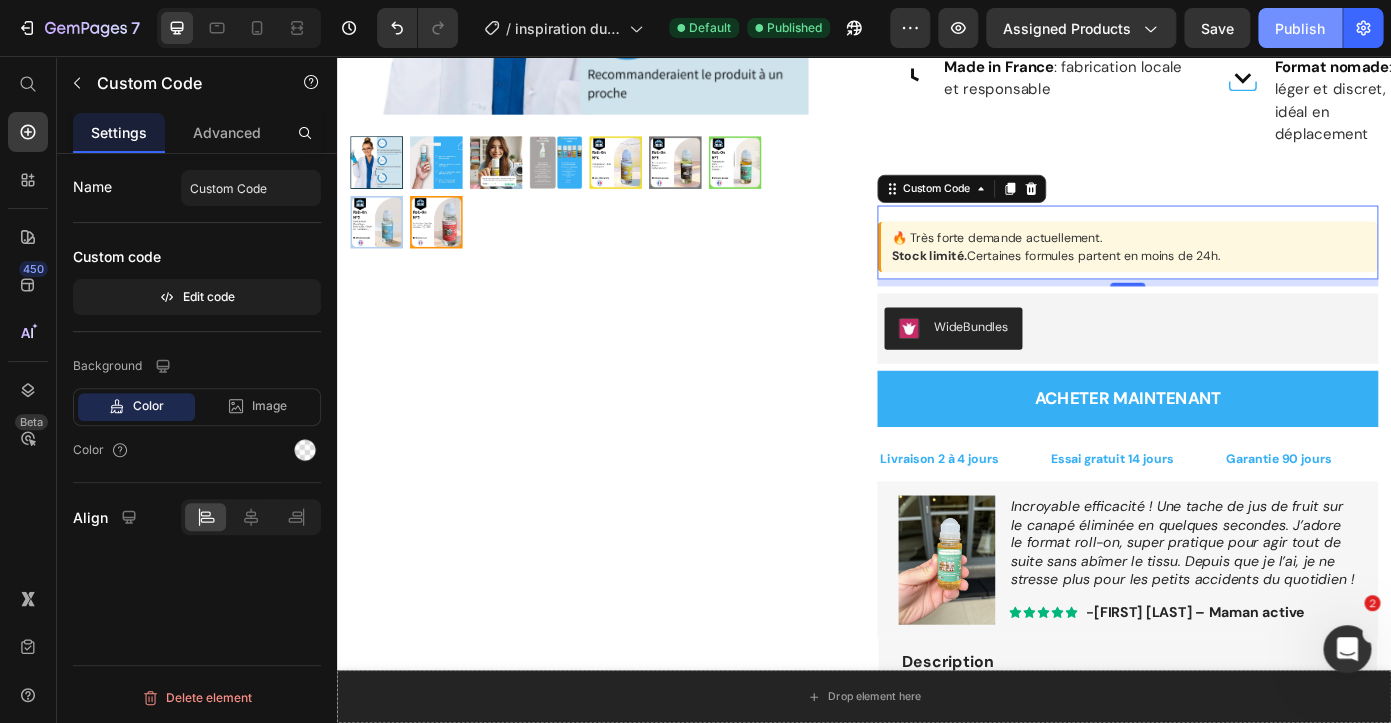 click on "Publish" at bounding box center (1300, 28) 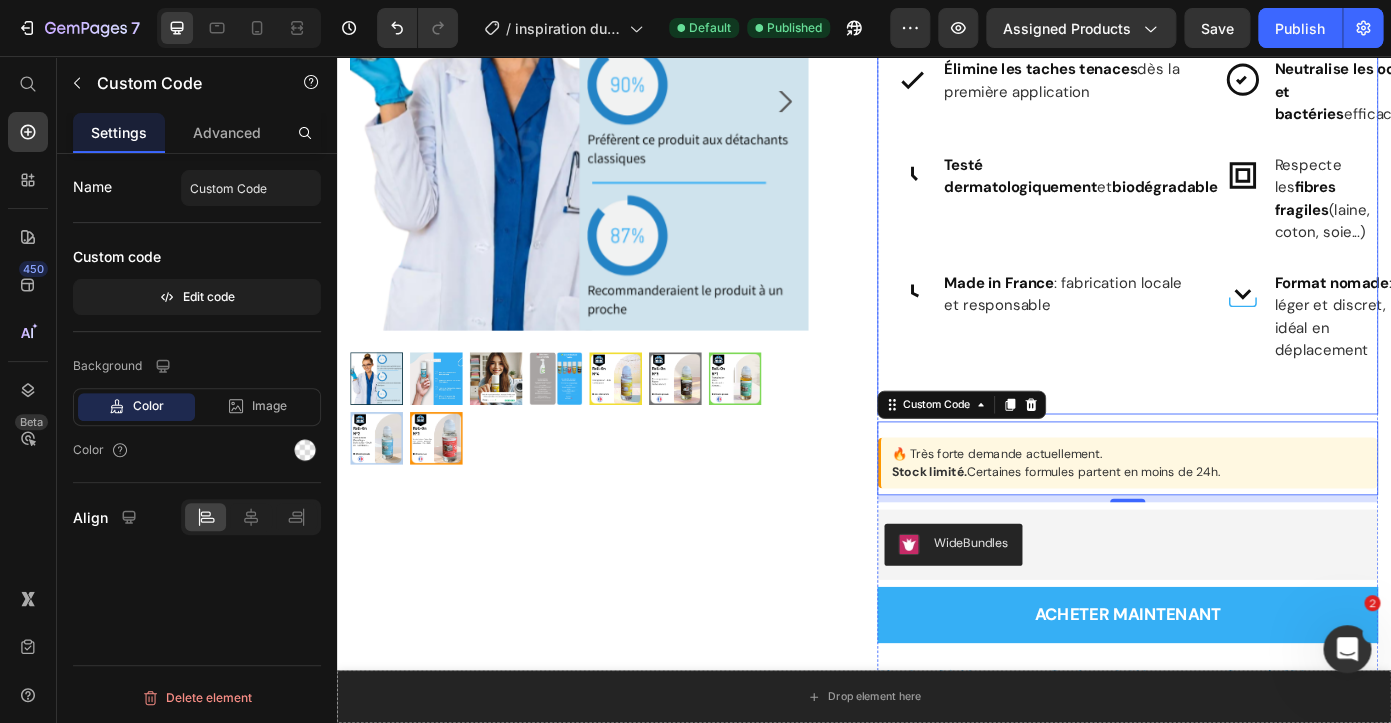 scroll, scrollTop: 142, scrollLeft: 0, axis: vertical 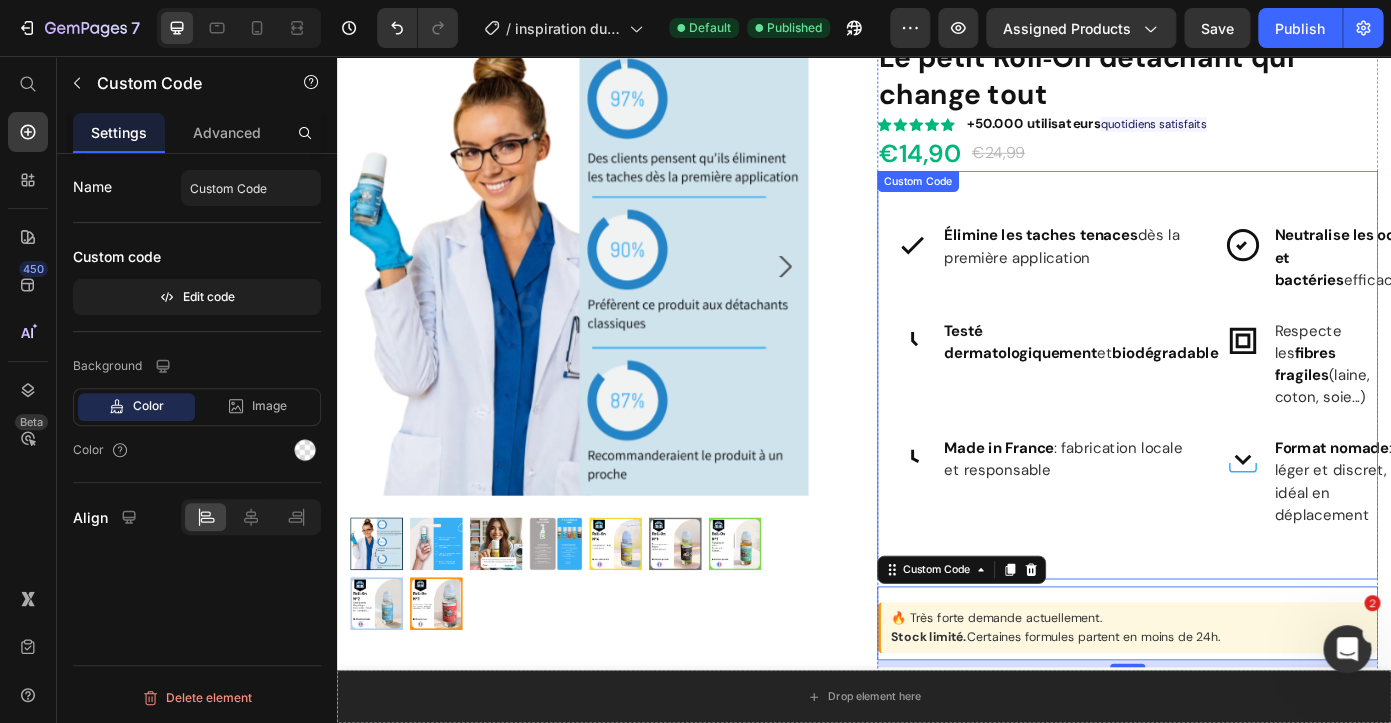 click on "Élimine les taches tenaces  dès la première application
Neutralise les odeurs et bactéries  efficacement
Testé dermatologiquement  et  biodégradable
Respecte les  fibres fragiles  (laine, coton, soie...)
Made in France  : fabrication locale et responsable
Format nomade  : léger et discret, idéal en déplacement" at bounding box center [1237, 419] 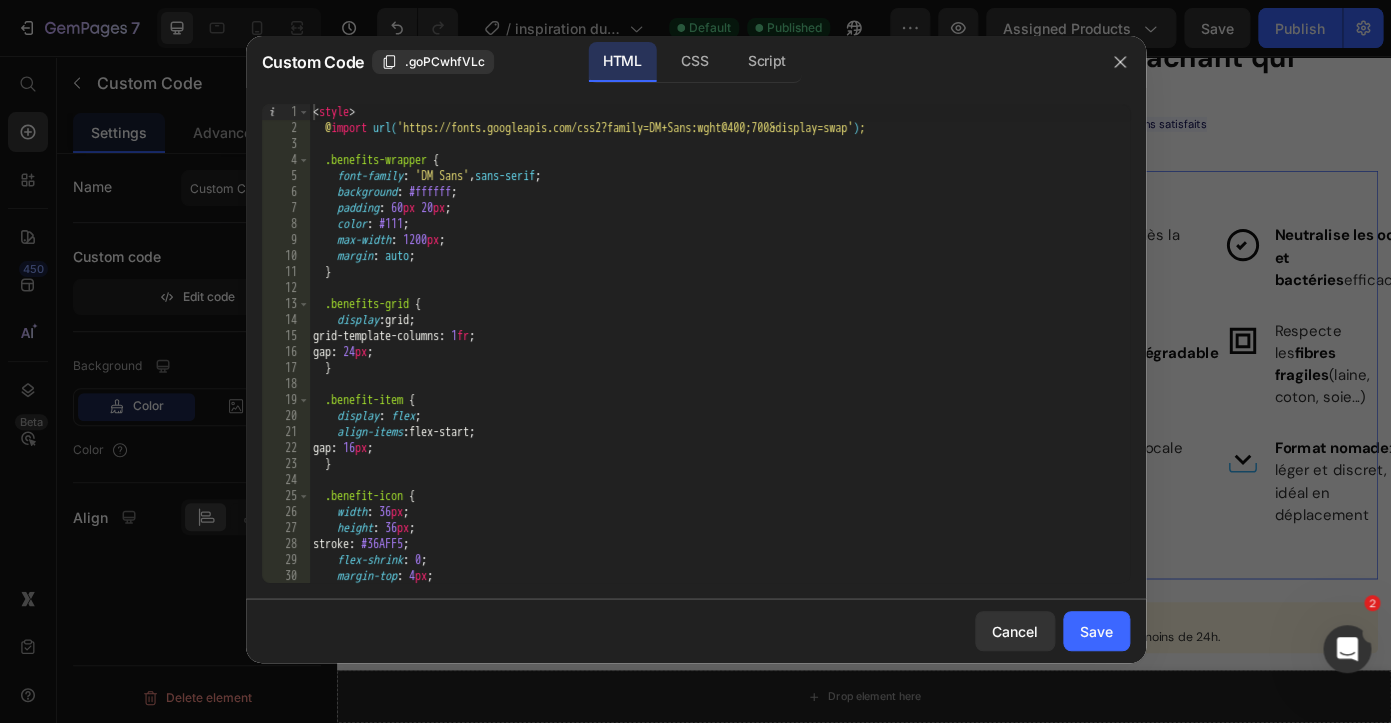 click on "< style >    @ import   url( 'https://fonts.googleapis.com/css2?family=DM+Sans:wght@400;700&display=swap' ) ;    .benefits-wrapper   {      font-family :   ' DM Sans ' ,  sans-serif ;      background :   #ffffff ;      padding :   60 px   20 px ;      color :   #111 ;      max-width :   1200 px ;      margin :   auto ;    }    .benefits-grid   {      display :  grid ;     grid-template-columns :   1 fr ;     gap :   24 px ;    }    .benefit-item   {      display :   flex ;      align-items :  flex-start ;     gap :   16 px ;    }    .benefit-icon   {      width :   36 px ;      height :   36 px ;     stroke :   #36AFF5 ;      flex-shrink :   0 ;      margin-top :   4 px ;    }" at bounding box center (719, 359) 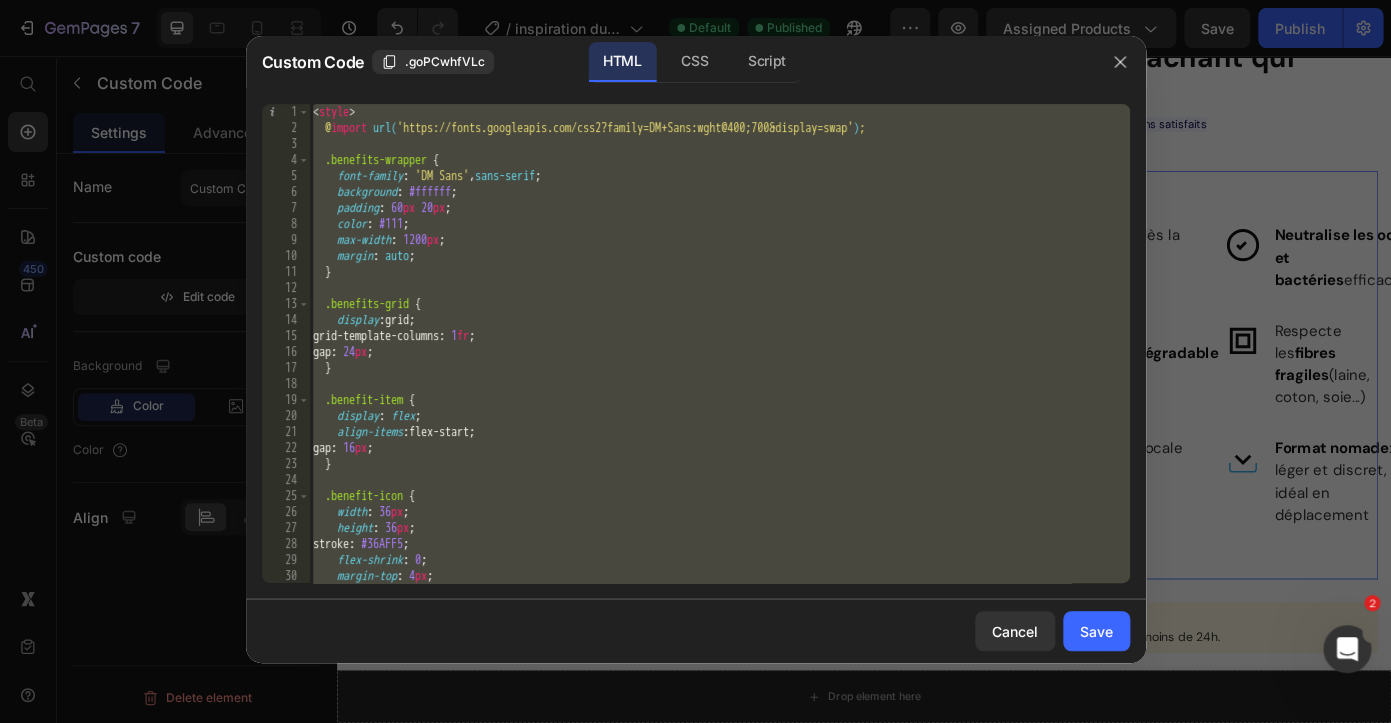 paste 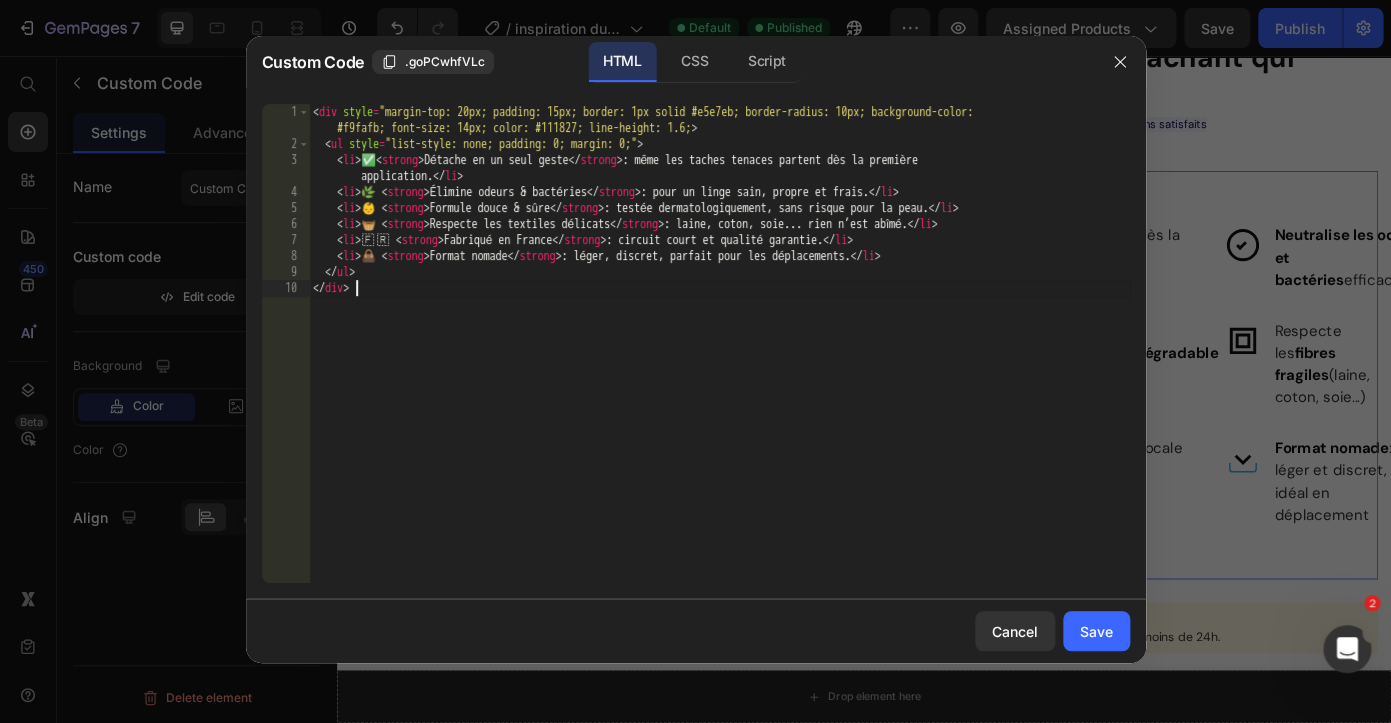 type on "</div>" 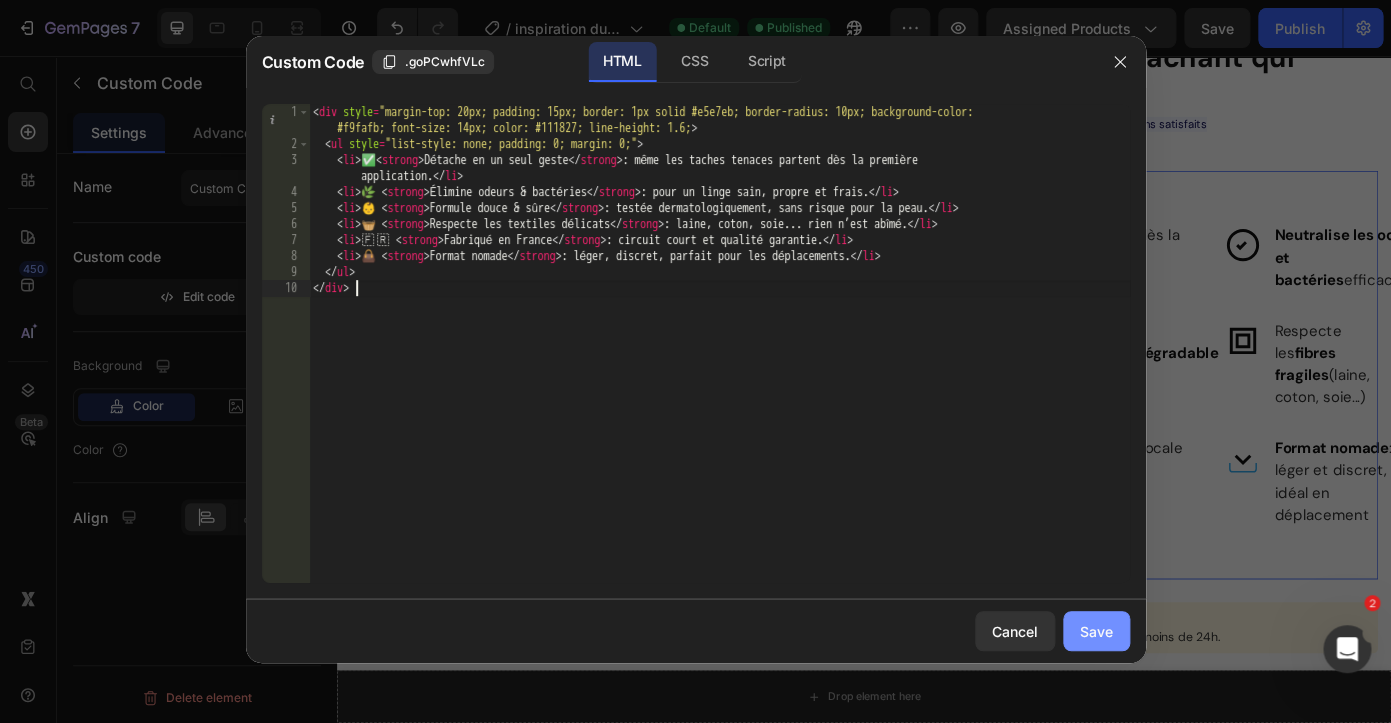 click on "Save" at bounding box center [1096, 631] 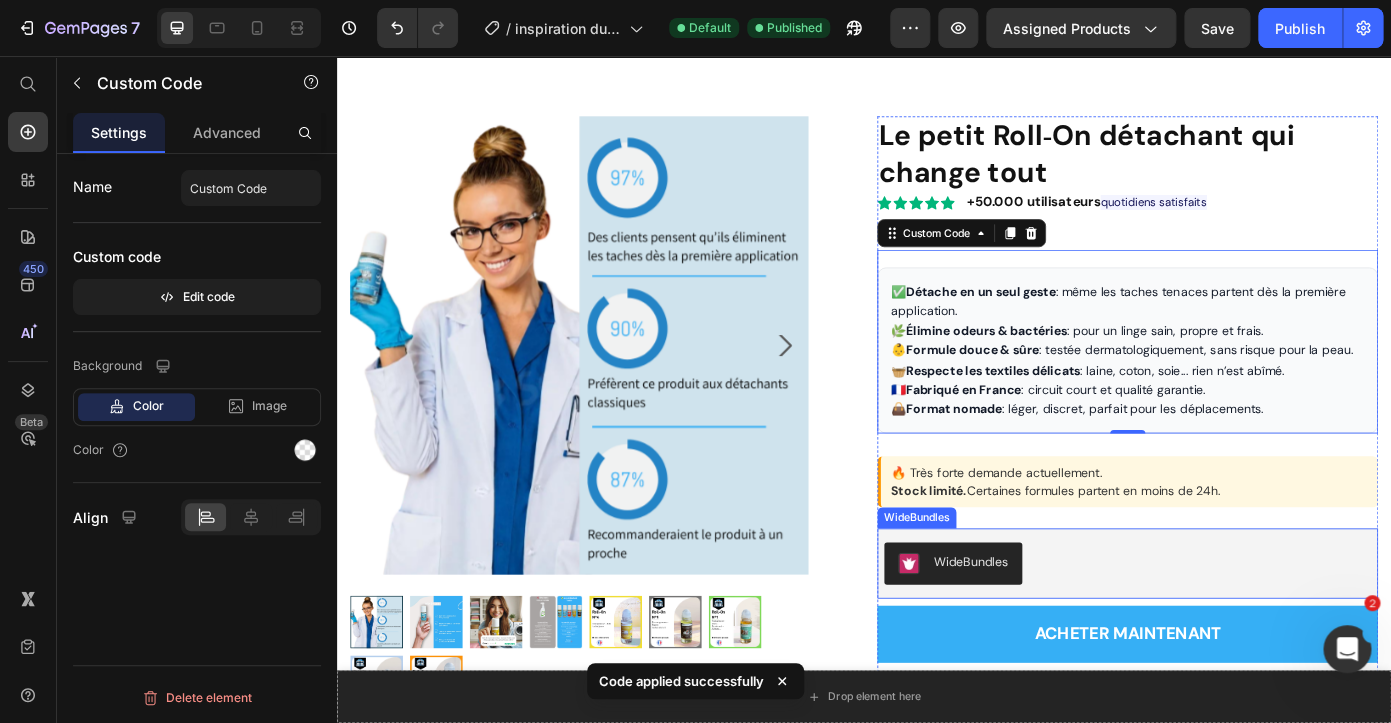 scroll, scrollTop: 23, scrollLeft: 0, axis: vertical 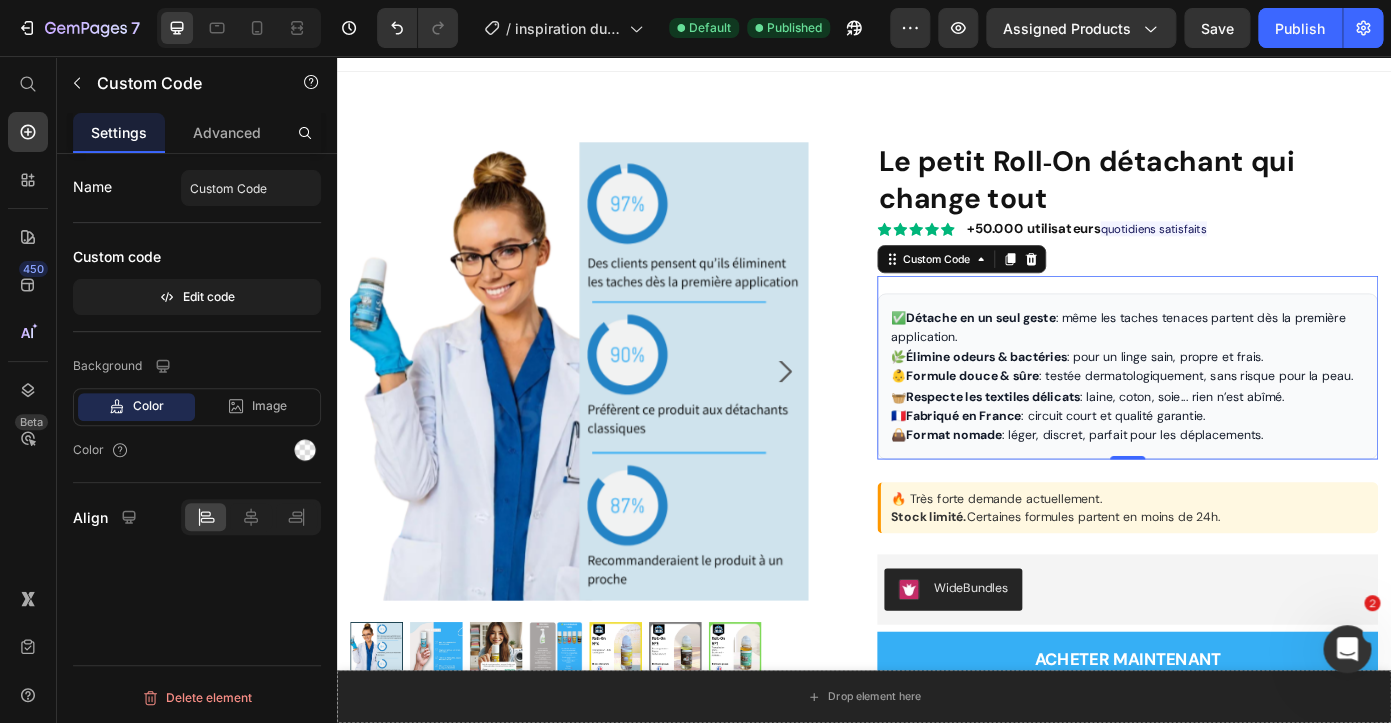 click on "Formule douce & sûre" at bounding box center (1060, 420) 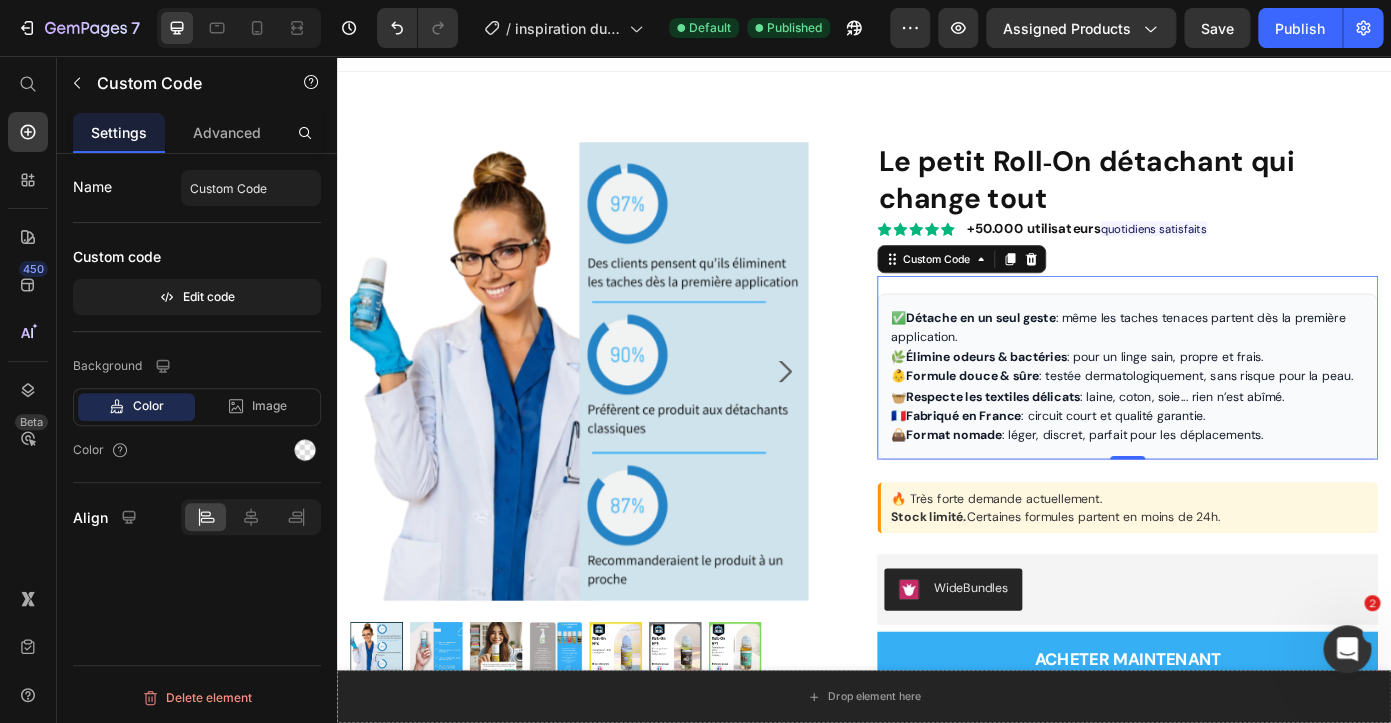 click on "Formule douce & sûre" at bounding box center [1060, 420] 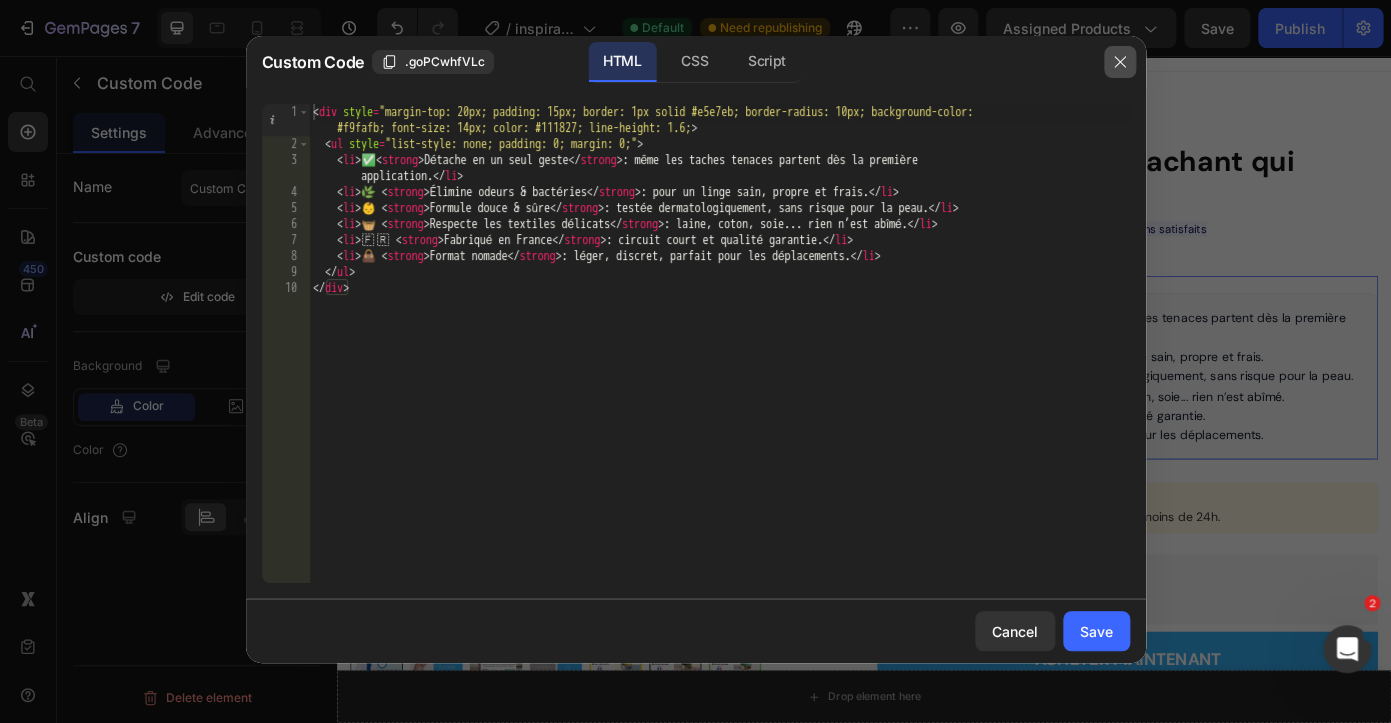 click at bounding box center (1120, 62) 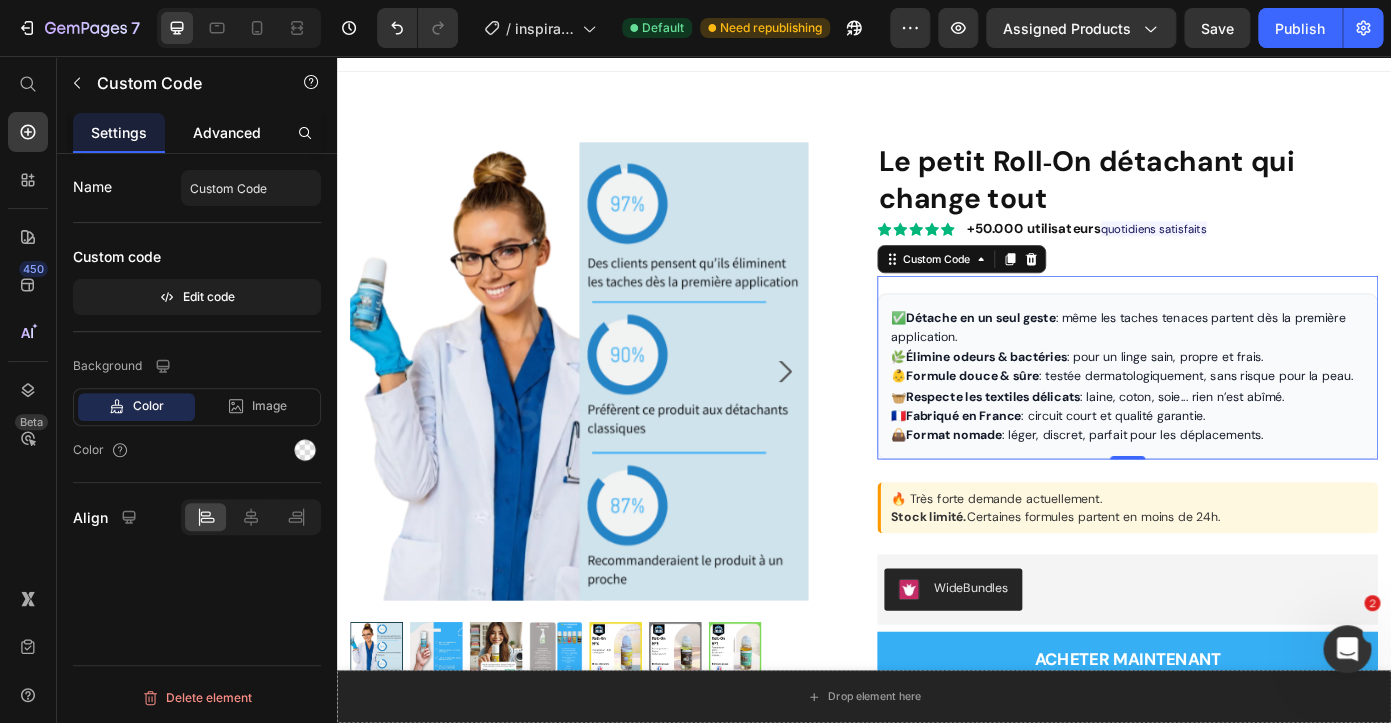click on "Advanced" at bounding box center (227, 132) 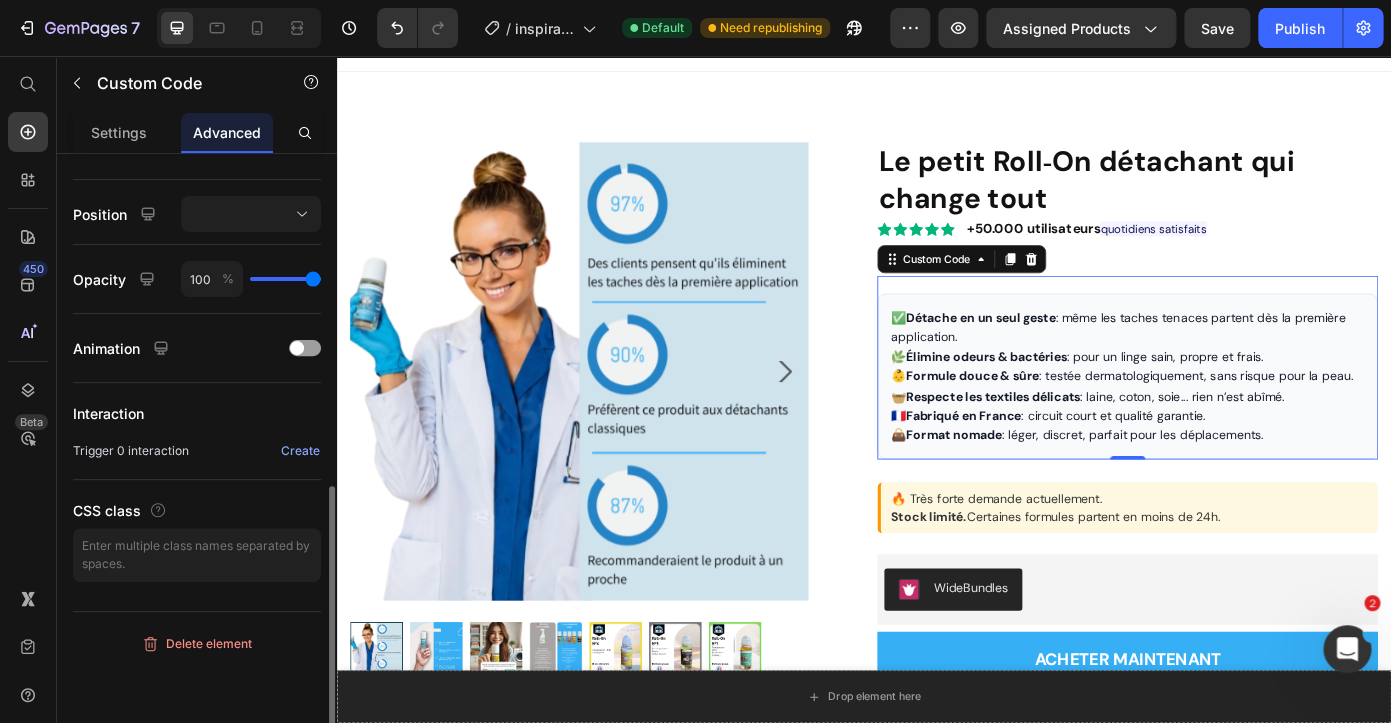 scroll, scrollTop: 695, scrollLeft: 0, axis: vertical 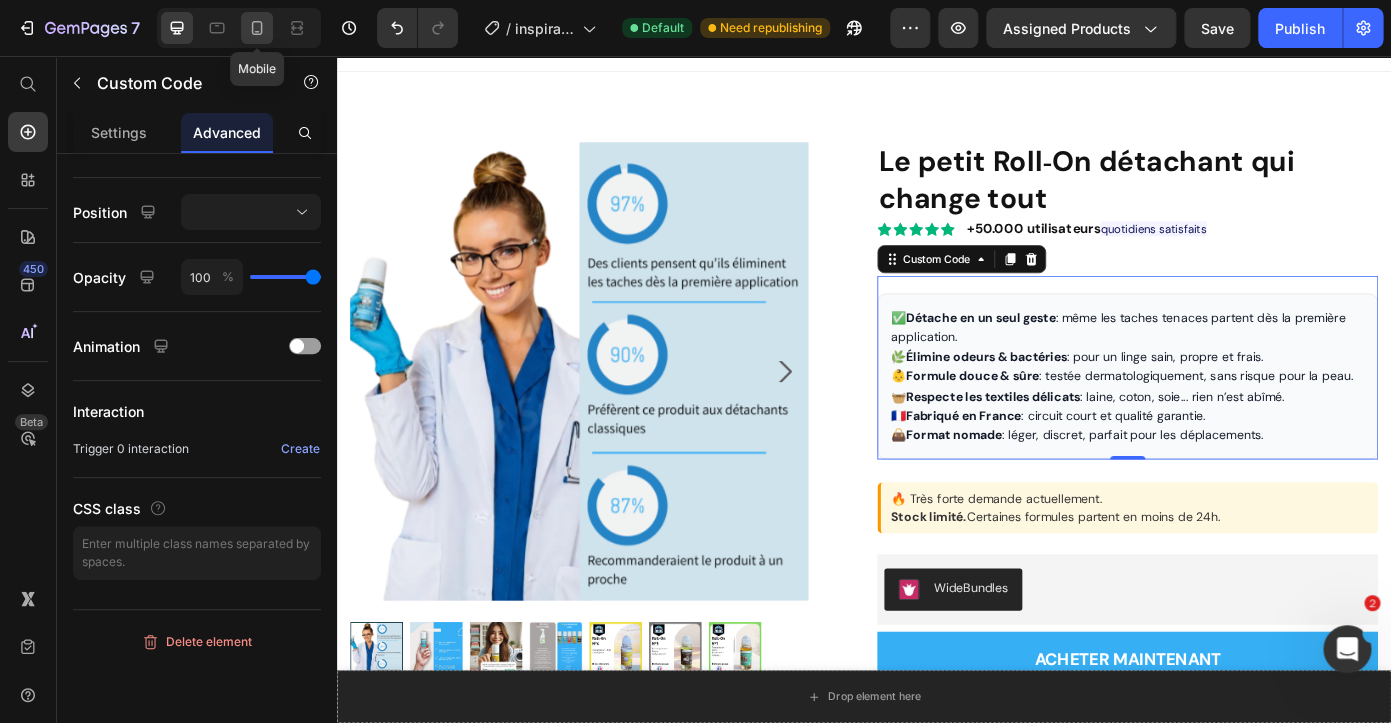 click 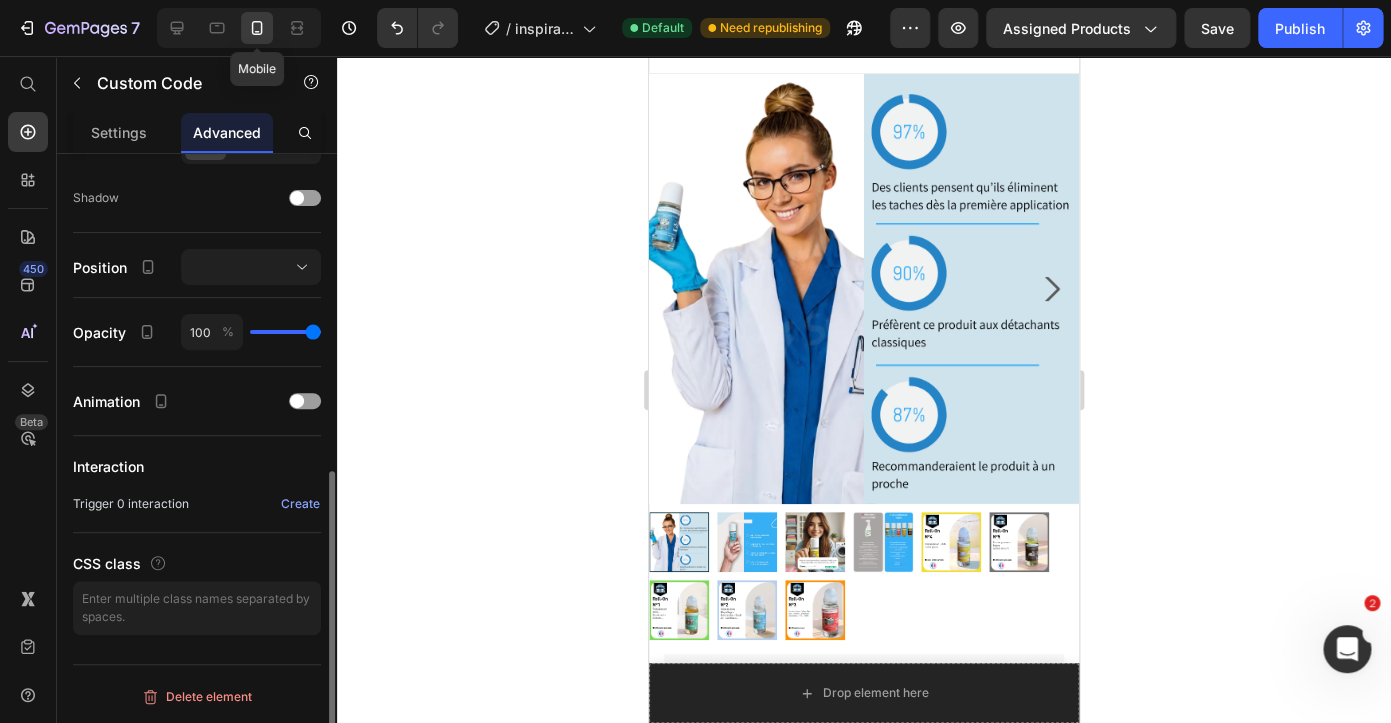 scroll, scrollTop: 640, scrollLeft: 0, axis: vertical 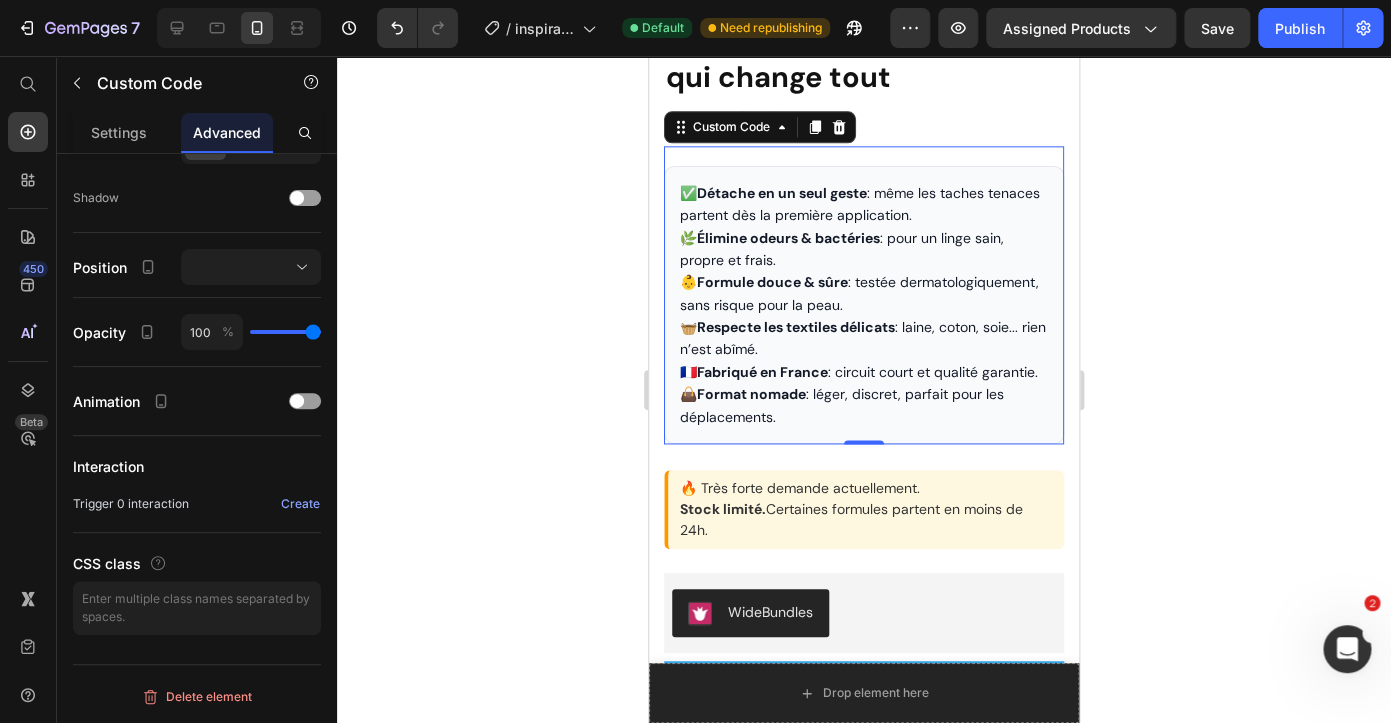 click on "👶  Formule douce & sûre  : testée dermatologiquement, sans risque pour la peau." at bounding box center [864, 293] 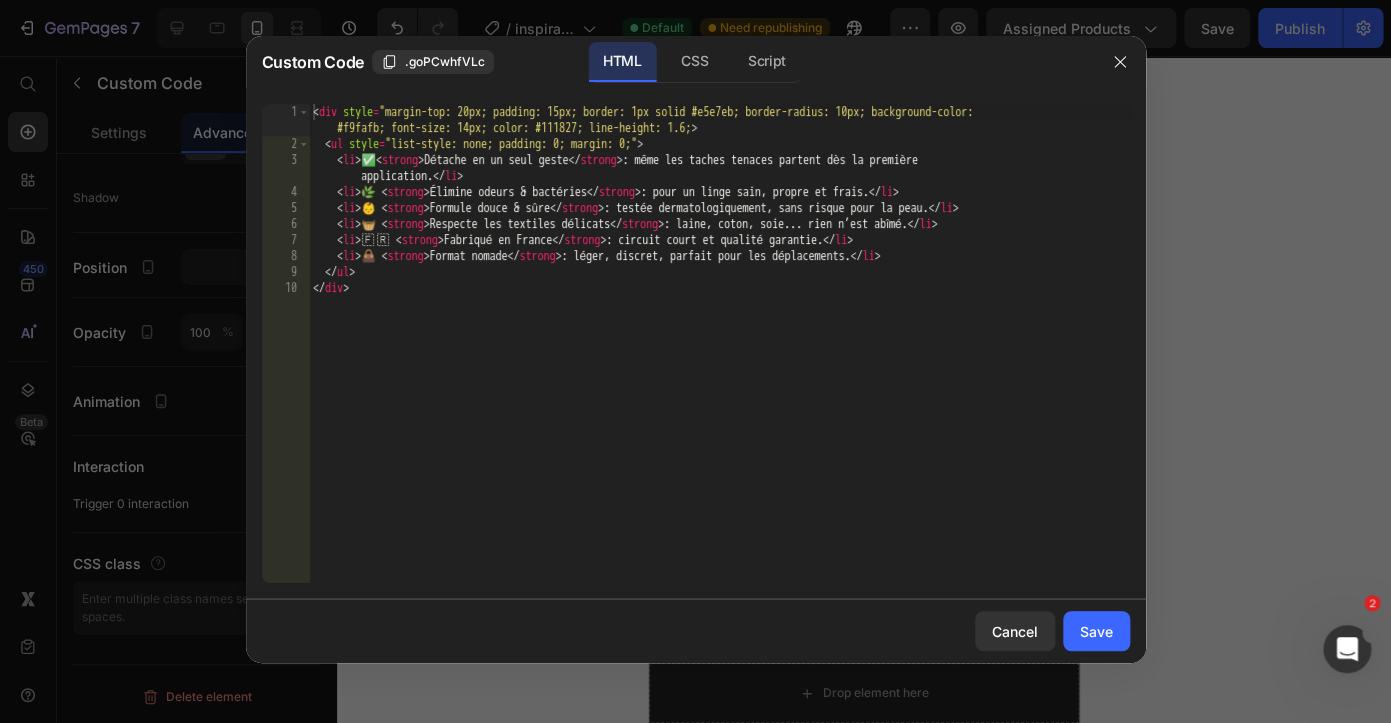type on "</div>" 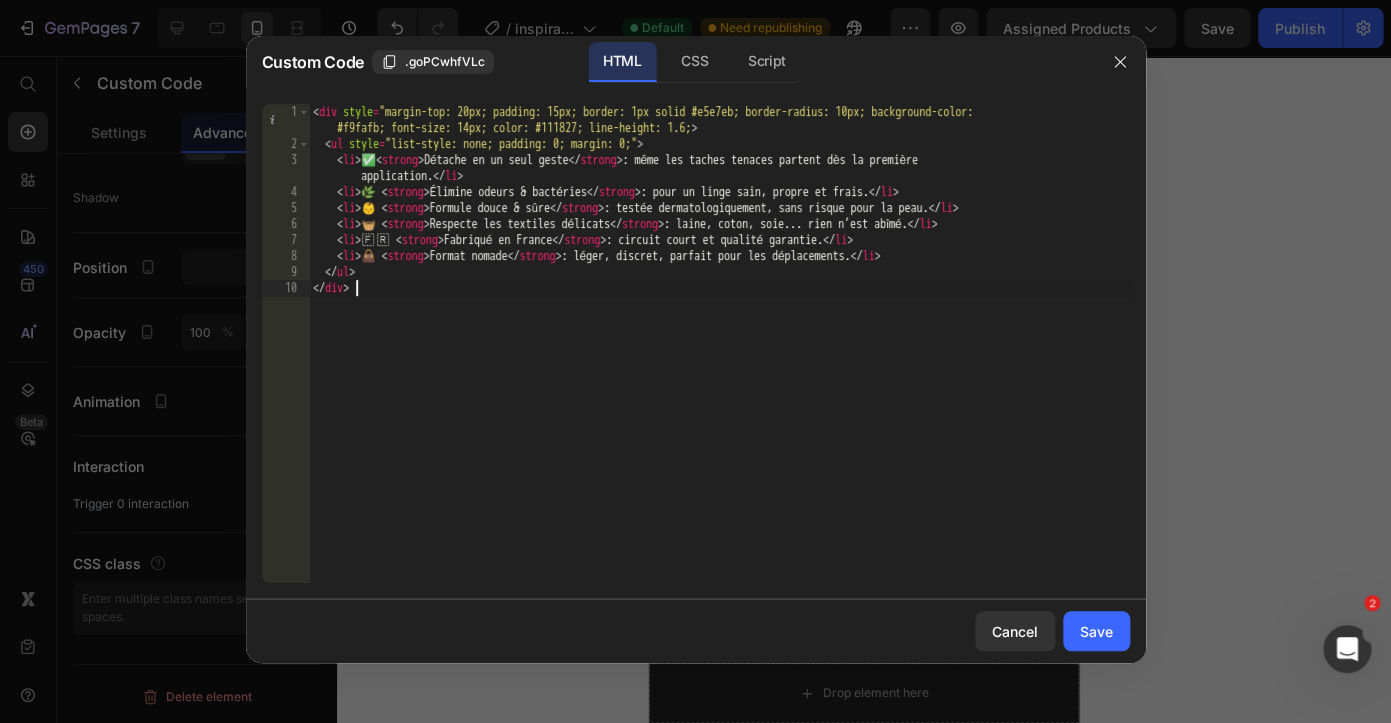 scroll, scrollTop: 640, scrollLeft: 0, axis: vertical 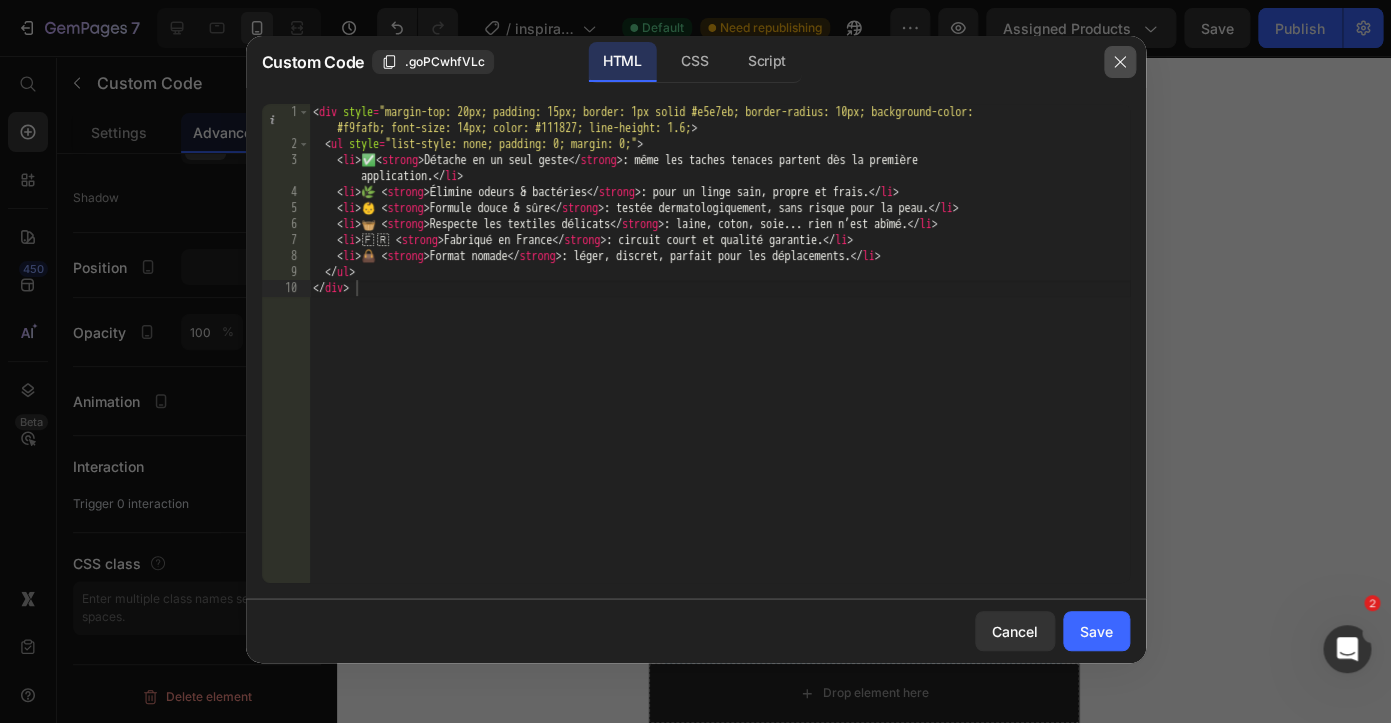 click at bounding box center (1120, 62) 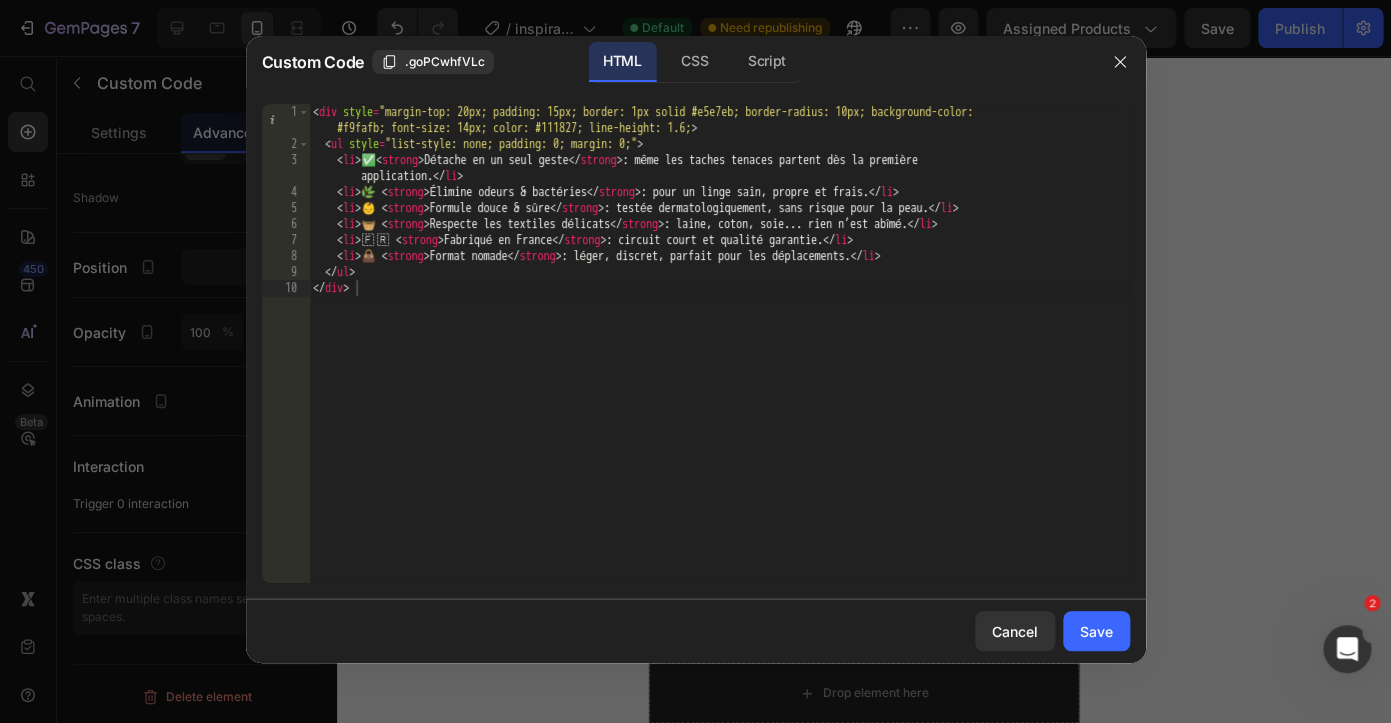 scroll, scrollTop: 0, scrollLeft: 0, axis: both 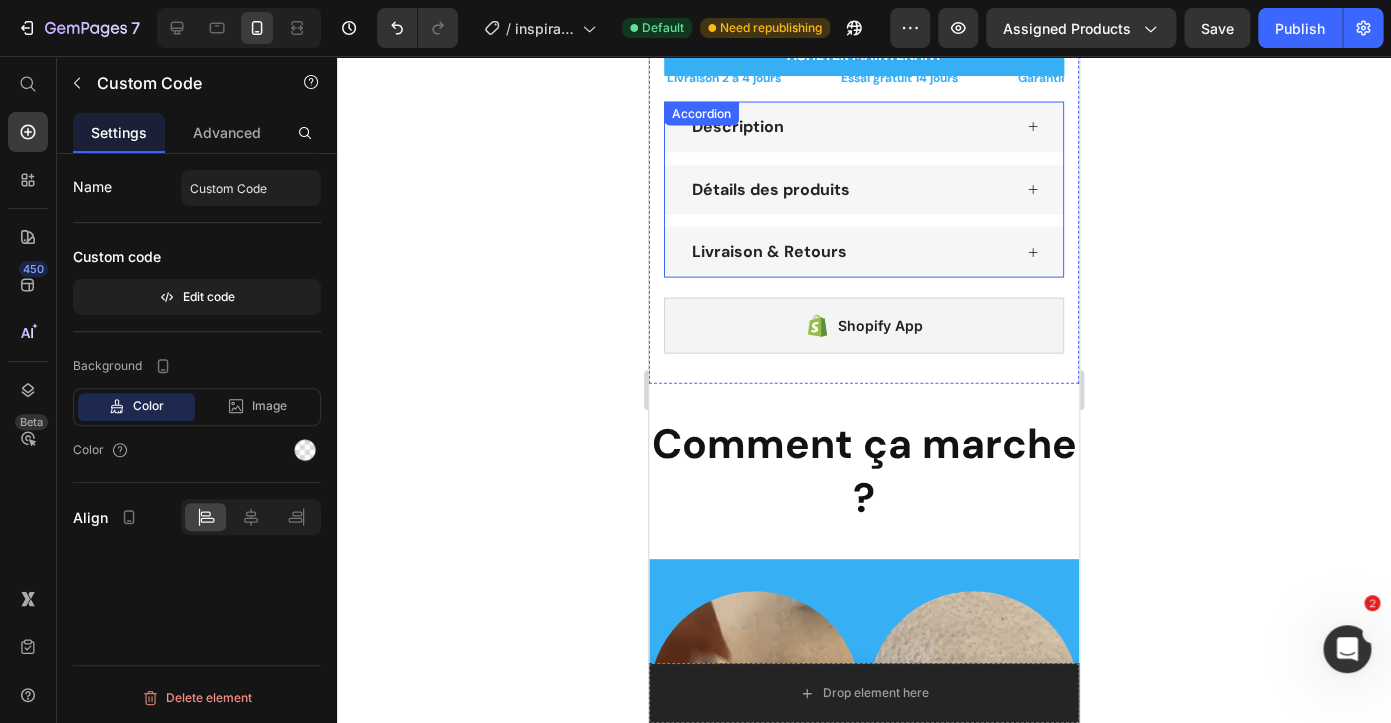 click on "Détails des produits" at bounding box center [771, 189] 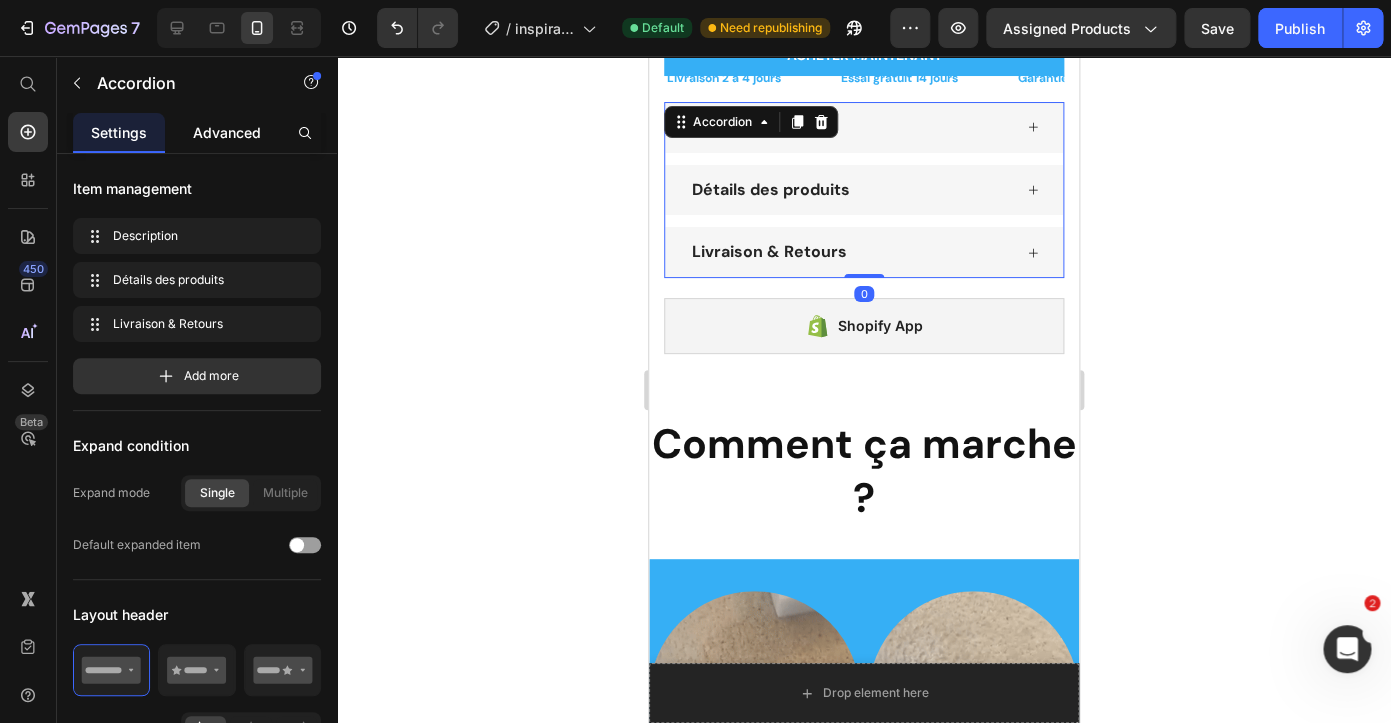 click on "Advanced" at bounding box center [227, 132] 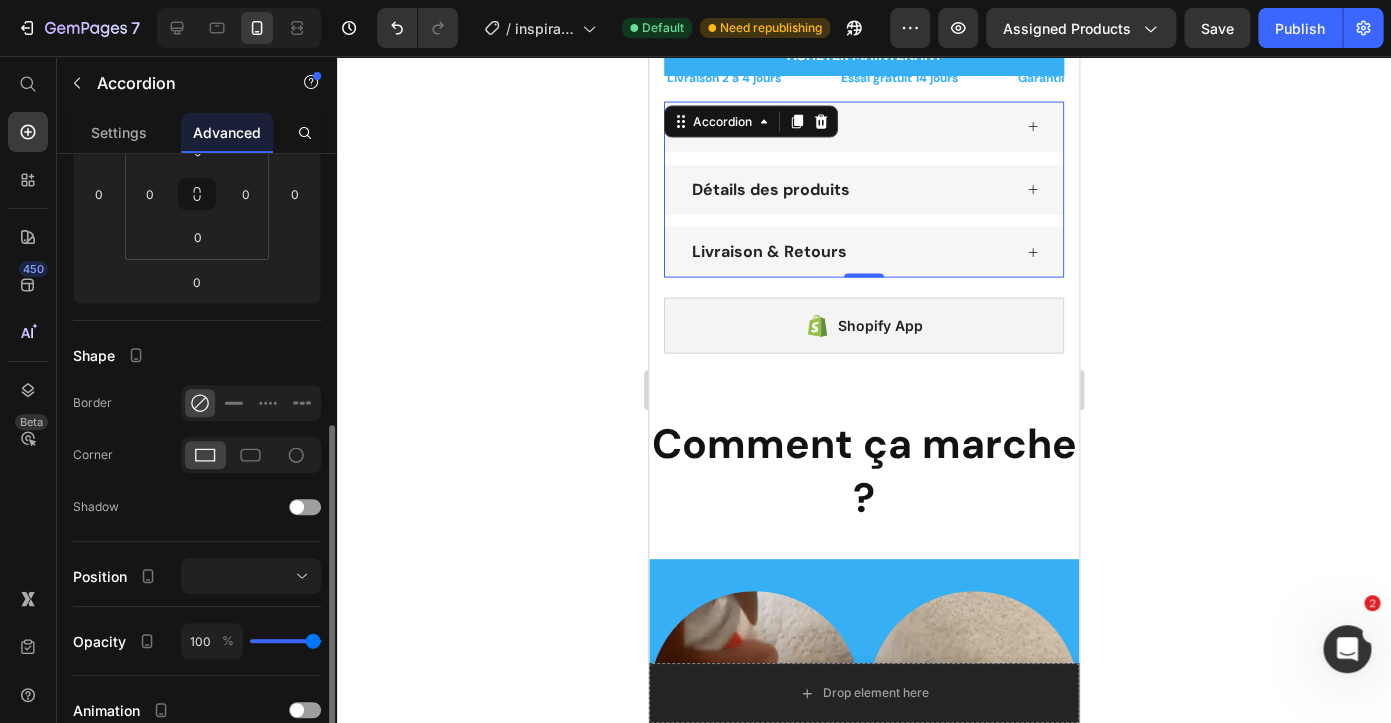 scroll, scrollTop: 403, scrollLeft: 0, axis: vertical 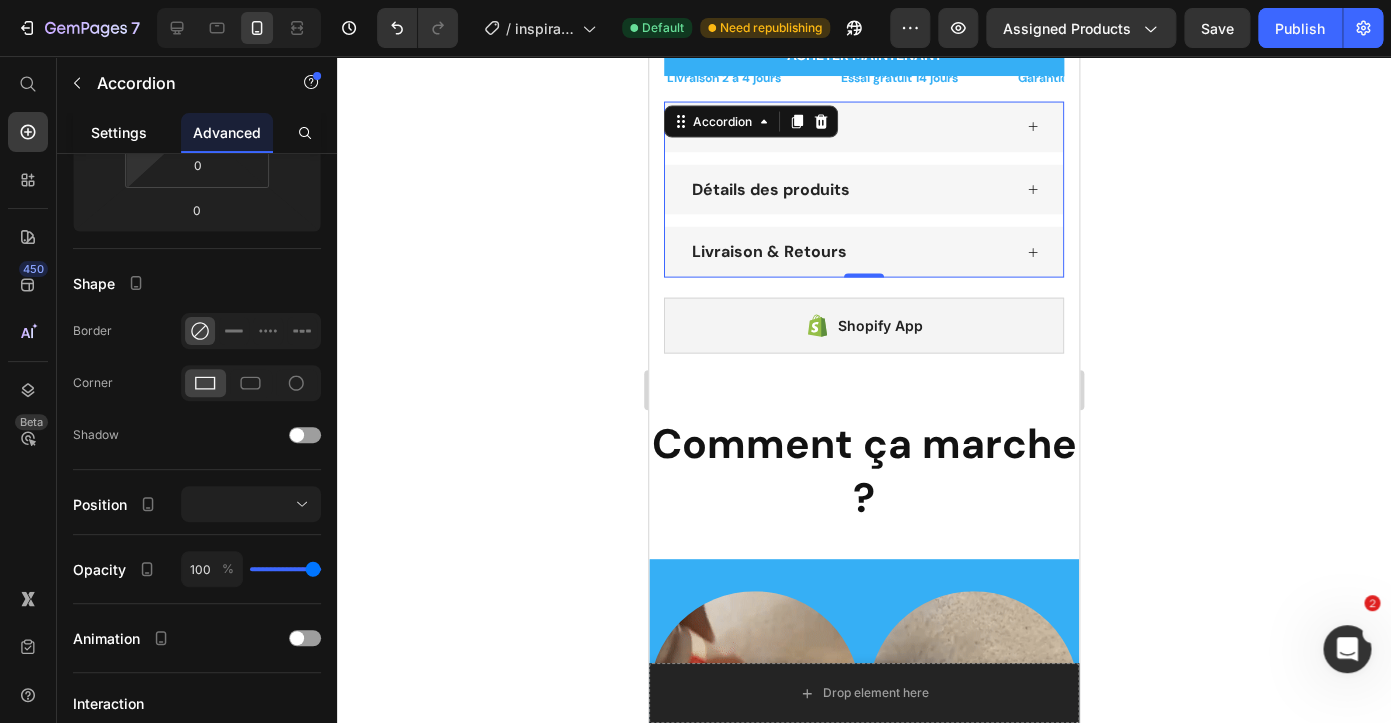 click on "Settings" 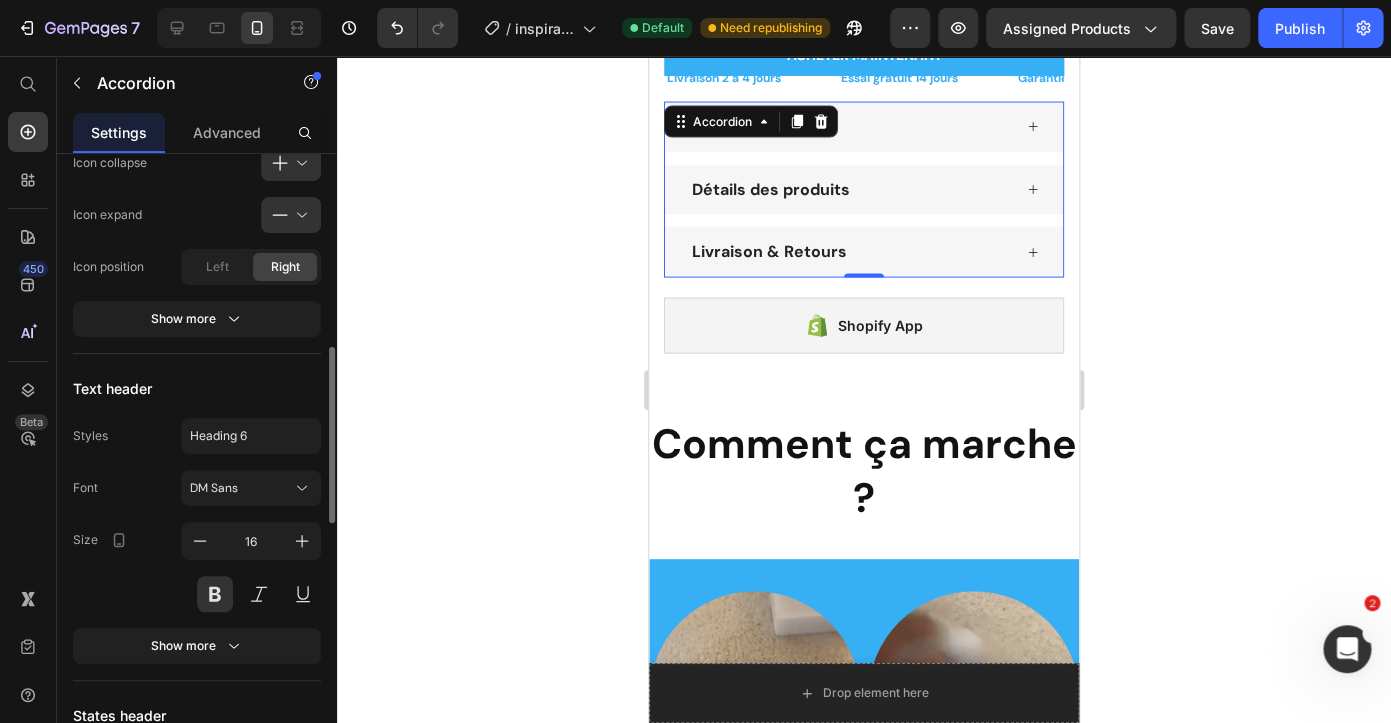 scroll, scrollTop: 689, scrollLeft: 0, axis: vertical 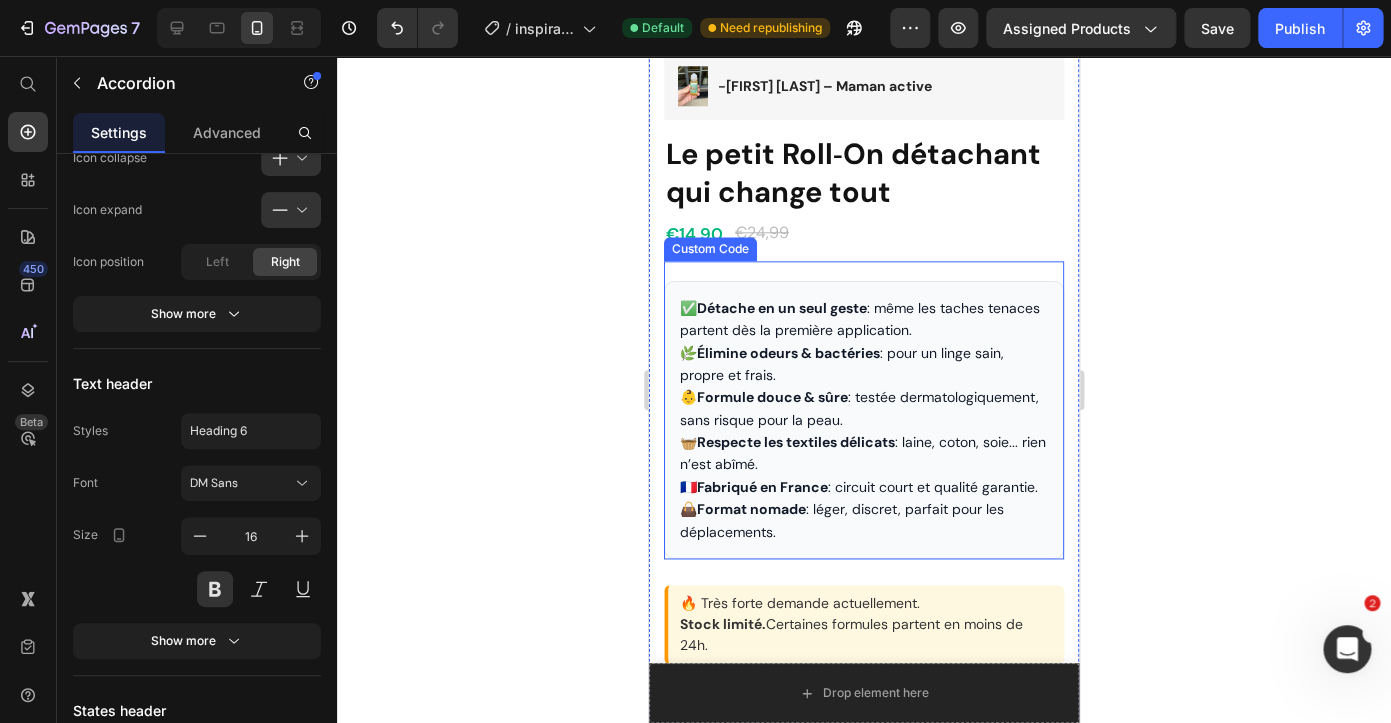 click on "Élimine odeurs & bactéries" at bounding box center [788, 353] 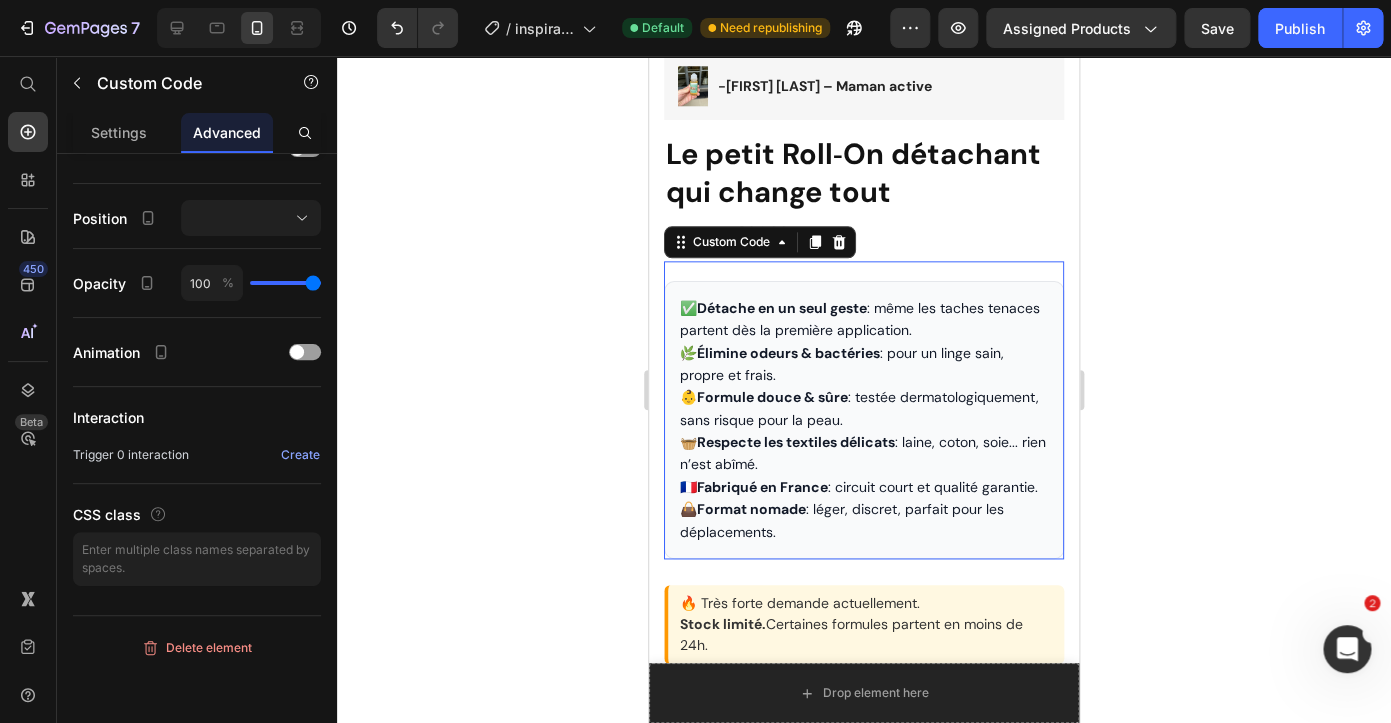 click on "Élimine odeurs & bactéries" at bounding box center [788, 353] 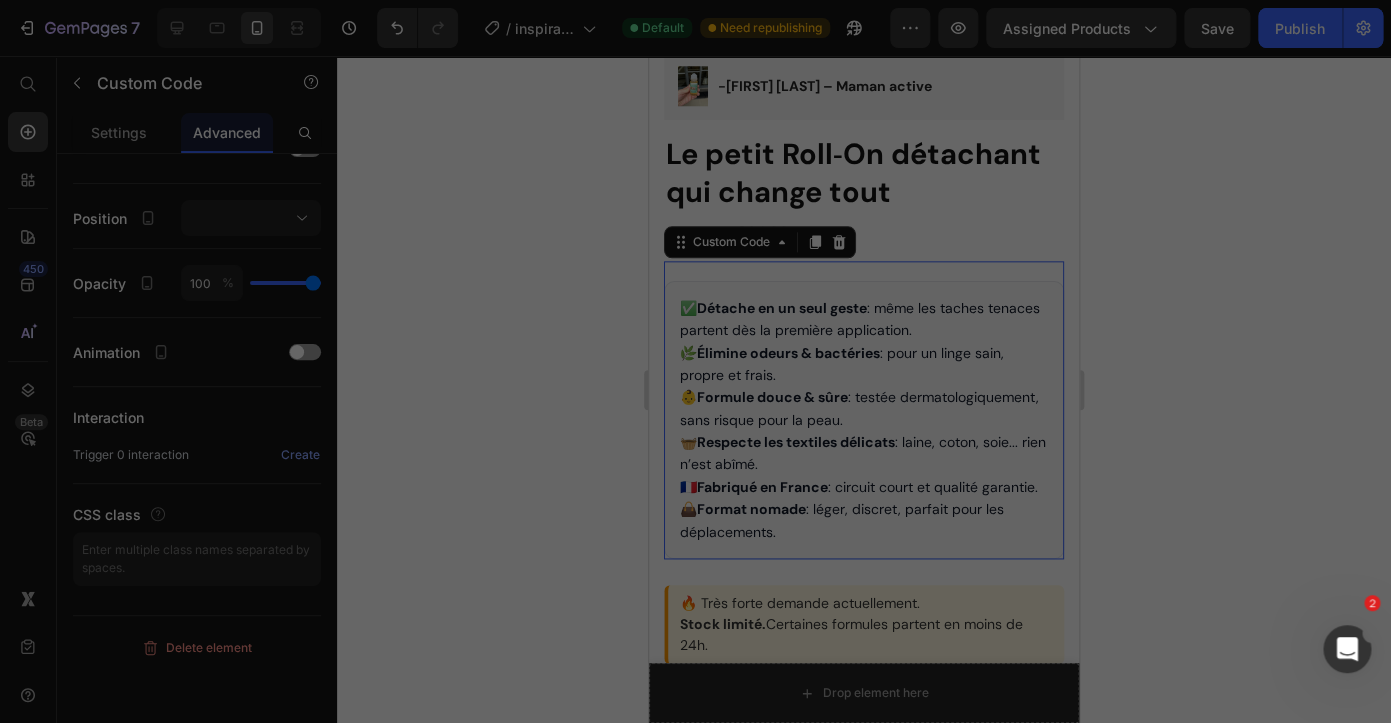 scroll, scrollTop: 0, scrollLeft: 0, axis: both 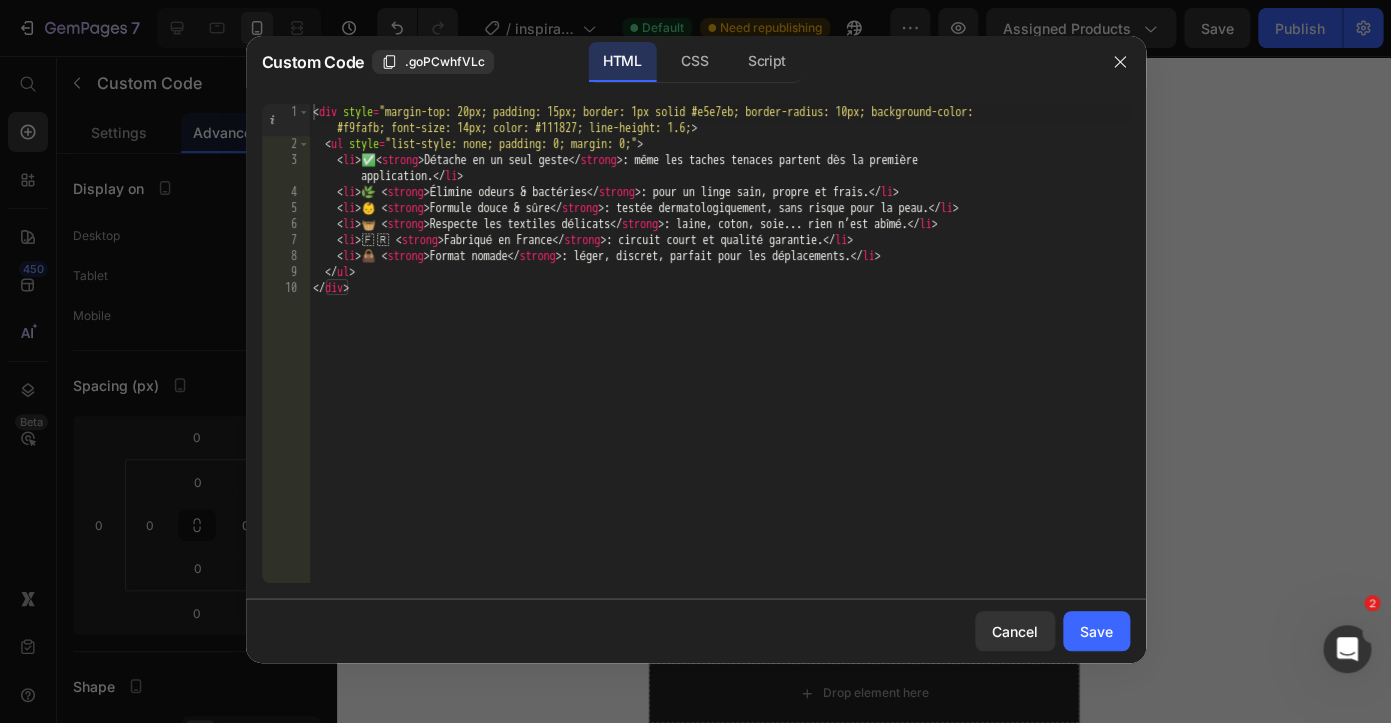 click on "< div   style = "margin-top: 20px; padding: 15px; border: 1px solid #e5e7eb; border-radius: 10px; background-color:       #f9fafb; font-size: 14px; color: #111827; line-height: 1.6;" >    < ul   style = "list-style: none; padding: 0; margin: 0;" >      < li > ✅  < strong > Détache en un seul geste </ strong >  : même les taches tenaces partent dès la première           application. </ li >      < li > 🌿   < strong > Élimine odeurs & bactéries </ strong >  : pour un linge sain, propre et frais. </ li >      < li > 👶   < strong > Formule douce & sûre </ strong >  : testée dermatologiquement, sans risque pour la peau. </ li >      < li > 🧺   < strong > Respecte les textiles délicats </ strong >  : laine, coton, soie... rien n’est abîmé. </ li >      < li > 🇫🇷   < strong > Fabriqué en France </ strong >  : circuit court et qualité garantie. </ li >      < li > 👜   < strong > Format nomade </ strong >  : léger, discret, parfait pour les déplacements. </ li >    </ div >" at bounding box center (719, 367) 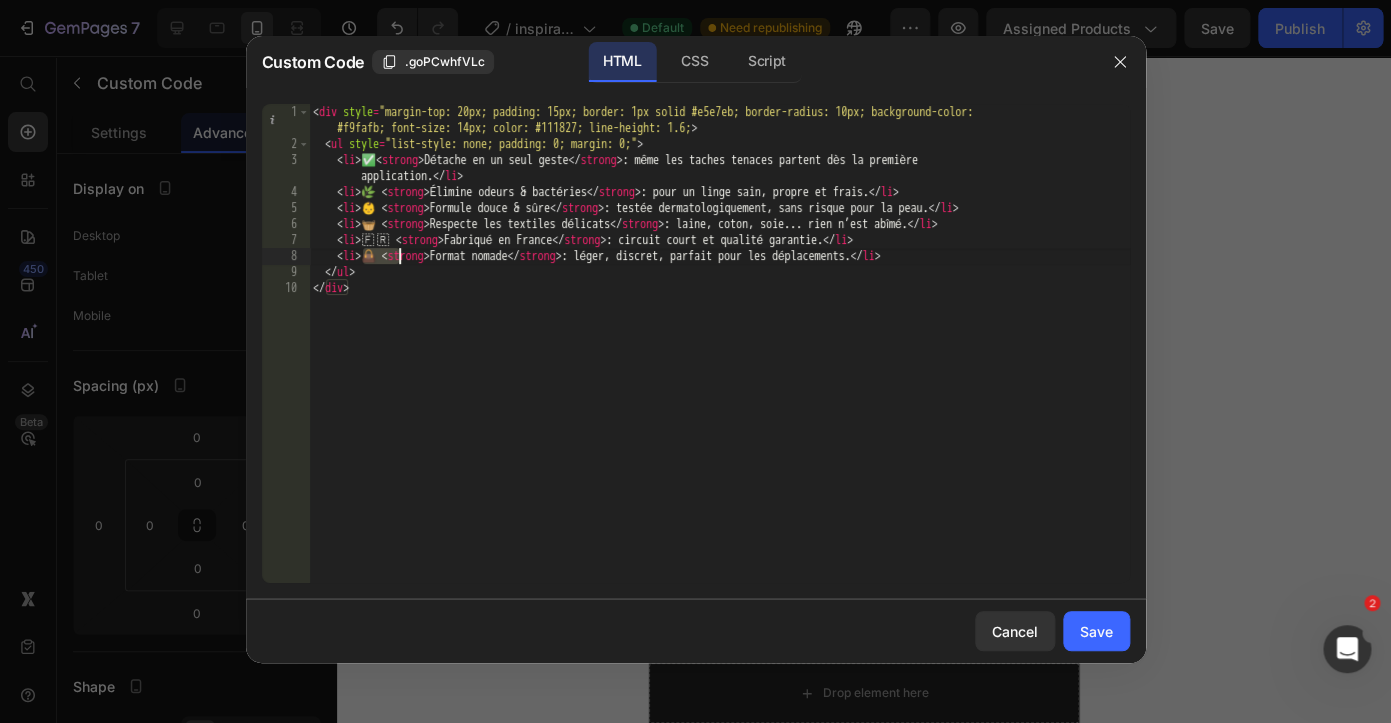 click on "< div   style = "margin-top: 20px; padding: 15px; border: 1px solid #e5e7eb; border-radius: 10px; background-color:       #f9fafb; font-size: 14px; color: #111827; line-height: 1.6;" >    < ul   style = "list-style: none; padding: 0; margin: 0;" >      < li > ✅  < strong > Détache en un seul geste </ strong >  : même les taches tenaces partent dès la première           application. </ li >      < li > 🌿   < strong > Élimine odeurs & bactéries </ strong >  : pour un linge sain, propre et frais. </ li >      < li > 👶   < strong > Formule douce & sûre </ strong >  : testée dermatologiquement, sans risque pour la peau. </ li >      < li > 🧺   < strong > Respecte les textiles délicats </ strong >  : laine, coton, soie... rien n’est abîmé. </ li >      < li > 🇫🇷   < strong > Fabriqué en France </ strong >  : circuit court et qualité garantie. </ li >      < li > 👜   < strong > Format nomade </ strong >  : léger, discret, parfait pour les déplacements. </ li >    </ div >" at bounding box center (719, 367) 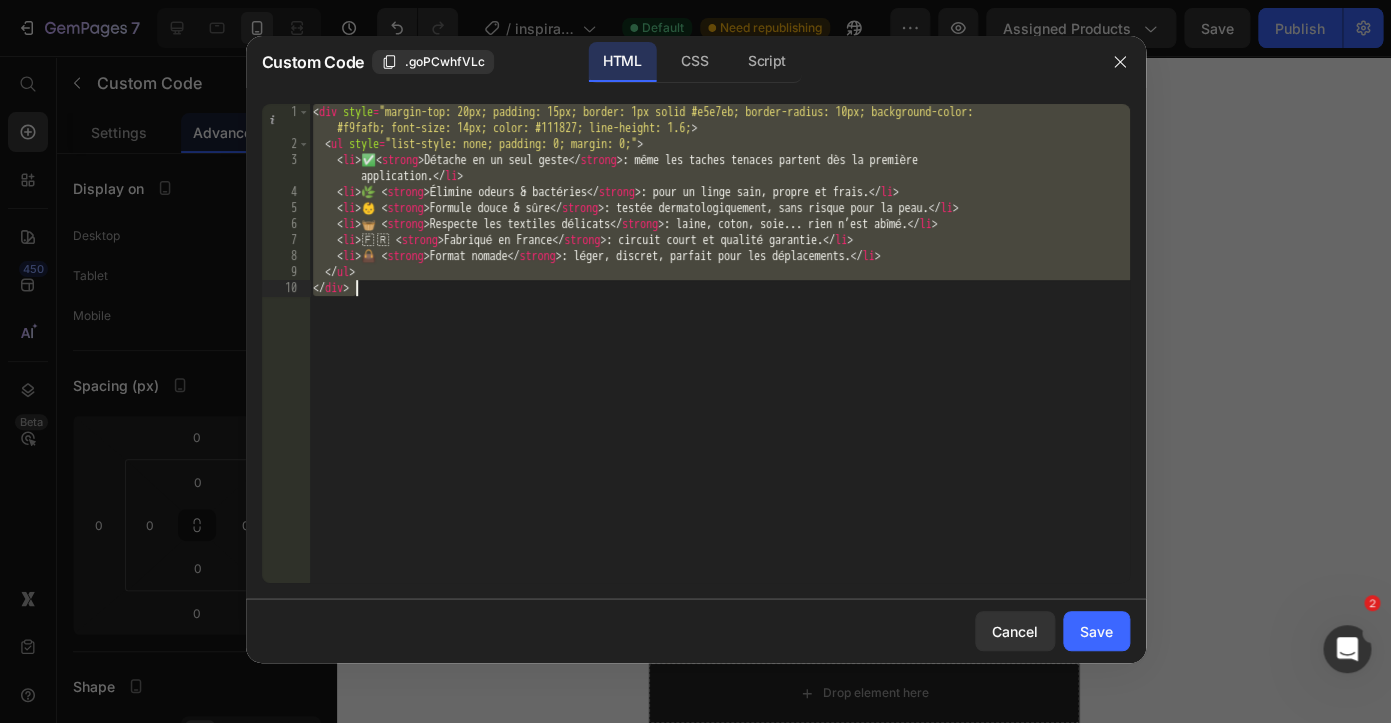 paste 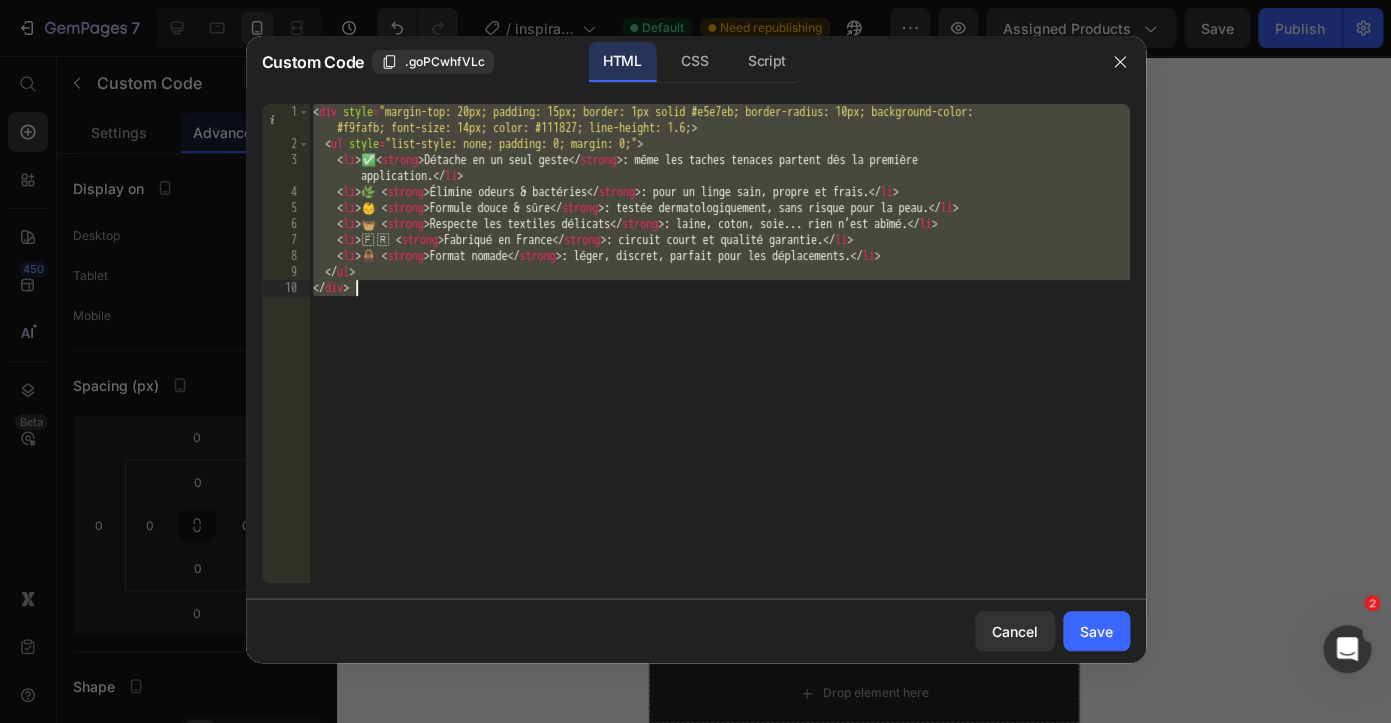 type on "</div>" 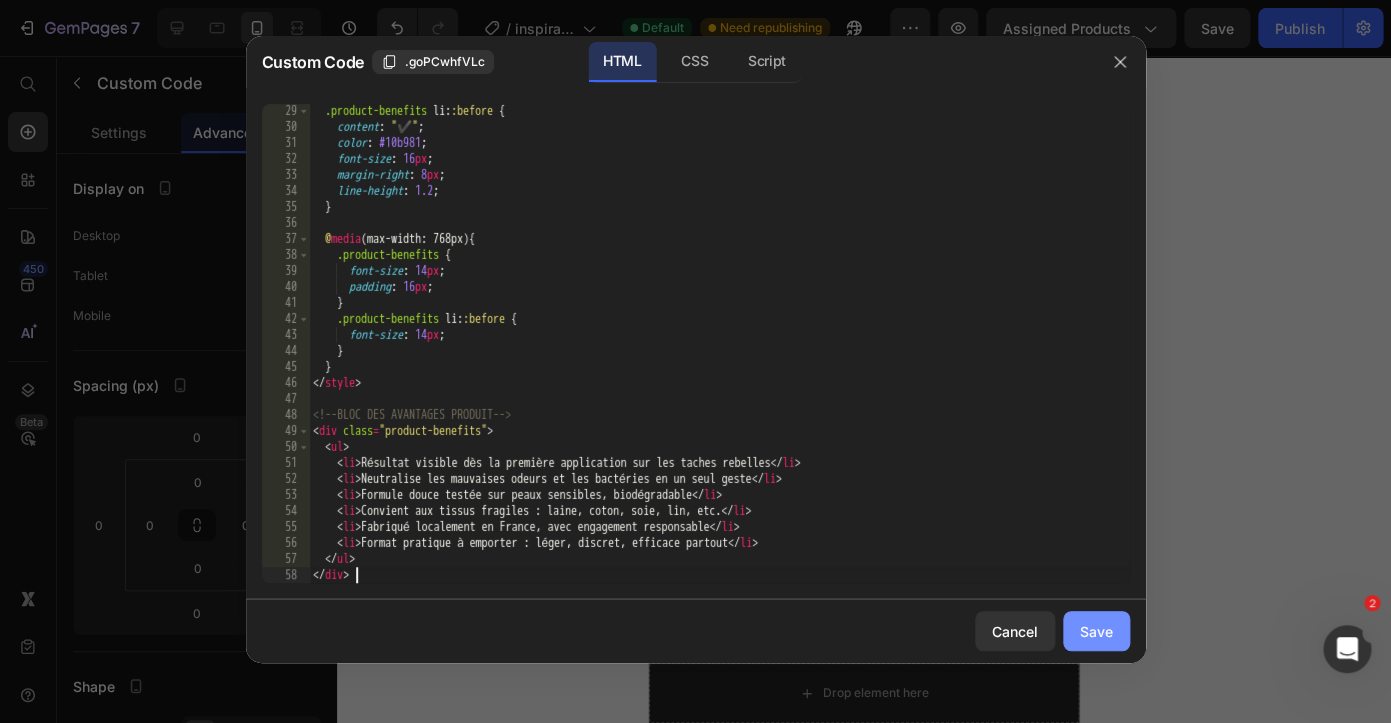 click on "Save" at bounding box center [1096, 631] 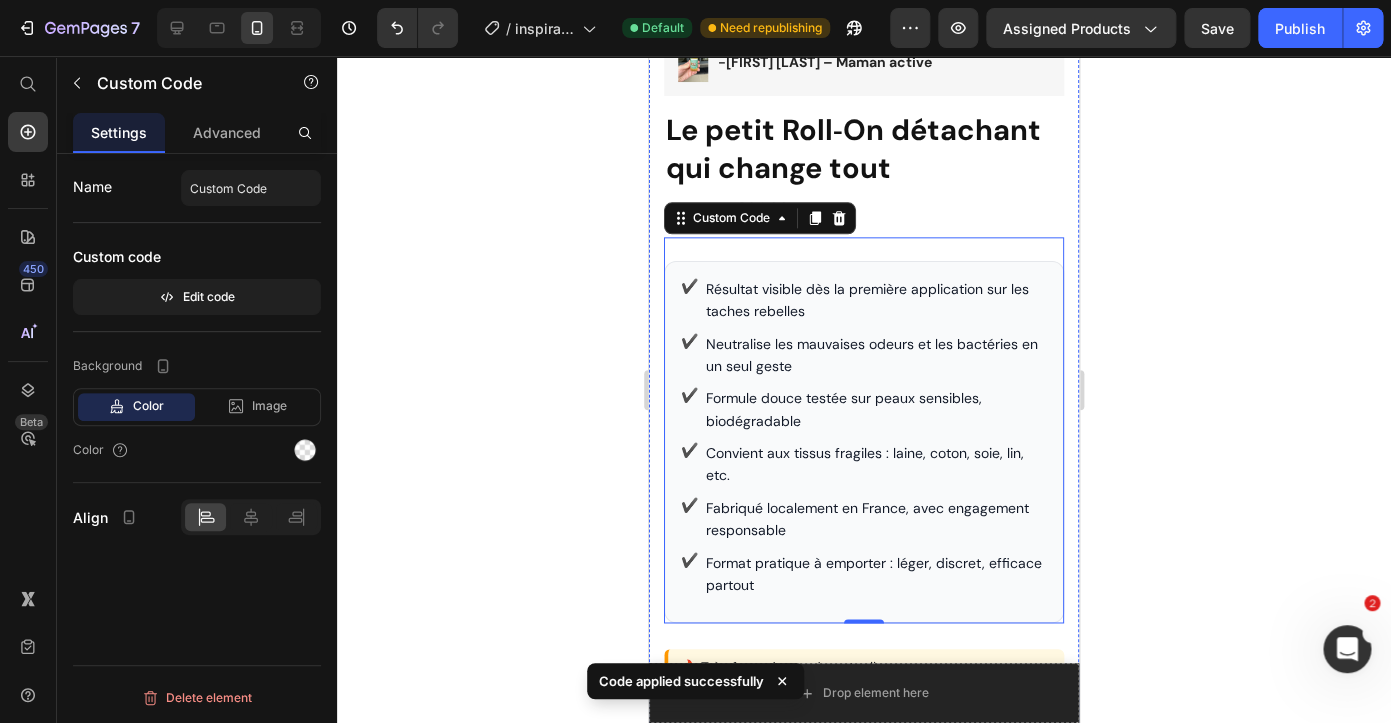 scroll, scrollTop: 756, scrollLeft: 0, axis: vertical 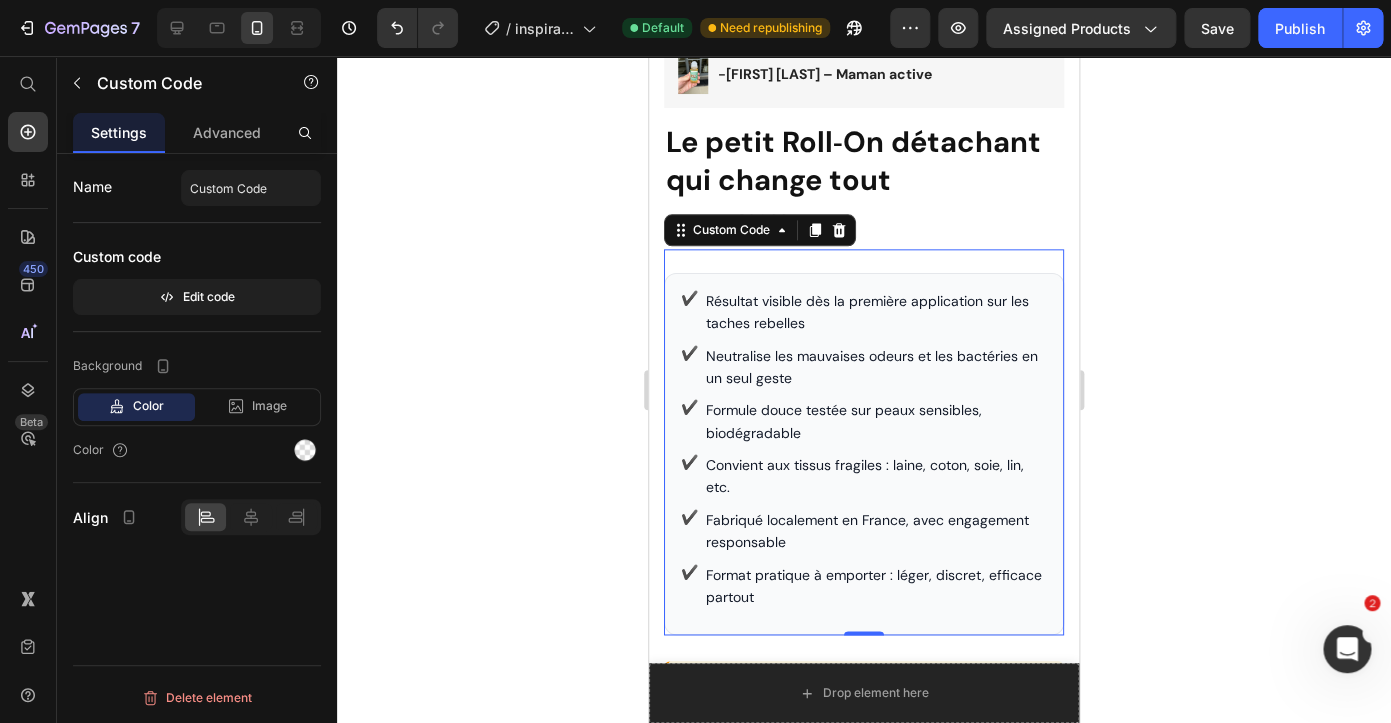 click on "Formule douce testée sur peaux sensibles, biodégradable" at bounding box center [864, 421] 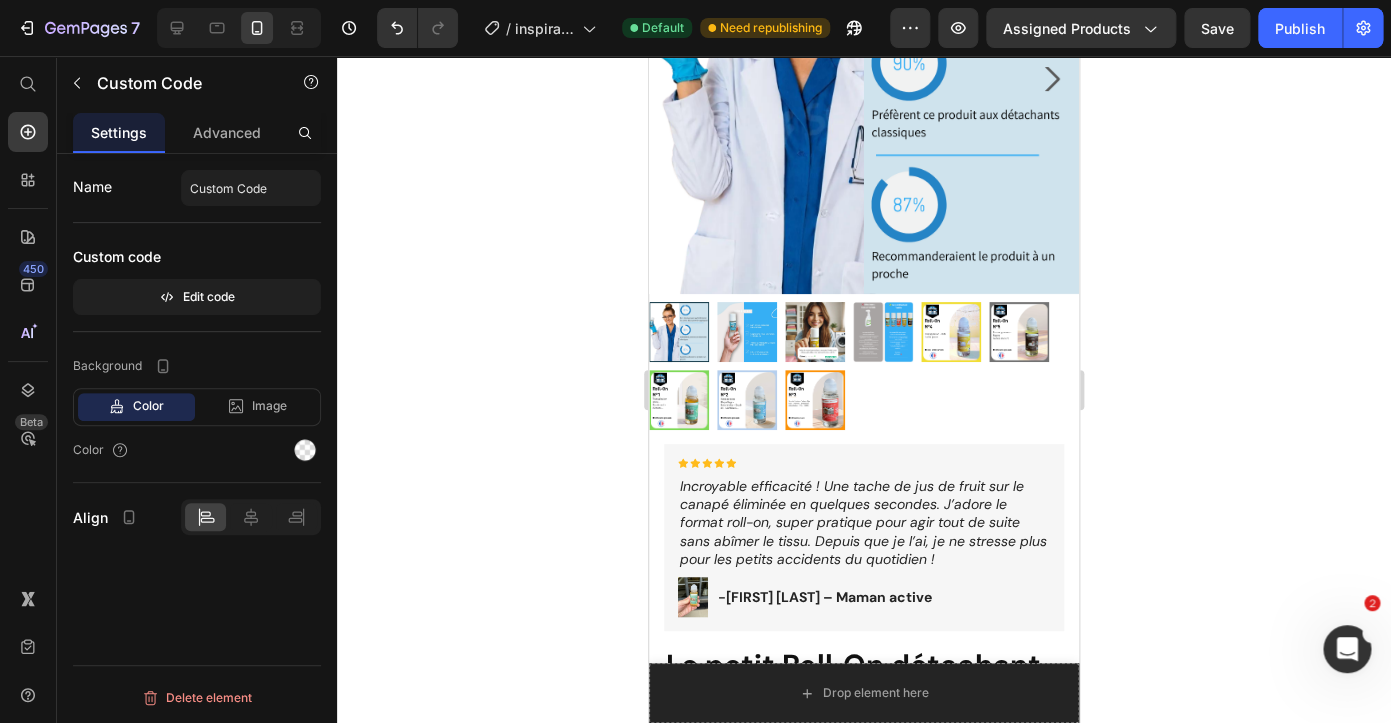 scroll, scrollTop: 226, scrollLeft: 0, axis: vertical 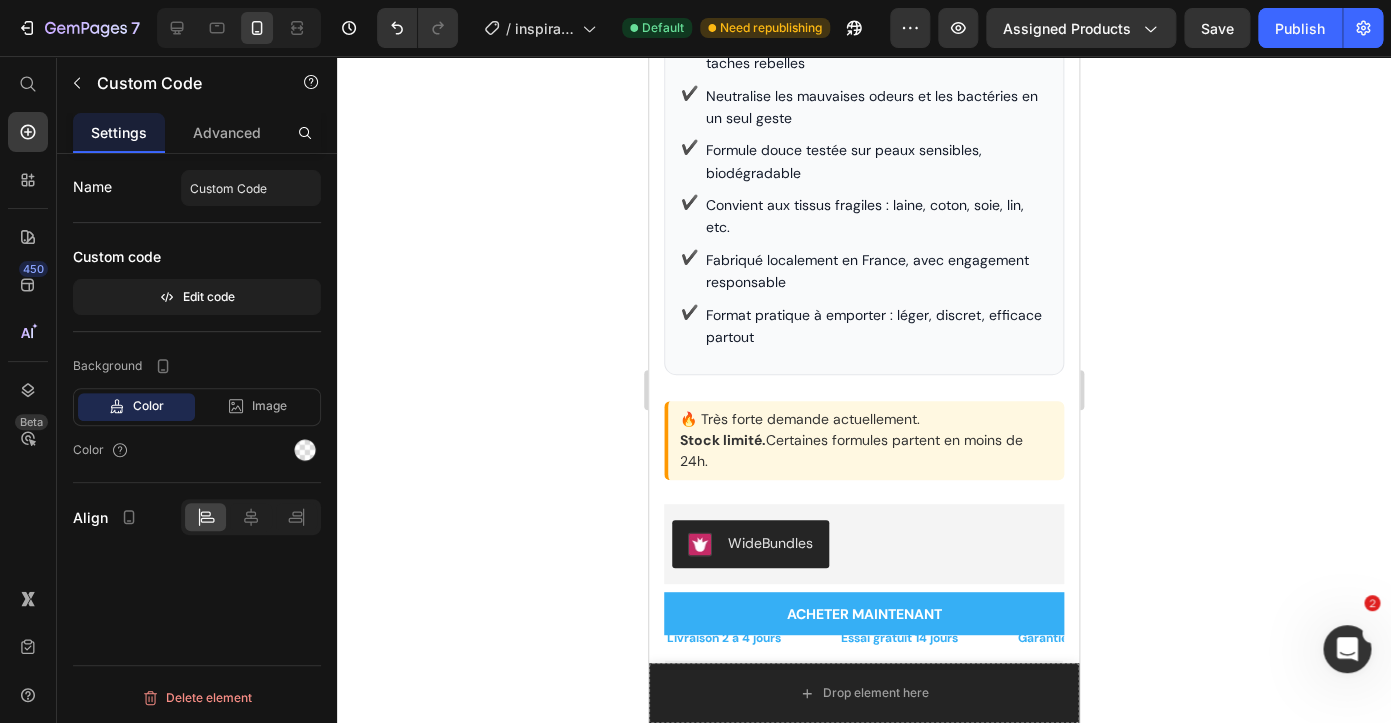 click on "Convient aux tissus fragiles : laine, coton, soie, lin, etc." at bounding box center [864, 216] 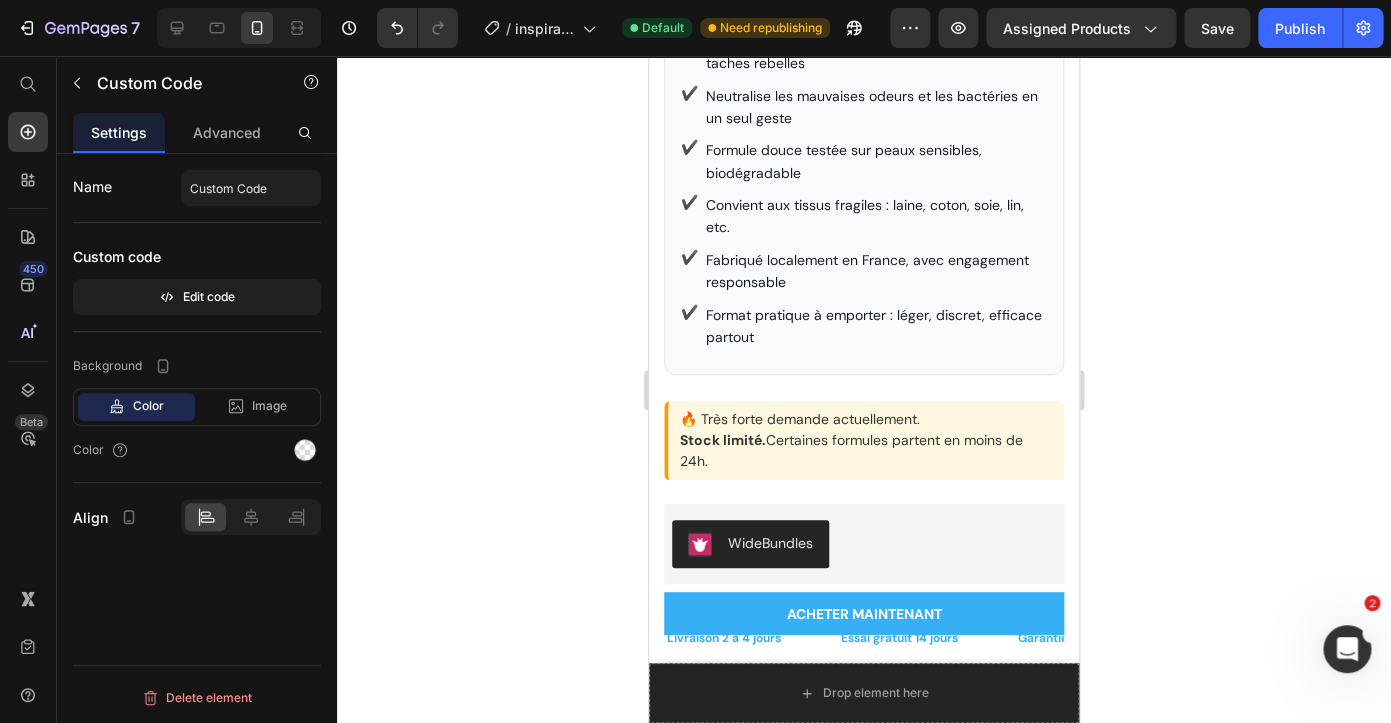 click on "Convient aux tissus fragiles : laine, coton, soie, lin, etc." at bounding box center (864, 216) 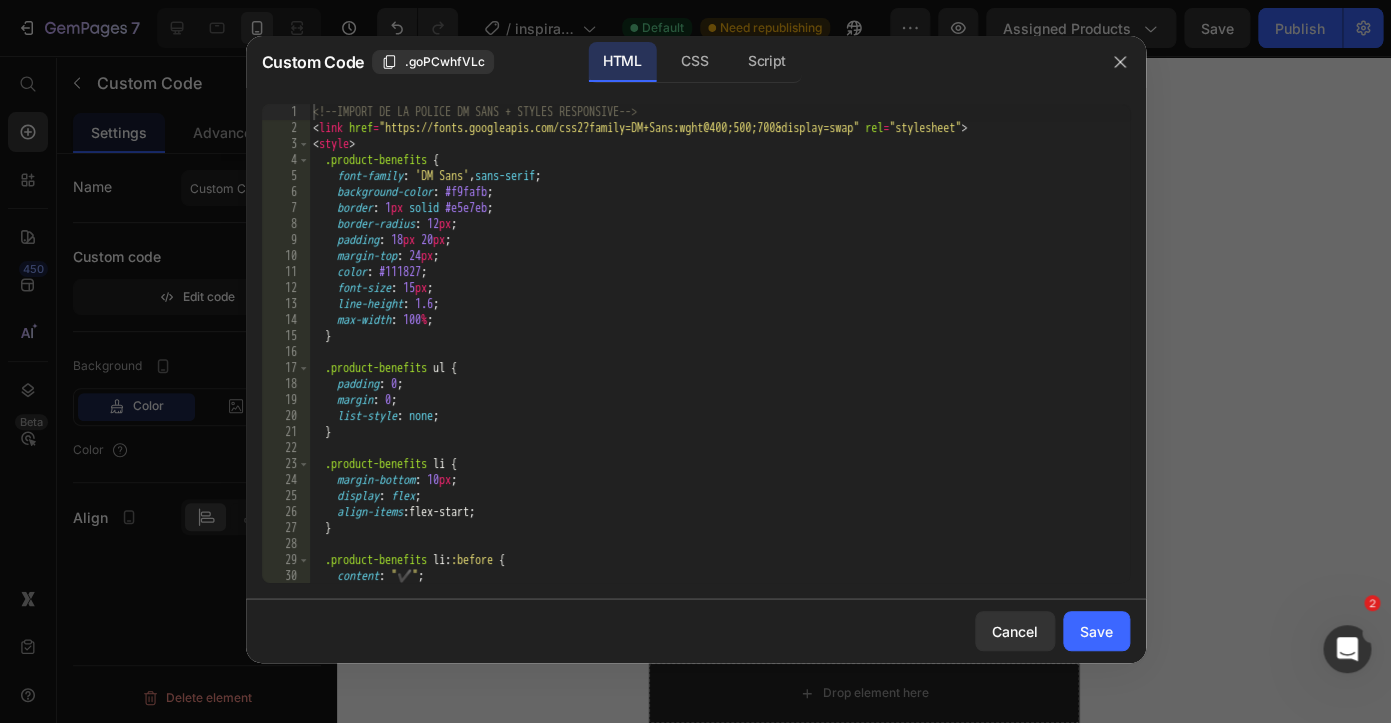 click on "<--  IMPORT DE LA POLICE DM SANS + STYLES RESPONSIVE  --> < link   href = "https://fonts.googleapis.com/css2?family=DM+Sans:wght@400;500;700&display=swap"   rel = "stylesheet" > < style >    .product-benefits   {      font-family :   ' DM Sans ' ,   sans-serif ;      background-color :   #f9fafb ;      border :   1 px   solid   #e5e7eb ;      border-radius :   12 px ;      padding :   18 px   20 px ;      margin-top :   24 px ;      color :   #111827 ;      font-size :   15 px ;      line-height :   1.6 ;      max-width :   100 % ;    }    .product-benefits   ul   {      padding :   0 ;      margin :   0 ;      list-style :   none ;    }    .product-benefits   li   {      margin-bottom :   10 px ;      display :   flex ;      align-items :  flex-start ;    }    .product-benefits   li : :before   {      content :   " ✔️ " ;      color :   #10b981 ;" at bounding box center [719, 359] 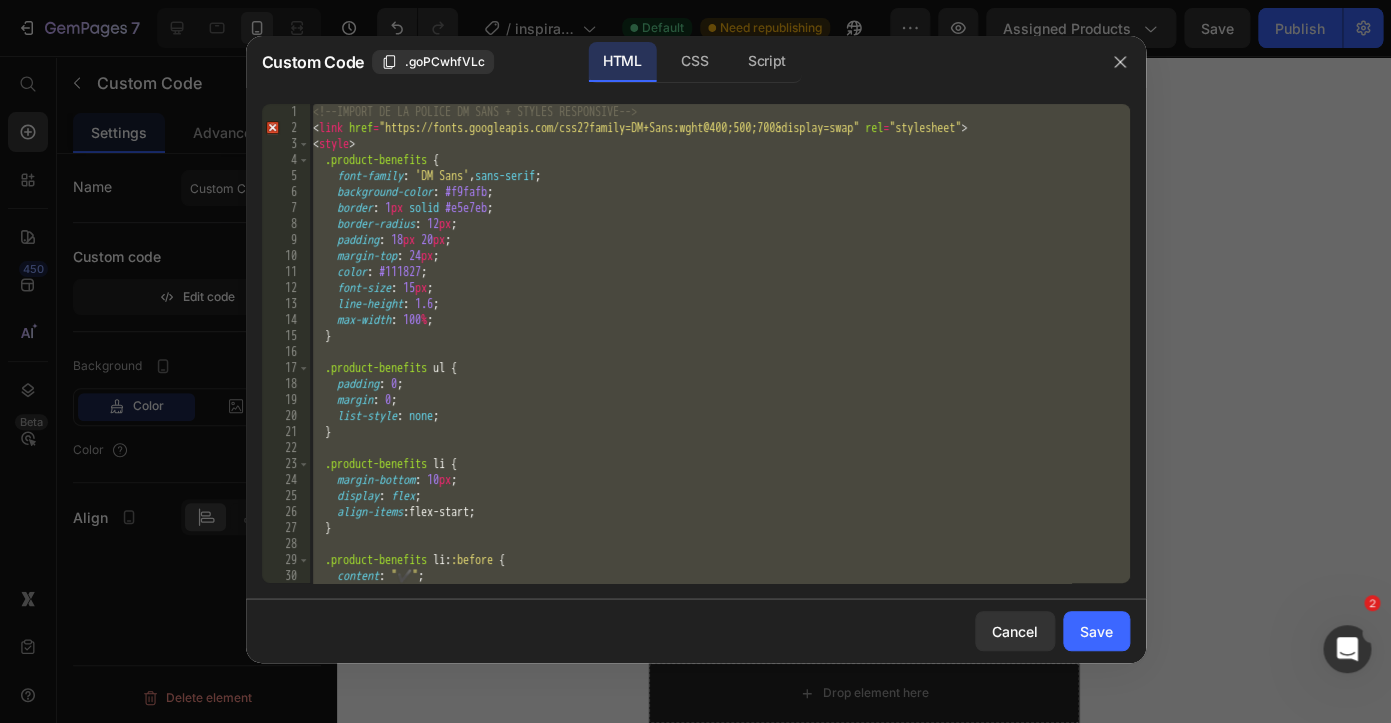 paste 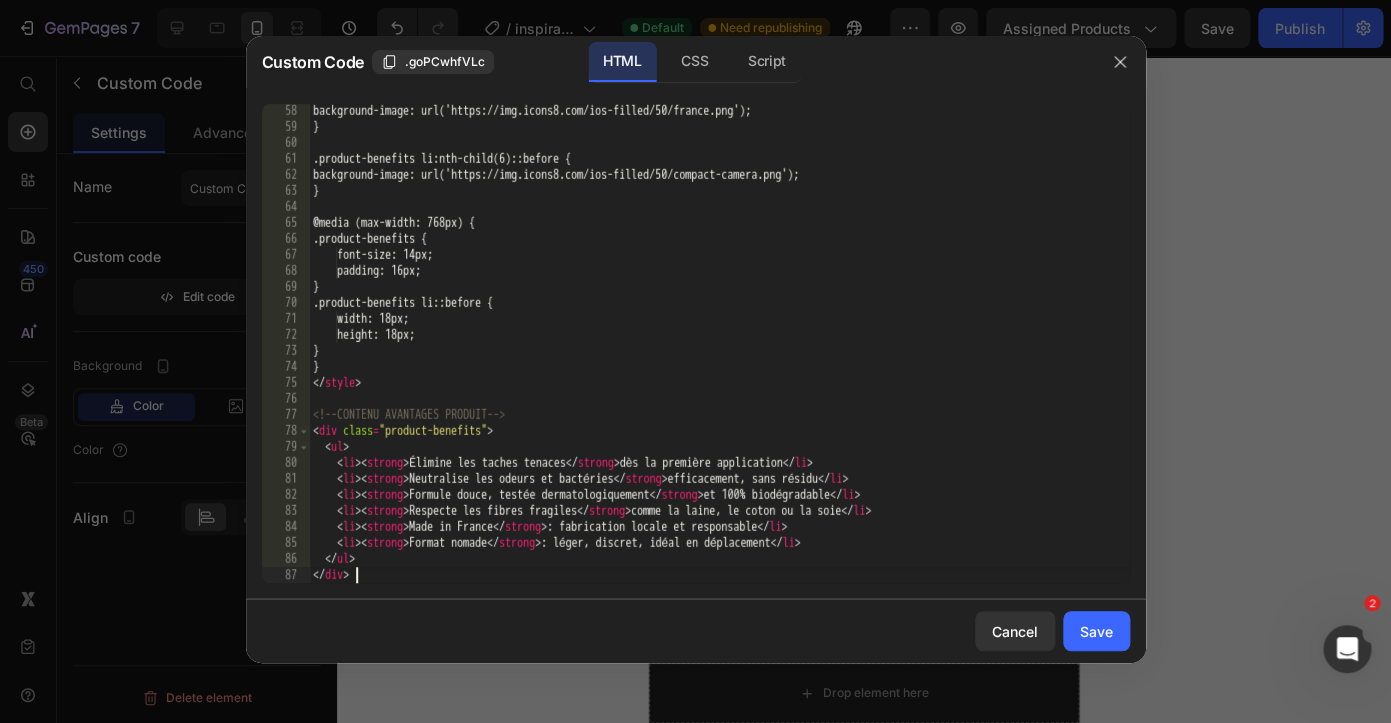 scroll, scrollTop: 913, scrollLeft: 0, axis: vertical 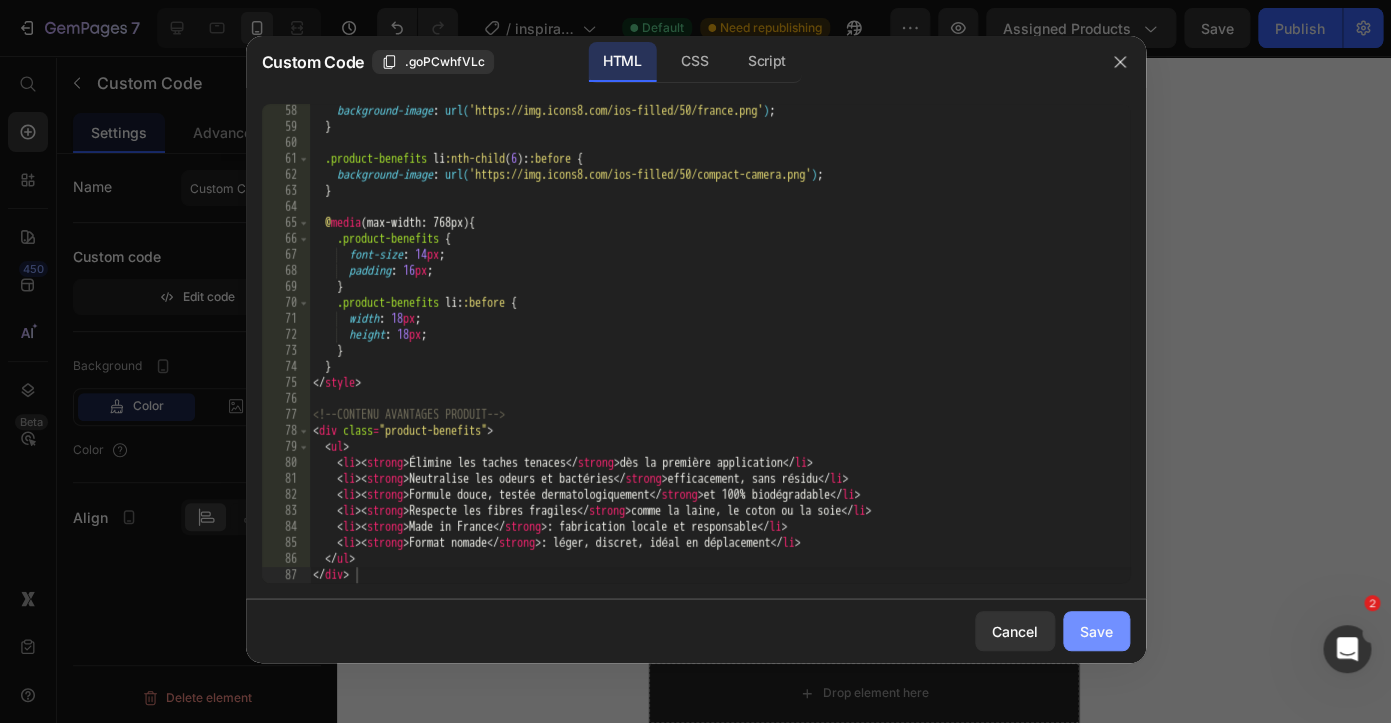 click on "Save" at bounding box center (1096, 631) 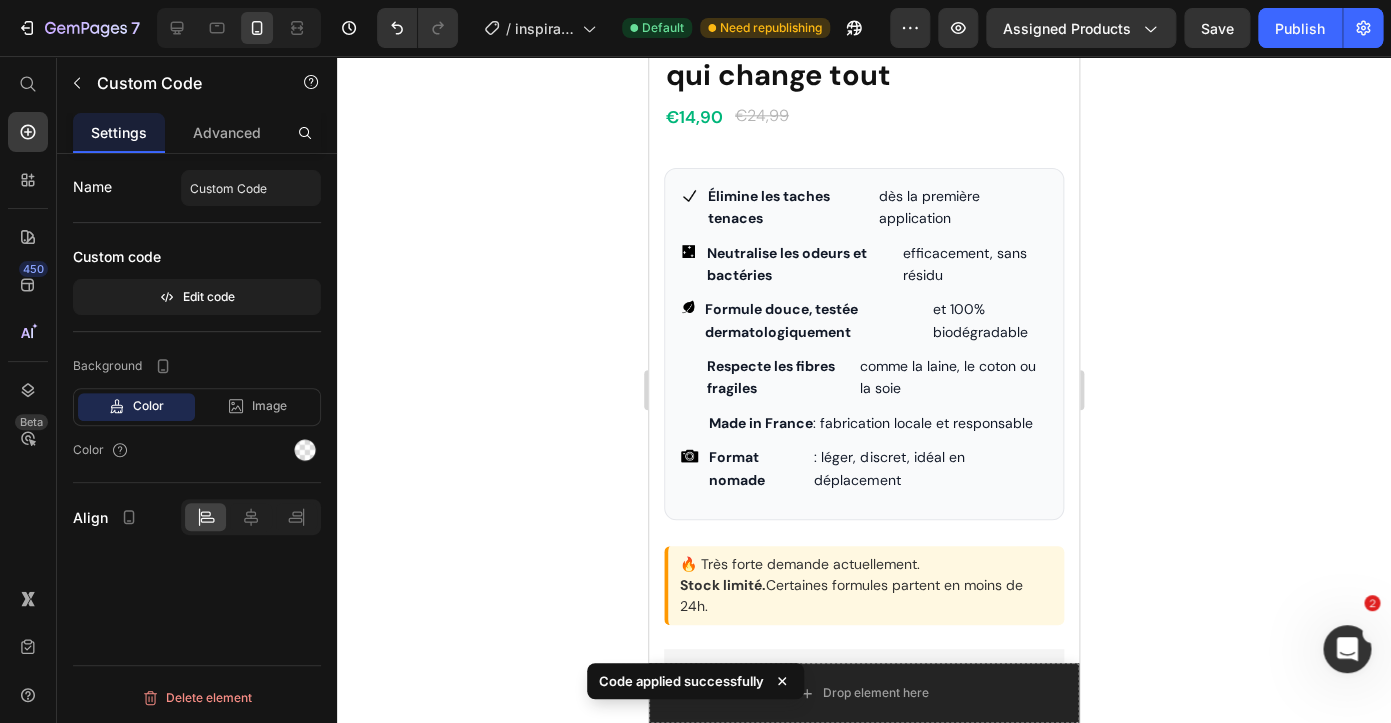 scroll, scrollTop: 852, scrollLeft: 0, axis: vertical 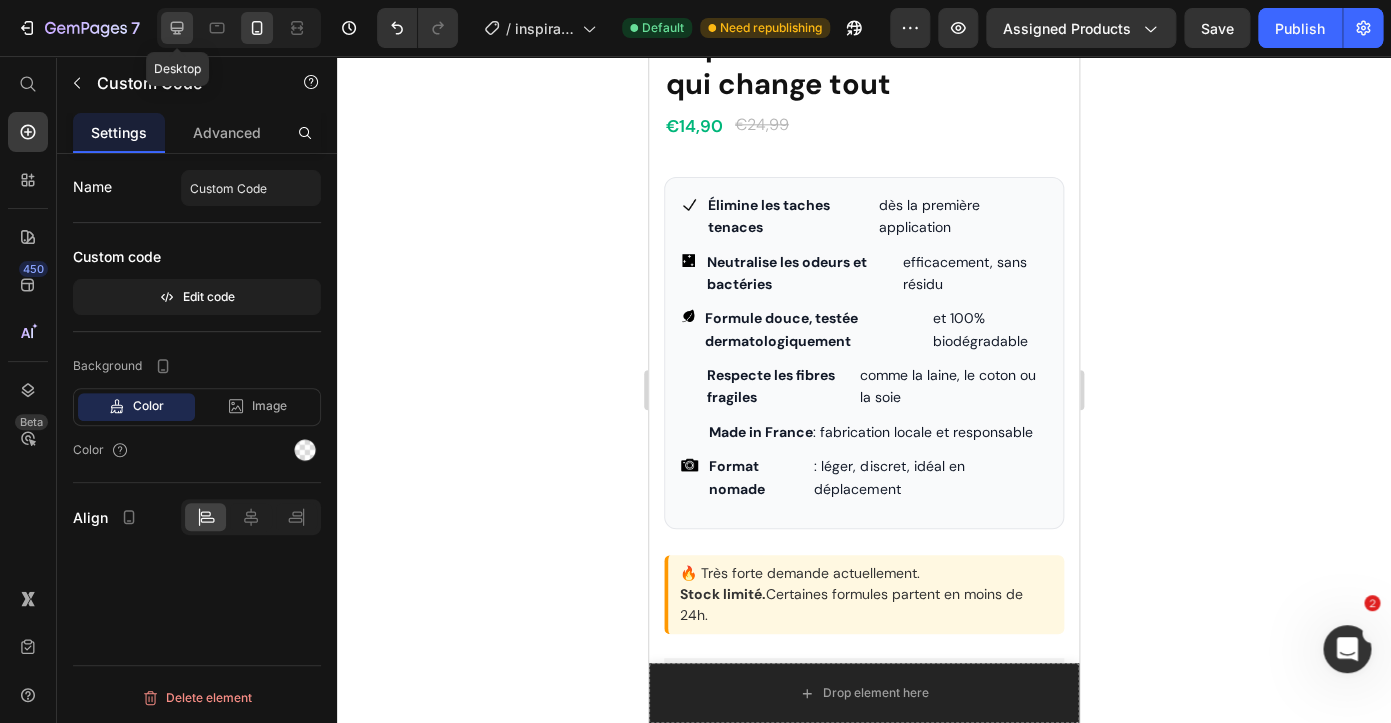 click 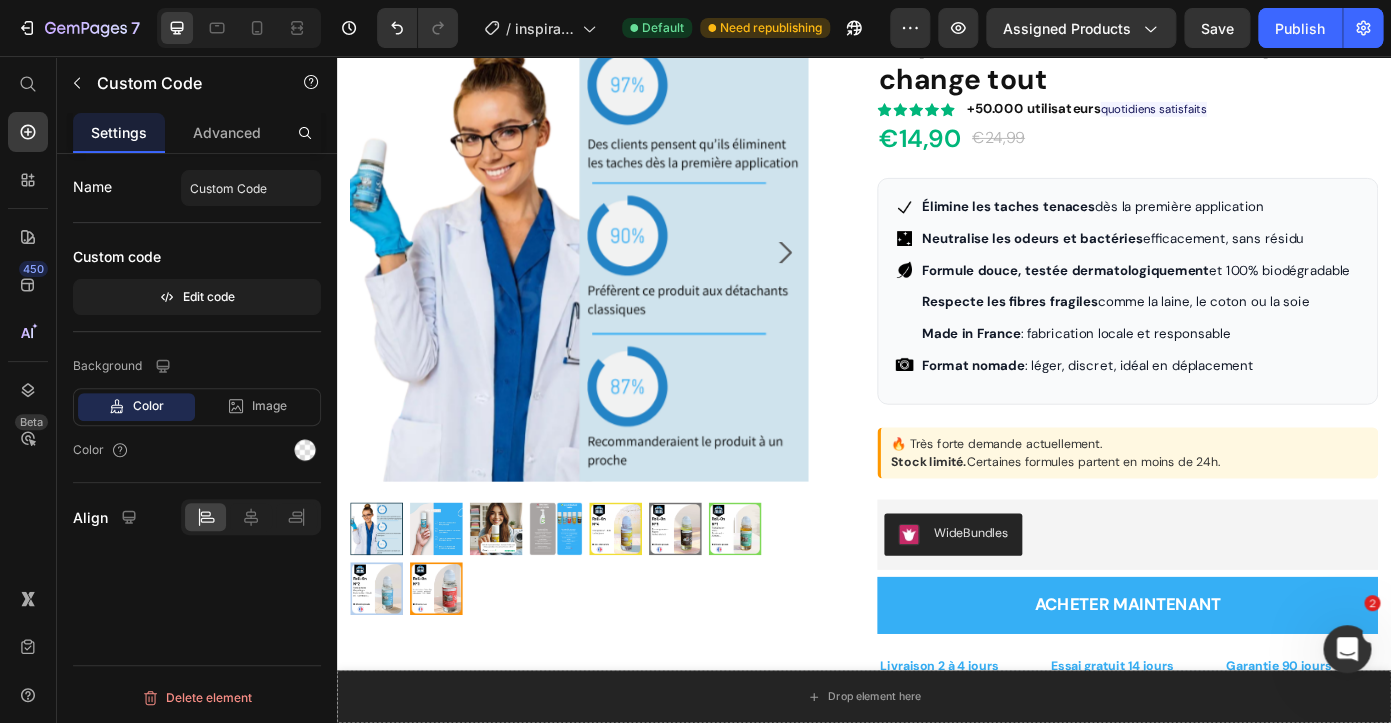 scroll, scrollTop: 157, scrollLeft: 0, axis: vertical 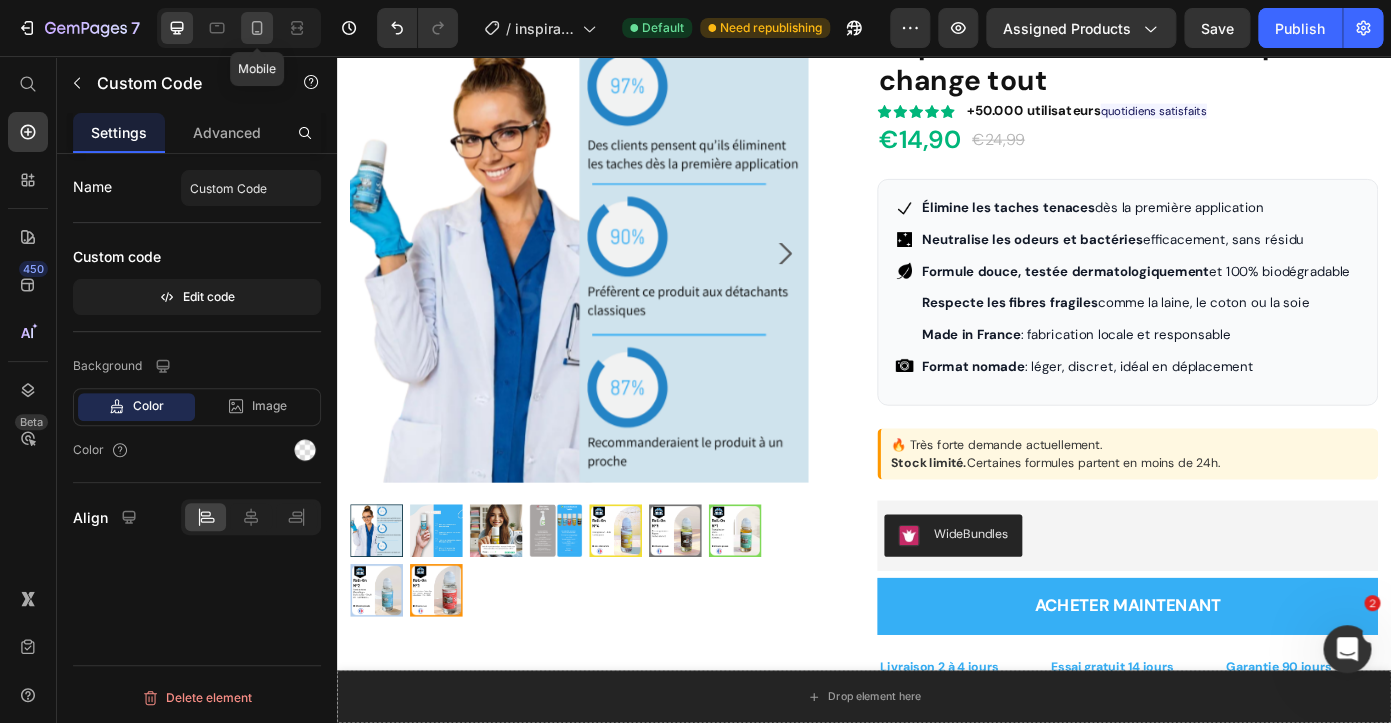 click 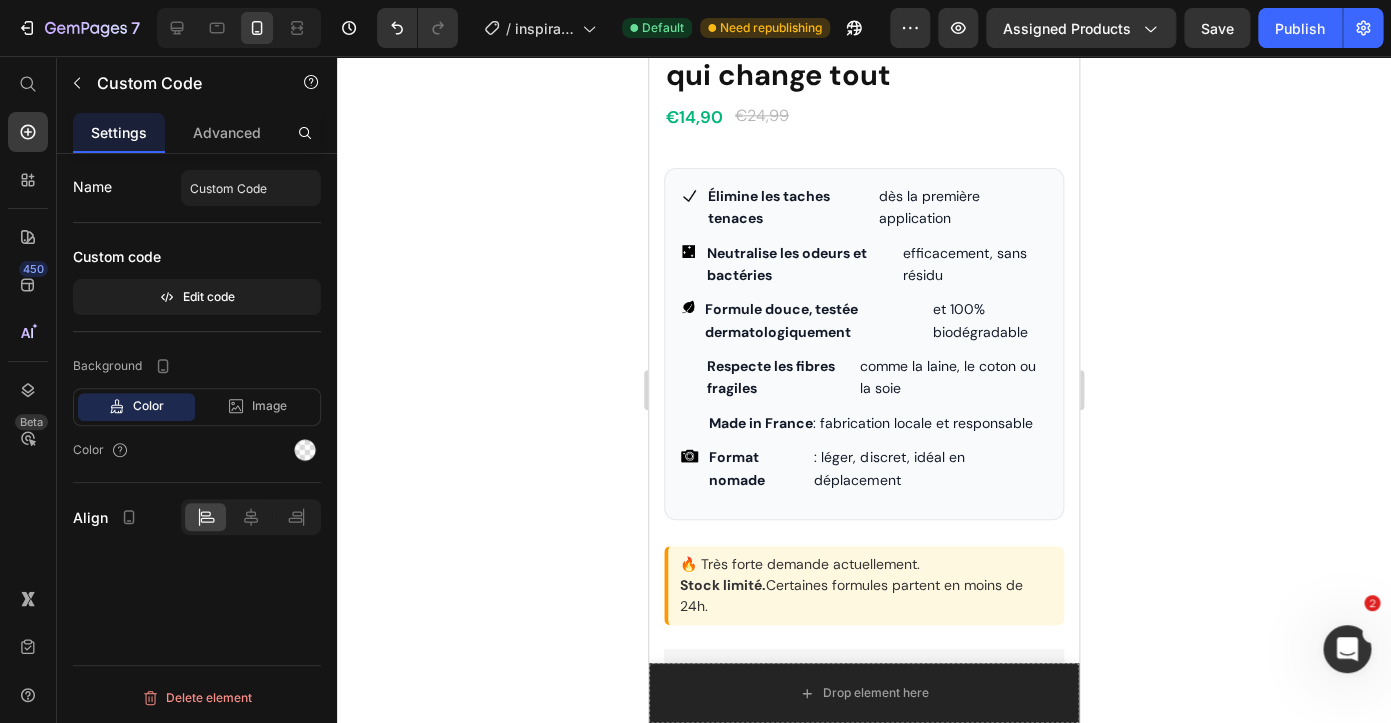 scroll, scrollTop: 866, scrollLeft: 0, axis: vertical 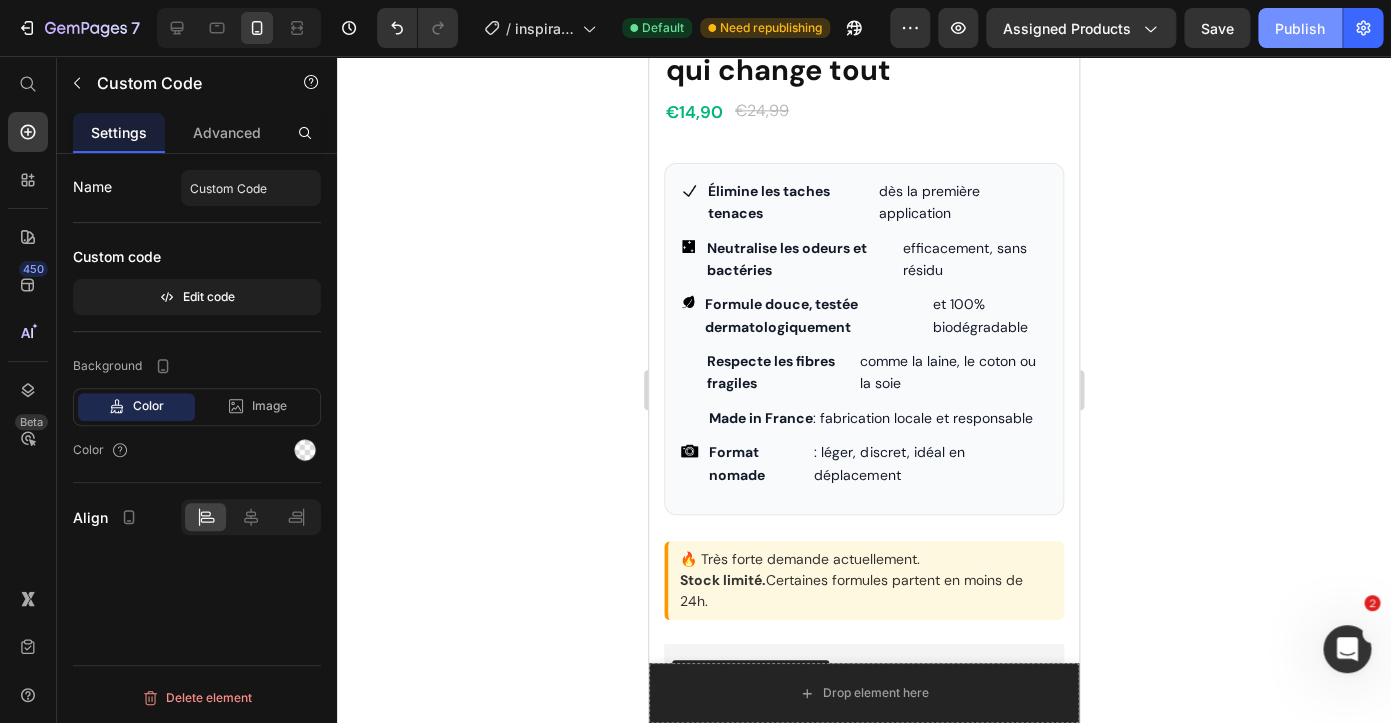 click on "Publish" at bounding box center [1300, 28] 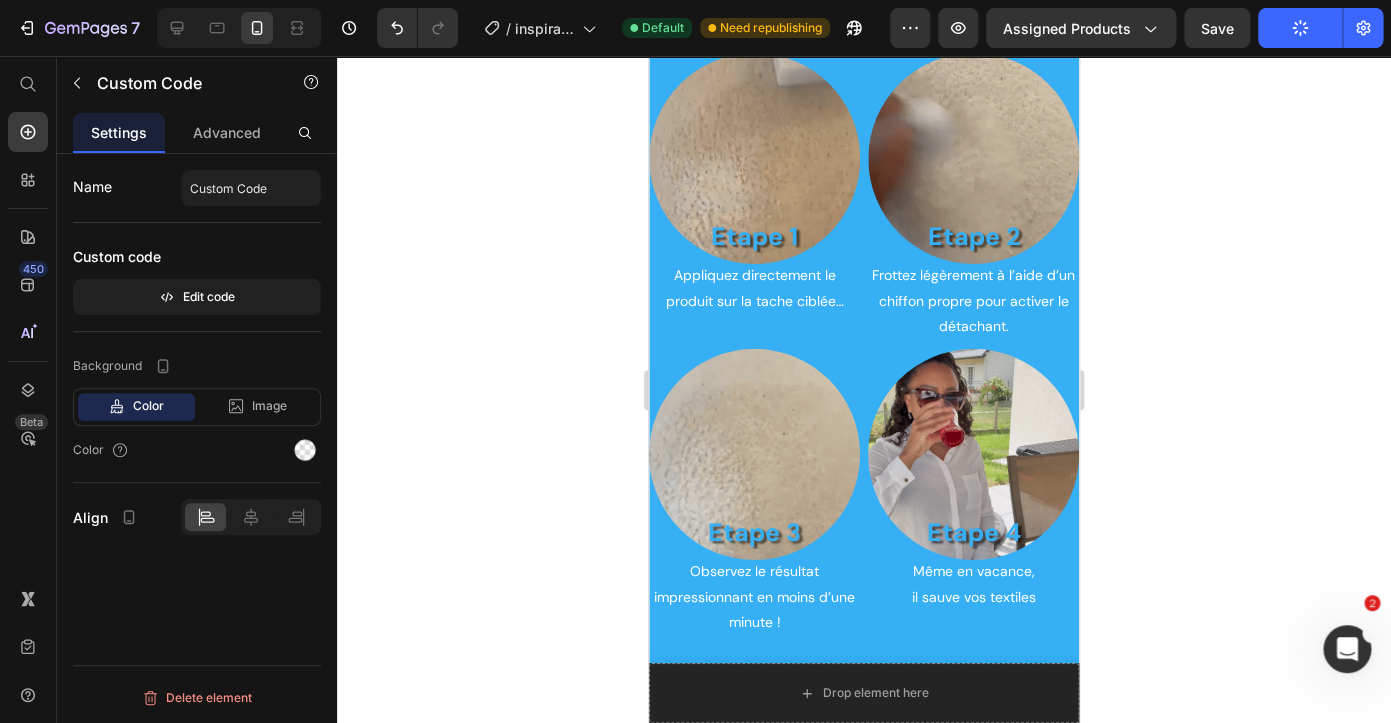 scroll, scrollTop: 2126, scrollLeft: 0, axis: vertical 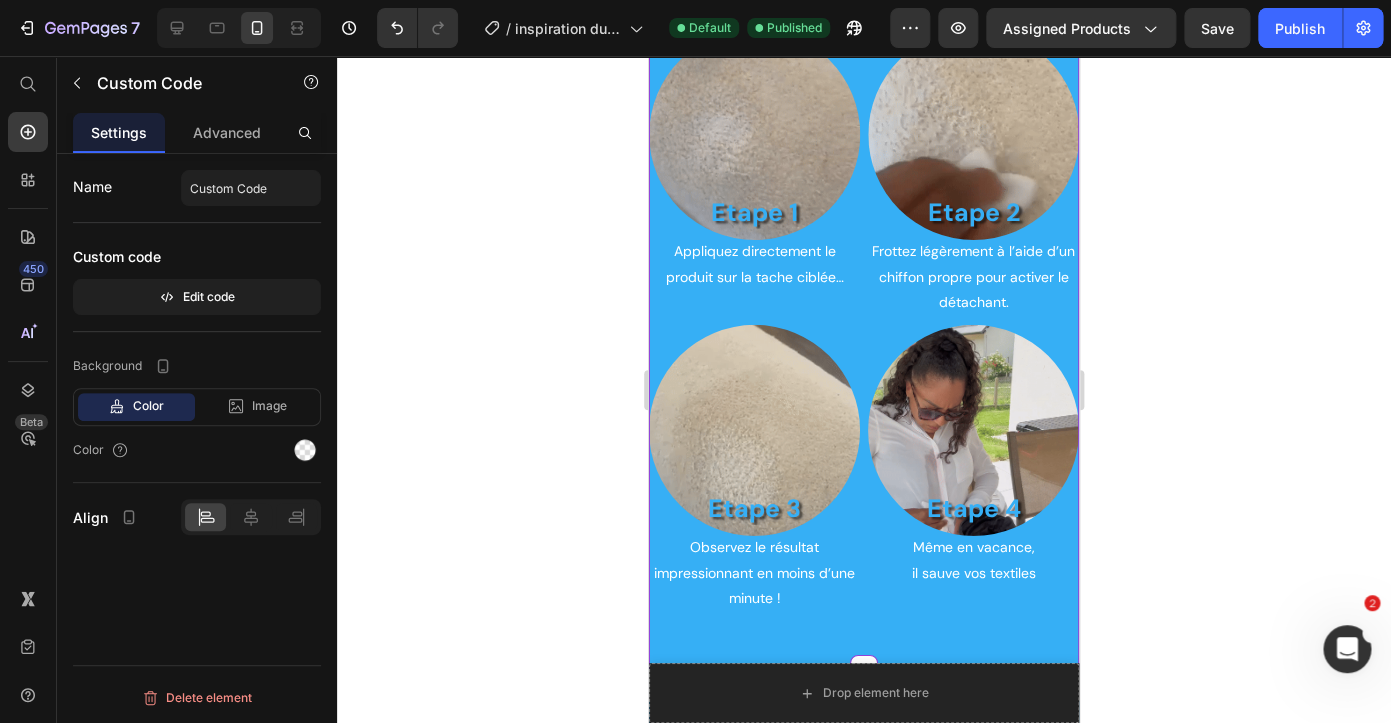type 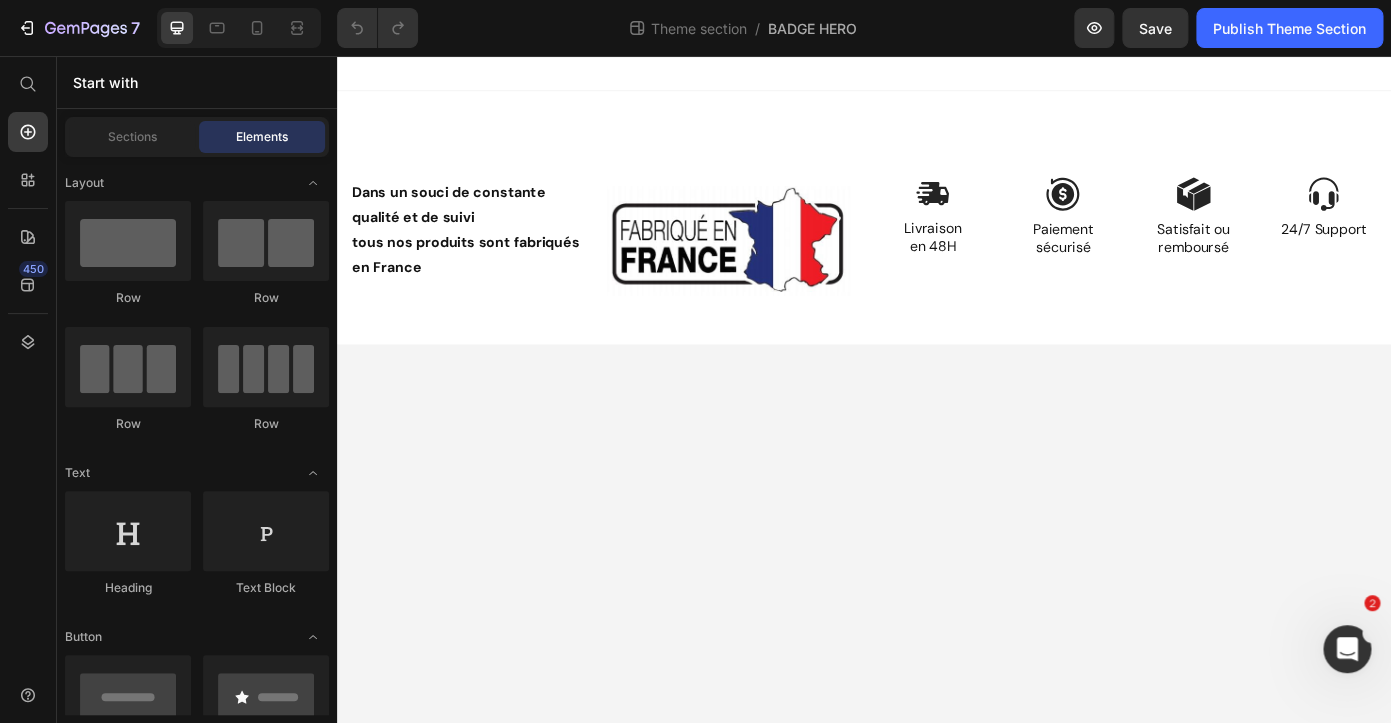 scroll, scrollTop: 0, scrollLeft: 0, axis: both 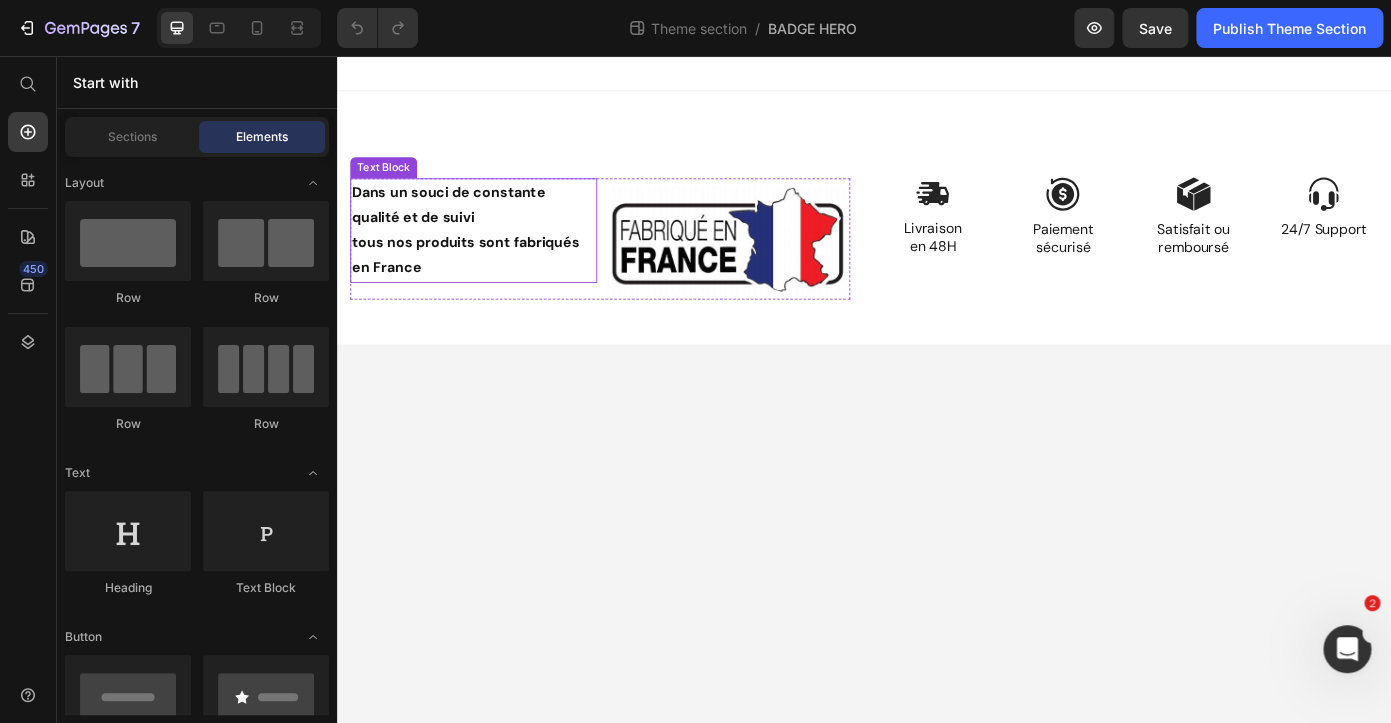 click on "Dans un souci de constante qualité et de suivi" at bounding box center (464, 225) 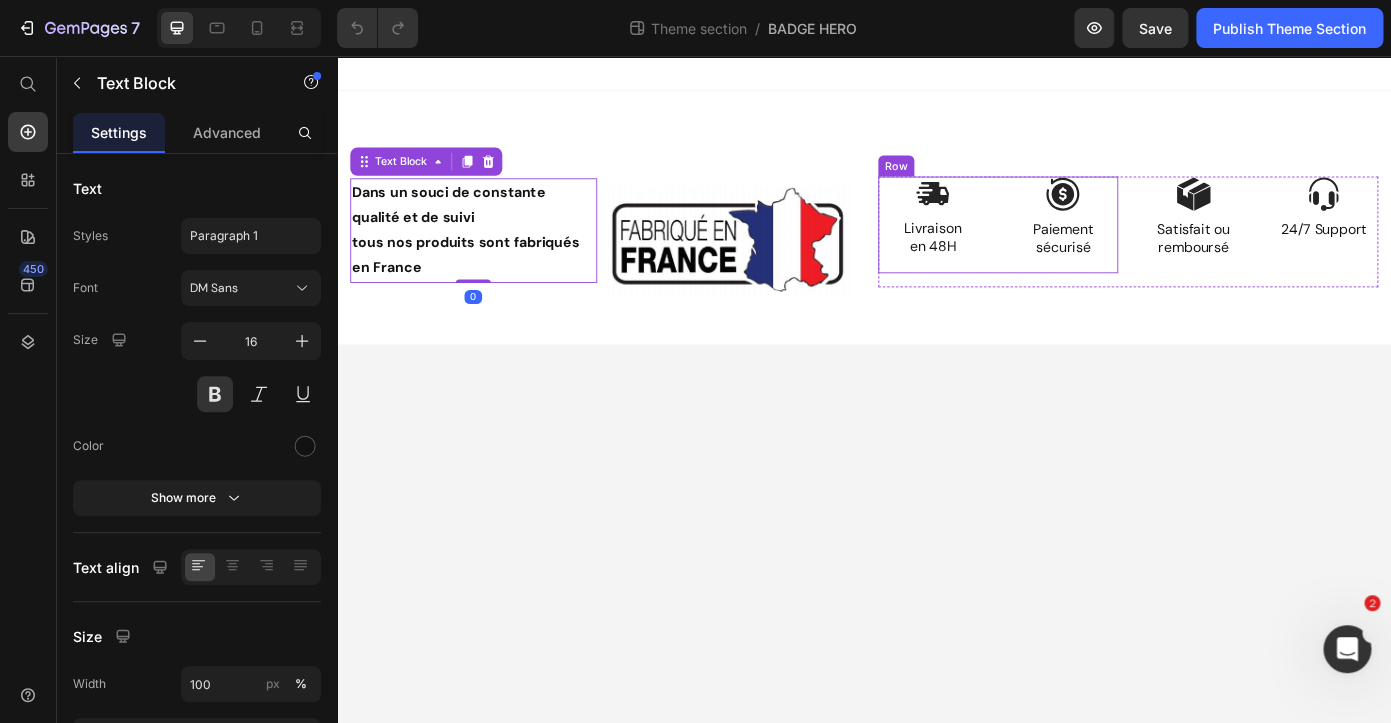 click on "Livraison  en 48H" at bounding box center [1015, 263] 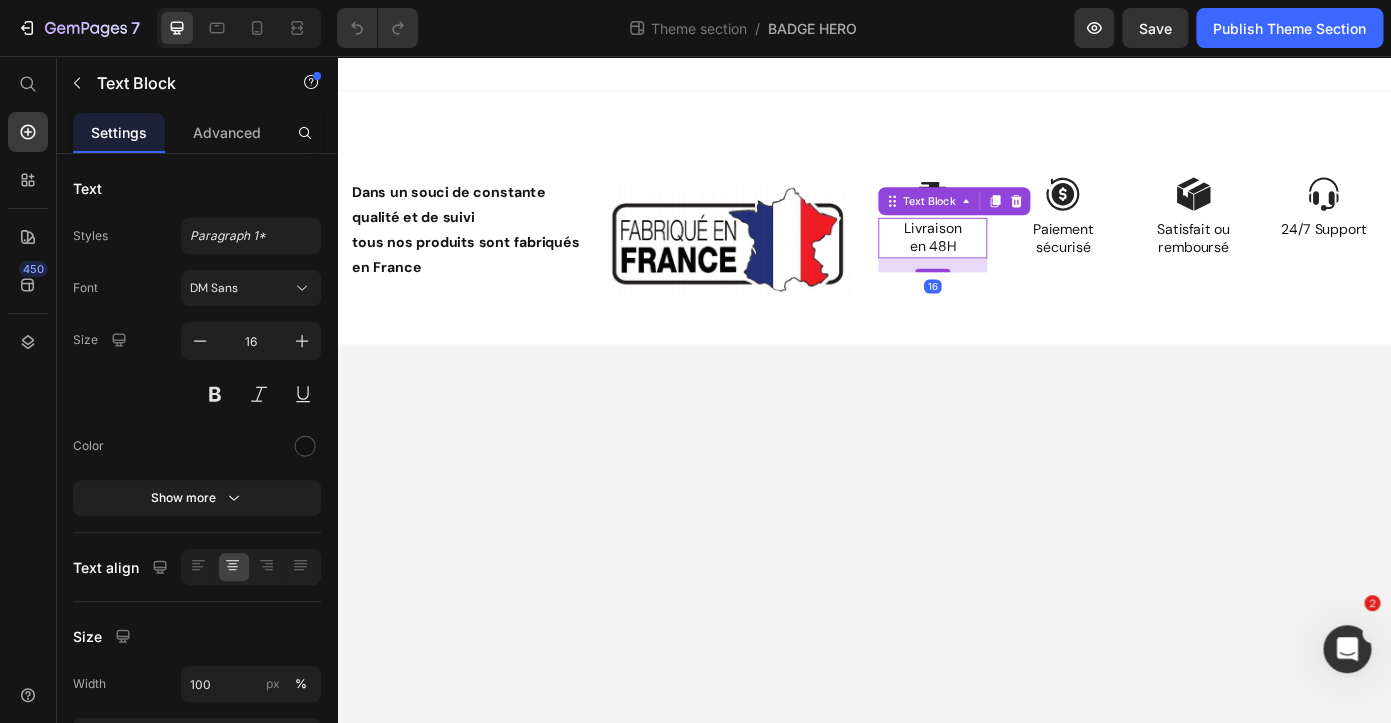 click on "Livraison  en 48H" at bounding box center [1015, 263] 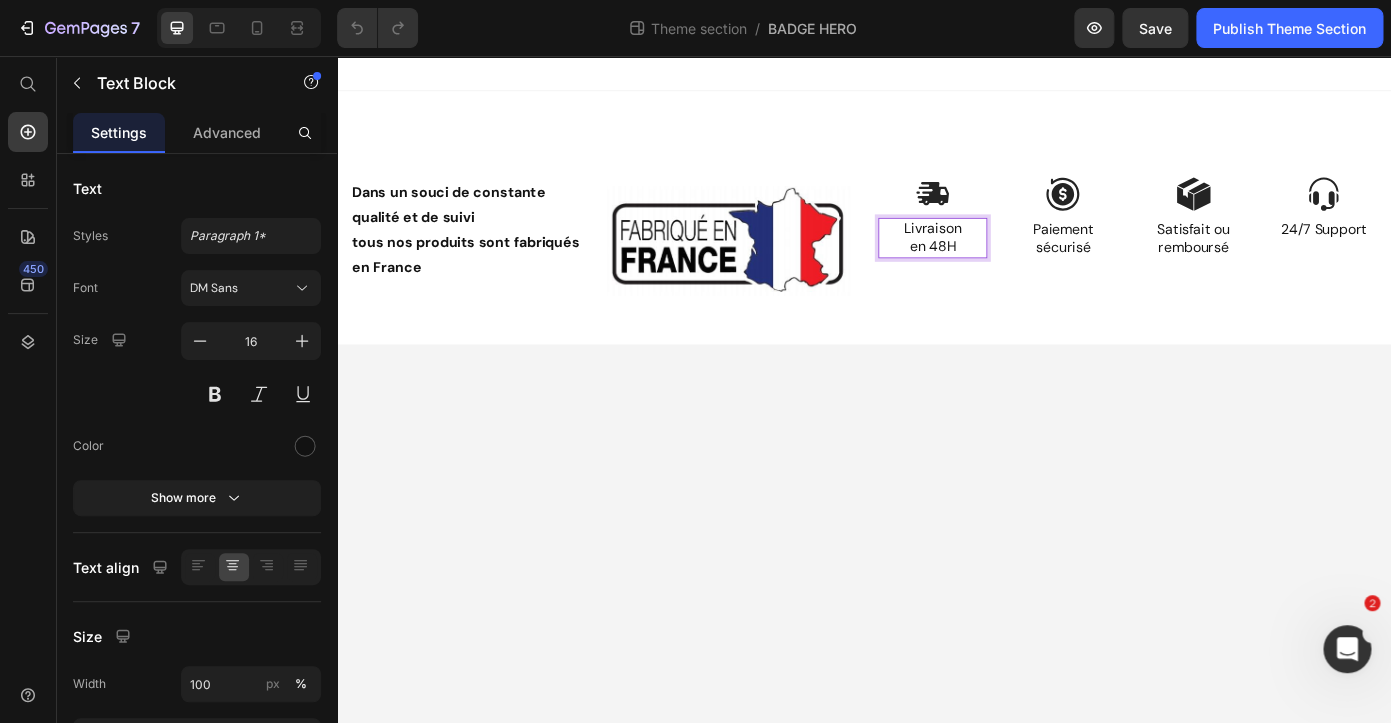 click on "Livraison  en 48H" at bounding box center [1015, 263] 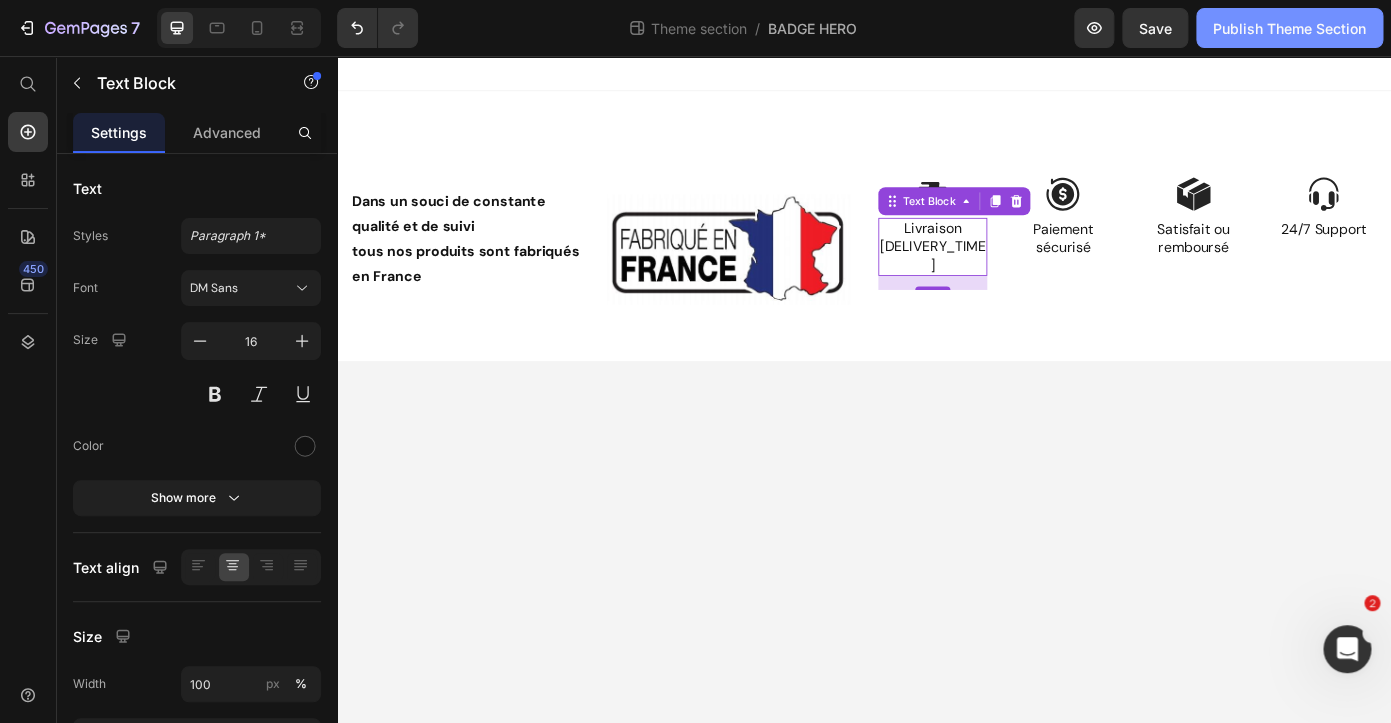 click on "Publish Theme Section" at bounding box center (1289, 28) 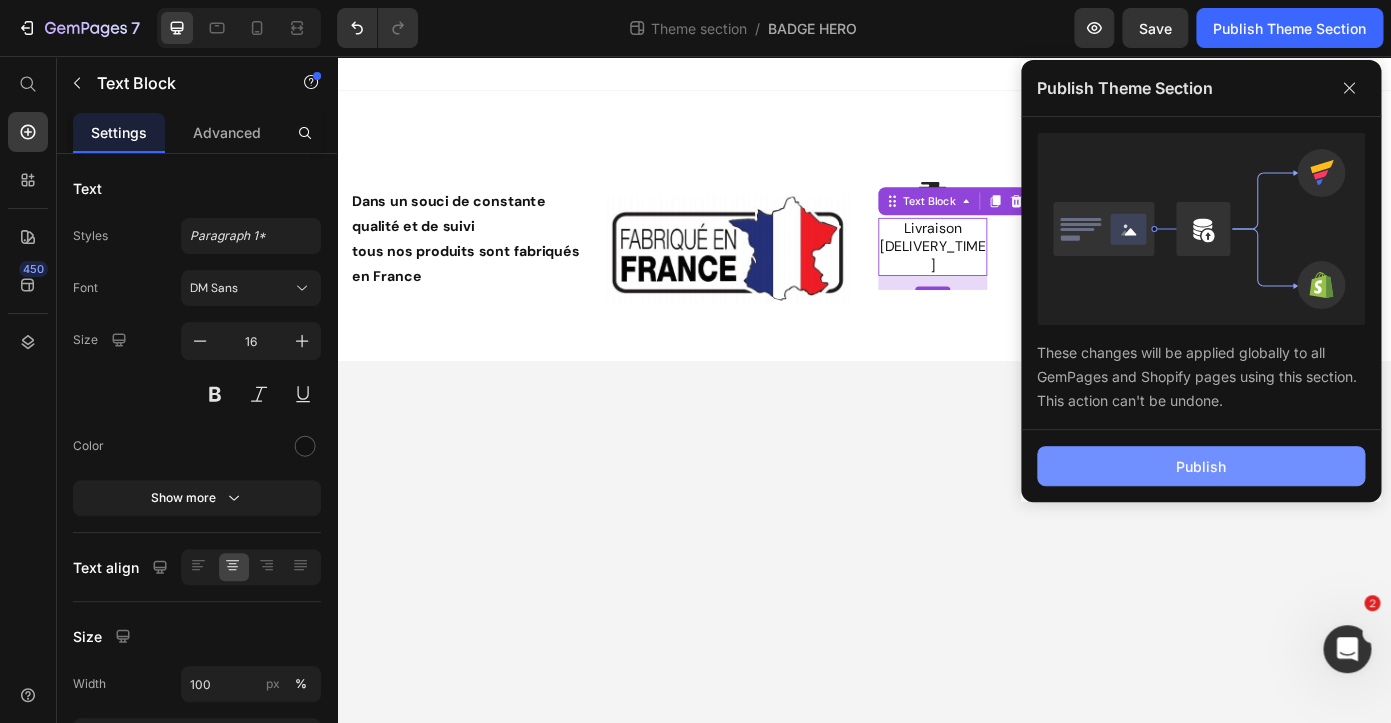 click on "Publish" at bounding box center (1201, 466) 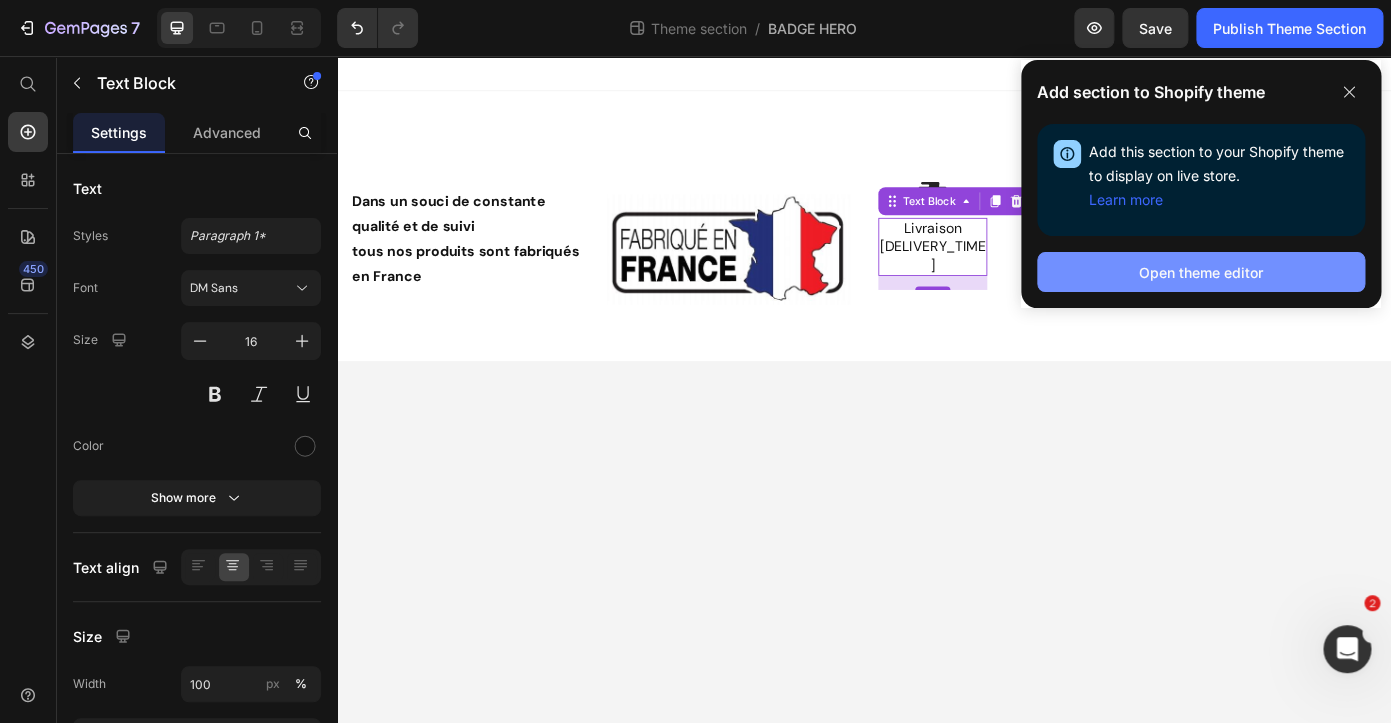 click on "Open theme editor" at bounding box center (1201, 272) 